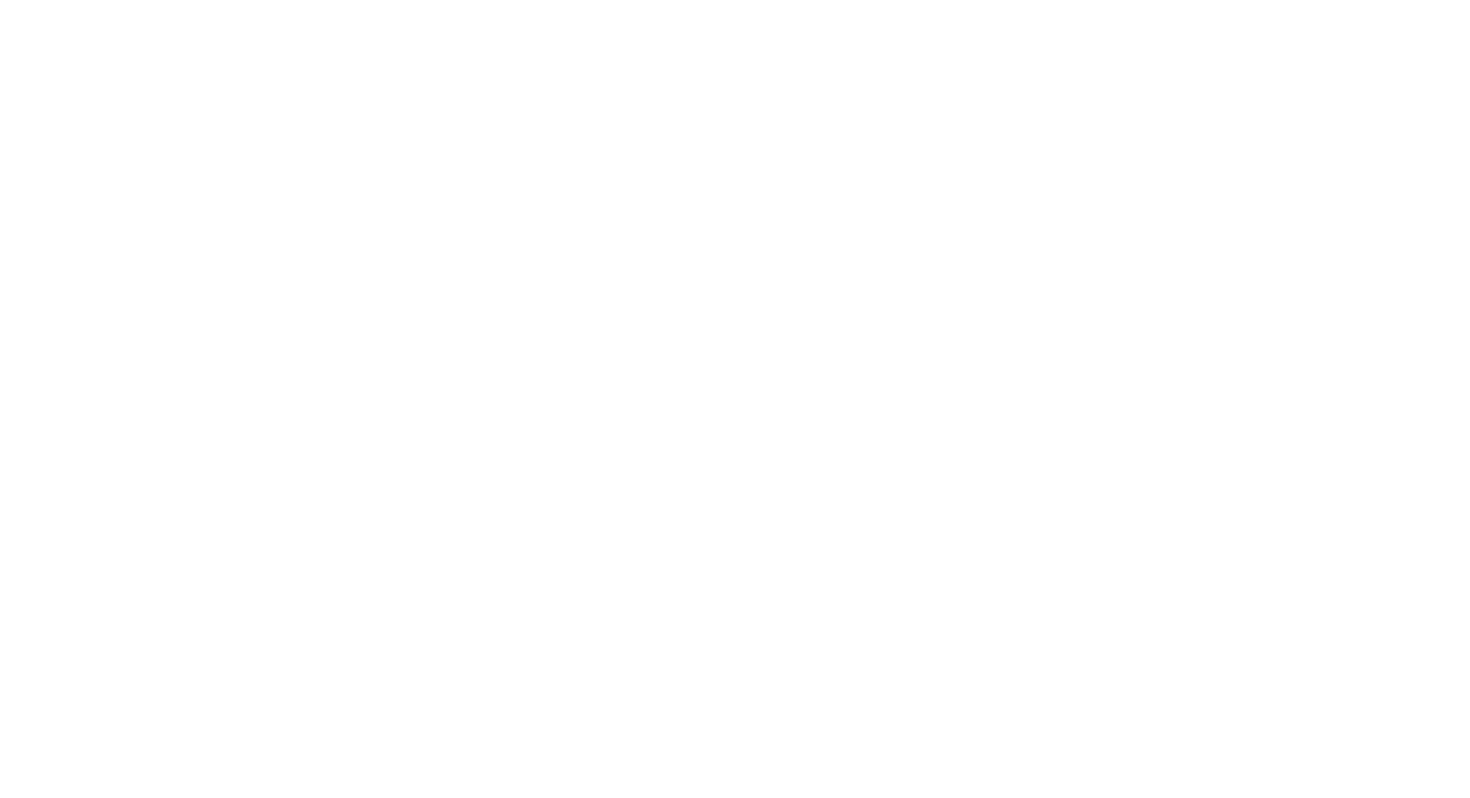 scroll, scrollTop: 0, scrollLeft: 0, axis: both 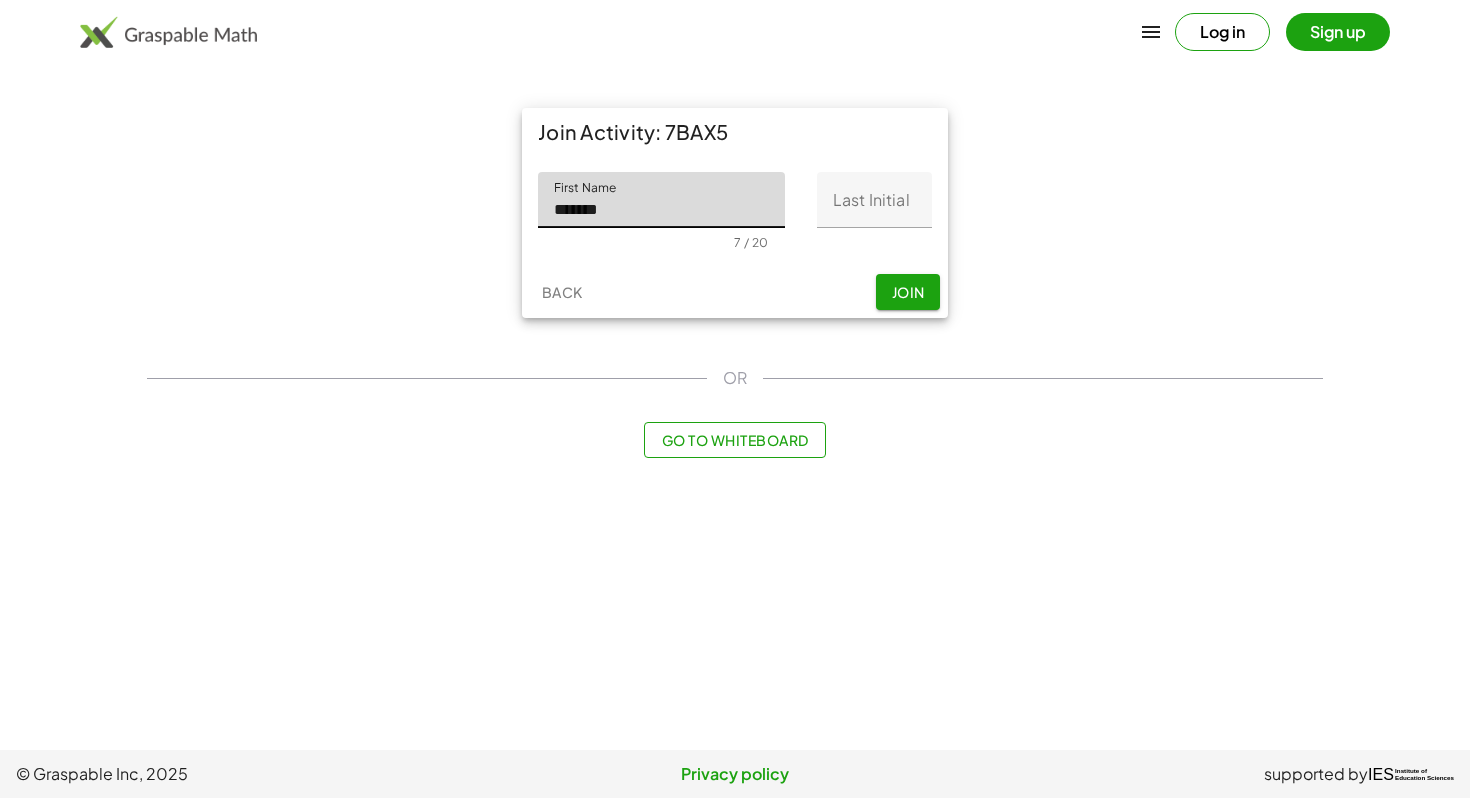 type on "*******" 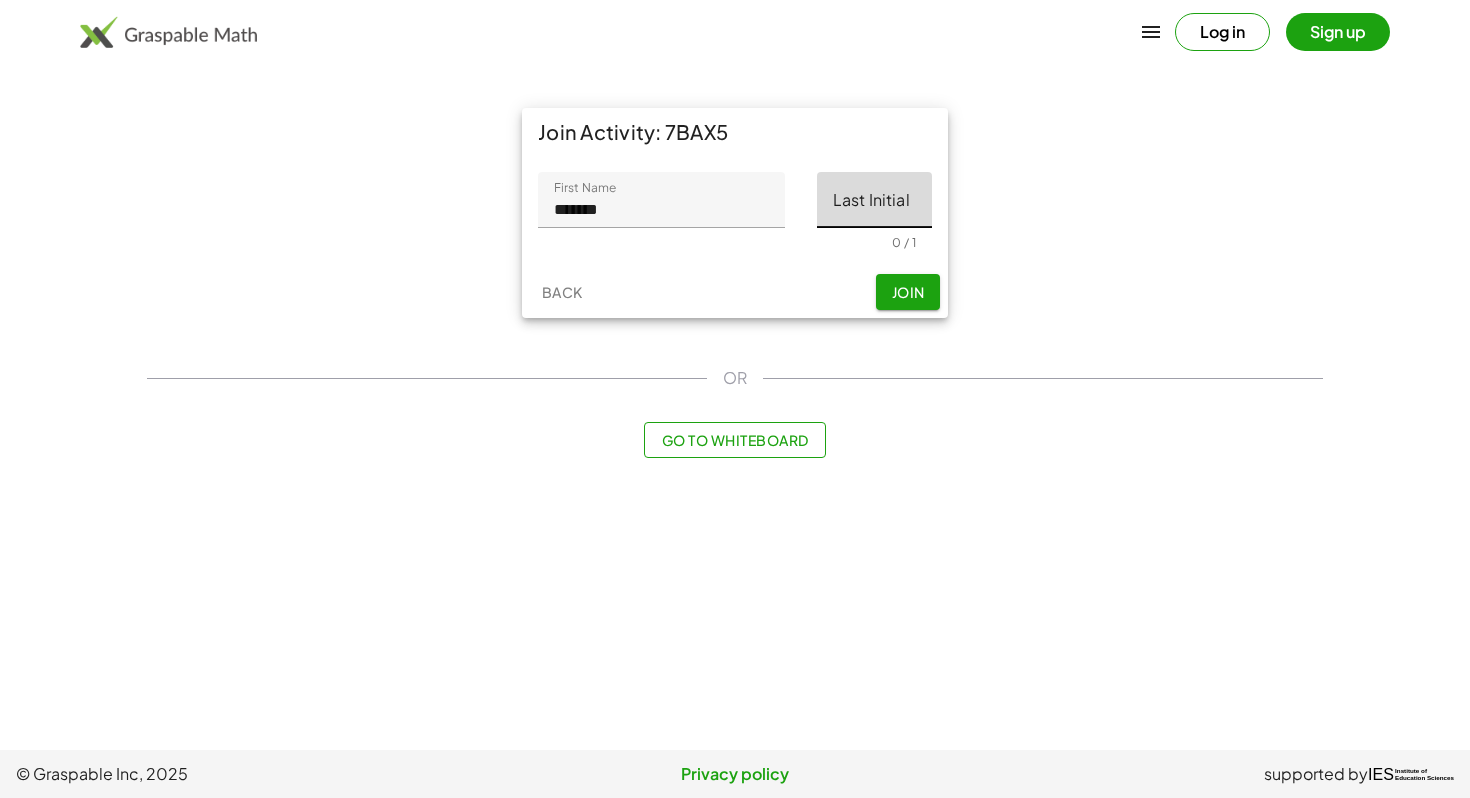 click on "Last Initial" 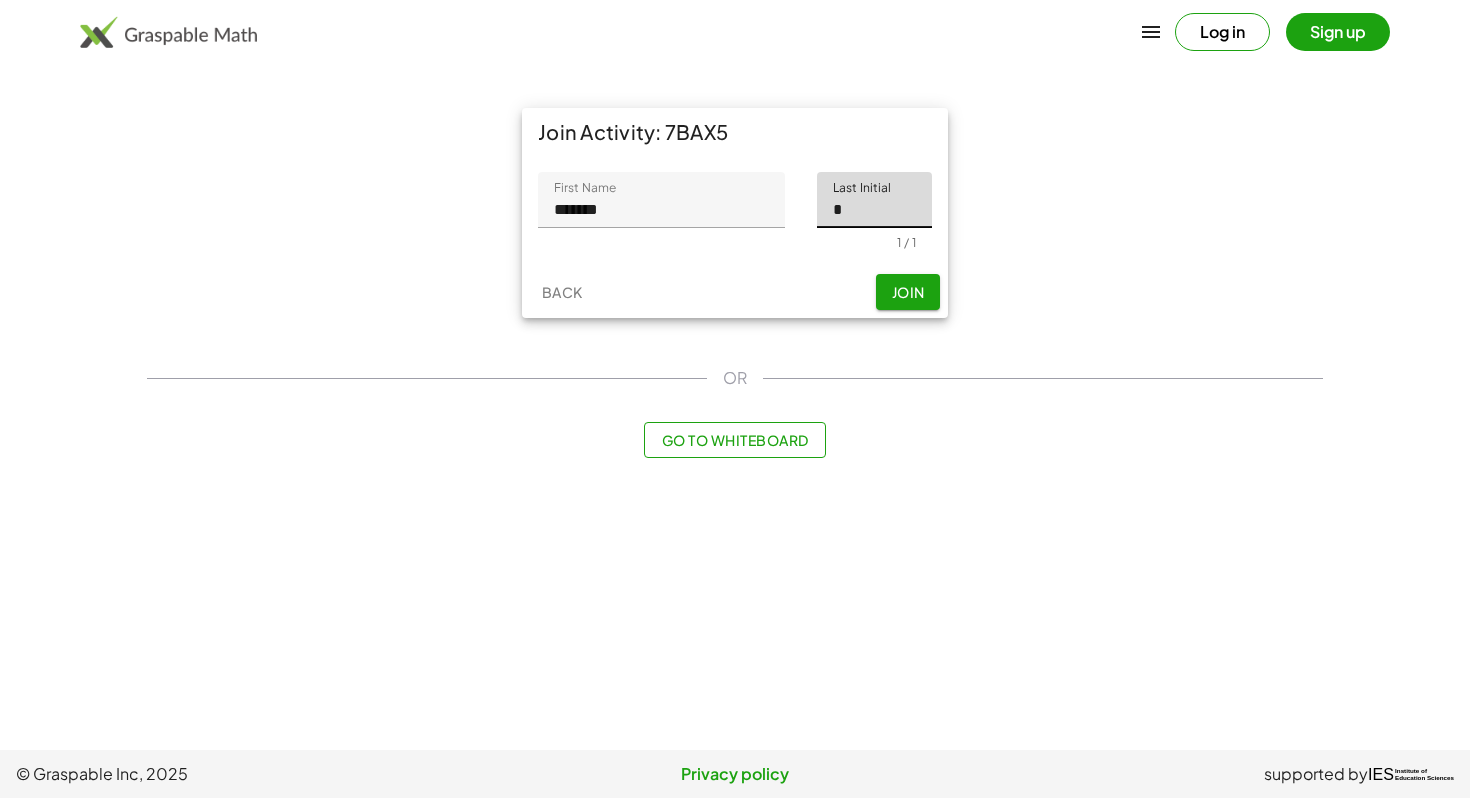 type on "*" 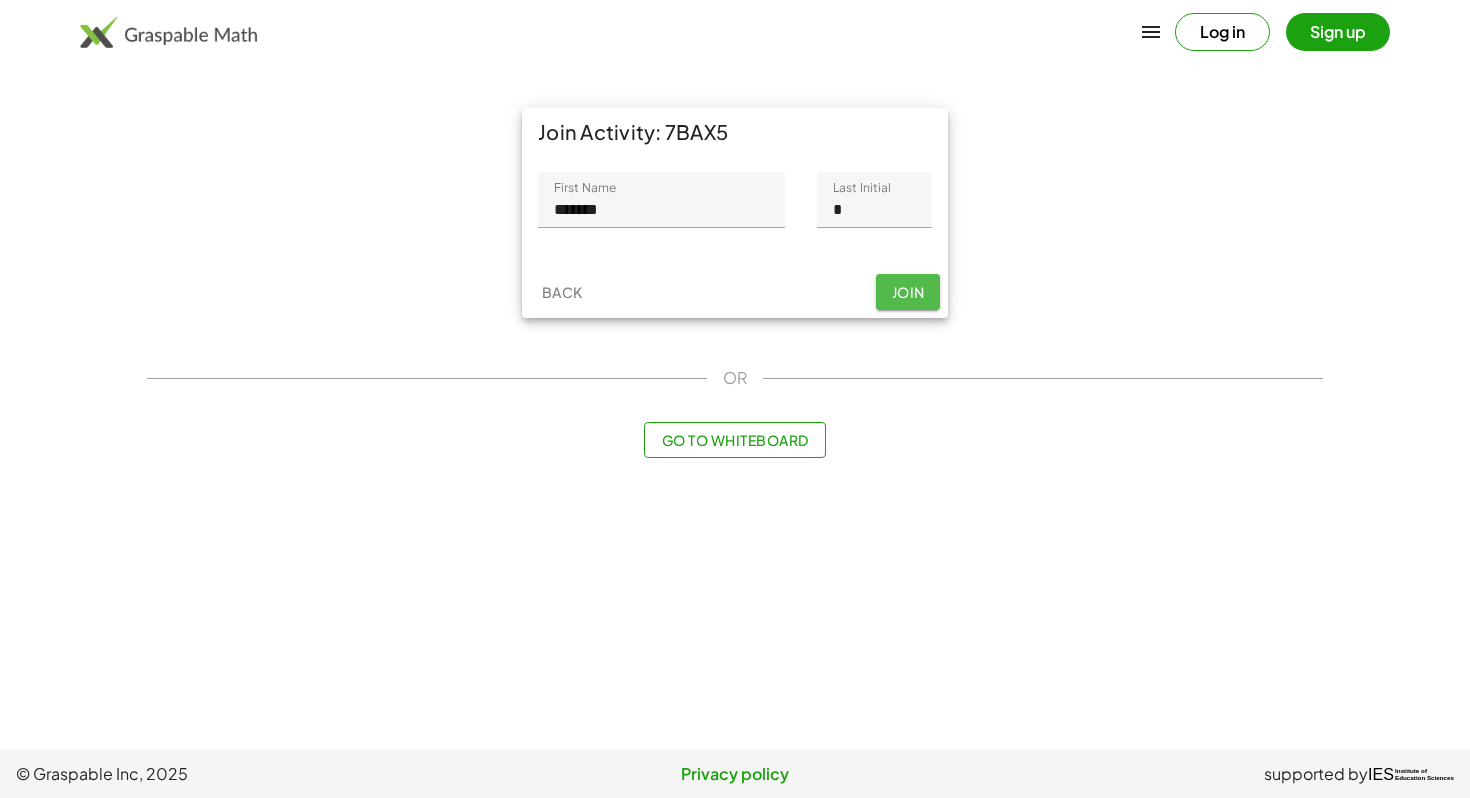 click on "Join" 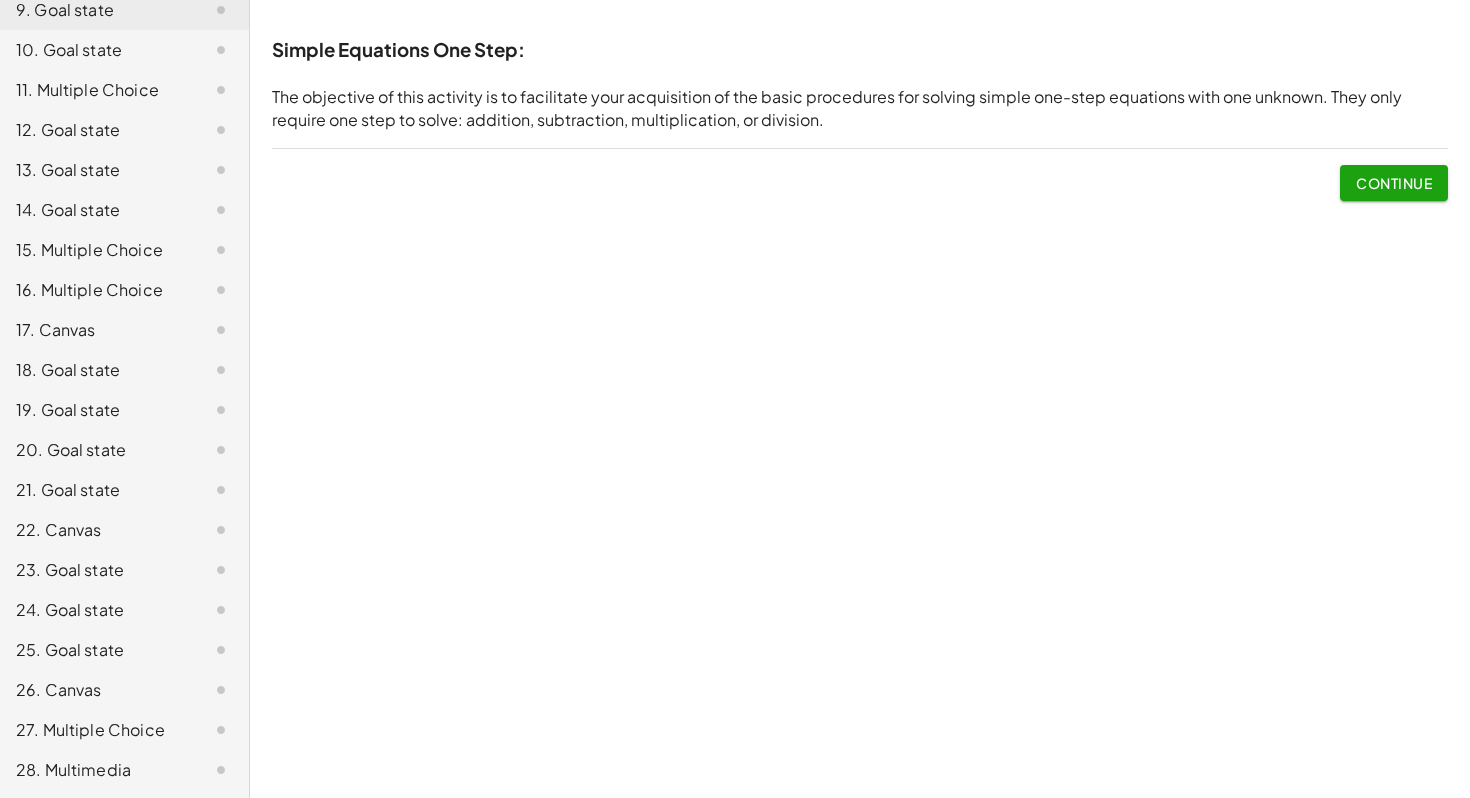 scroll, scrollTop: 0, scrollLeft: 0, axis: both 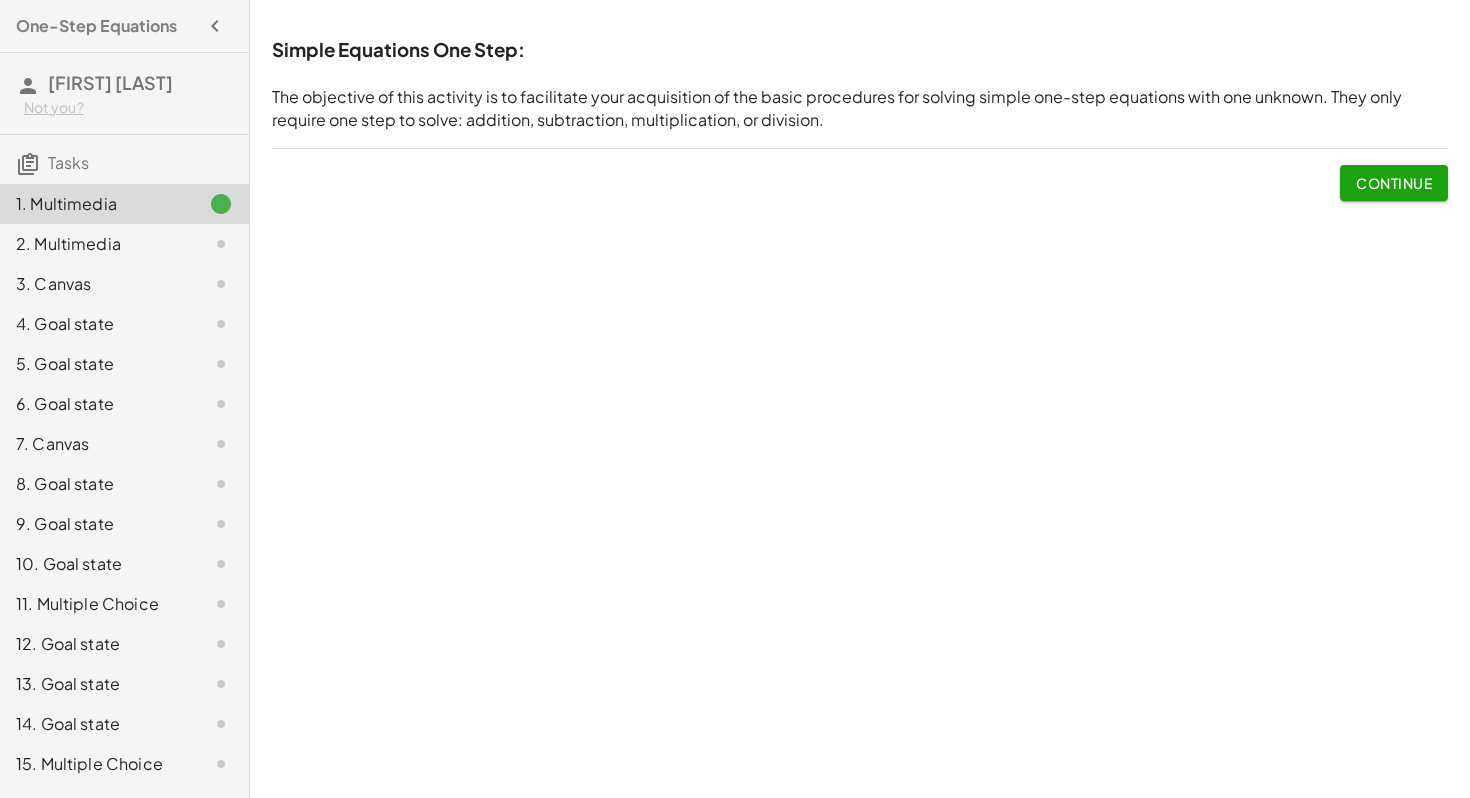 click on "Continue" at bounding box center (860, 175) 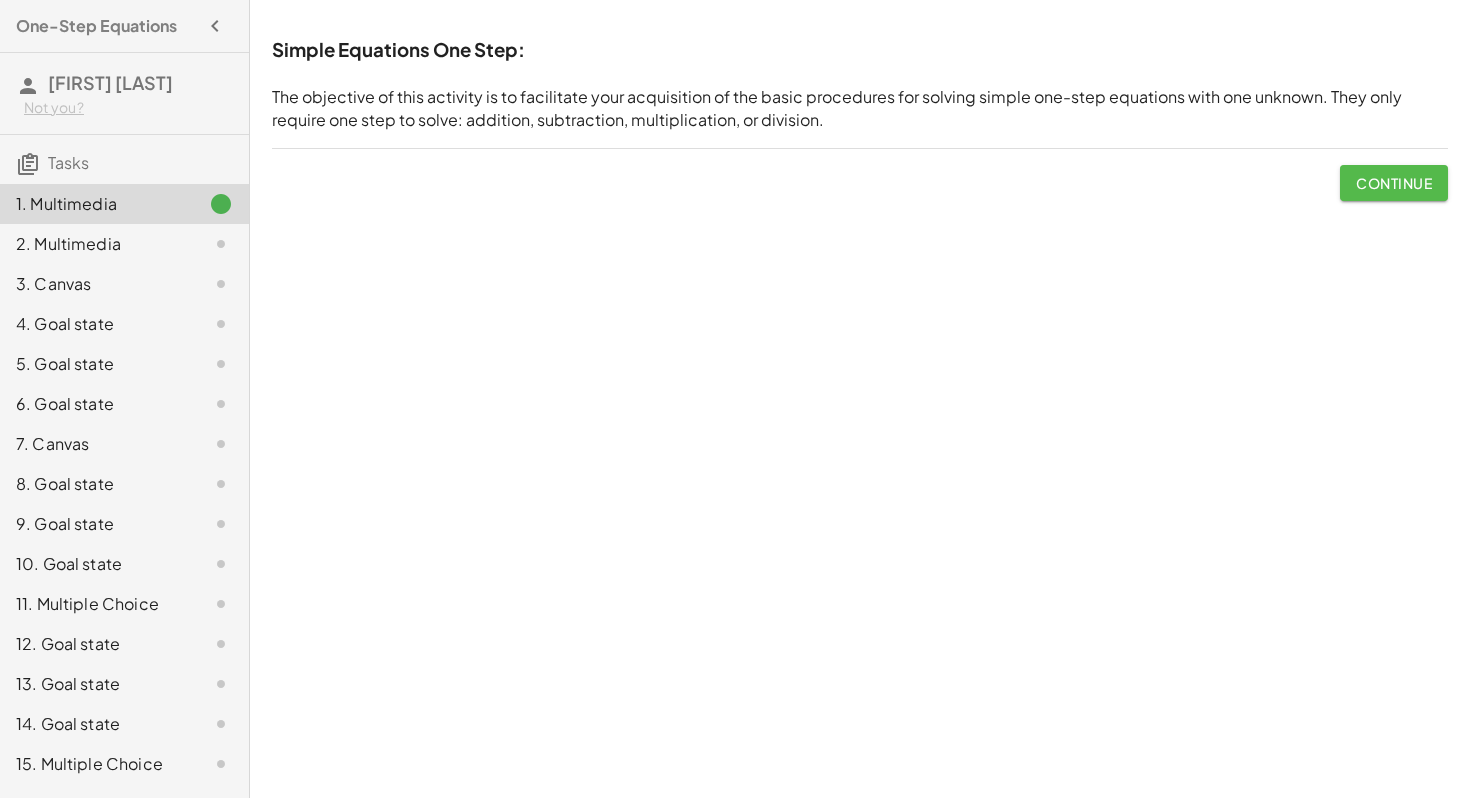 click on "Continue" at bounding box center (1394, 183) 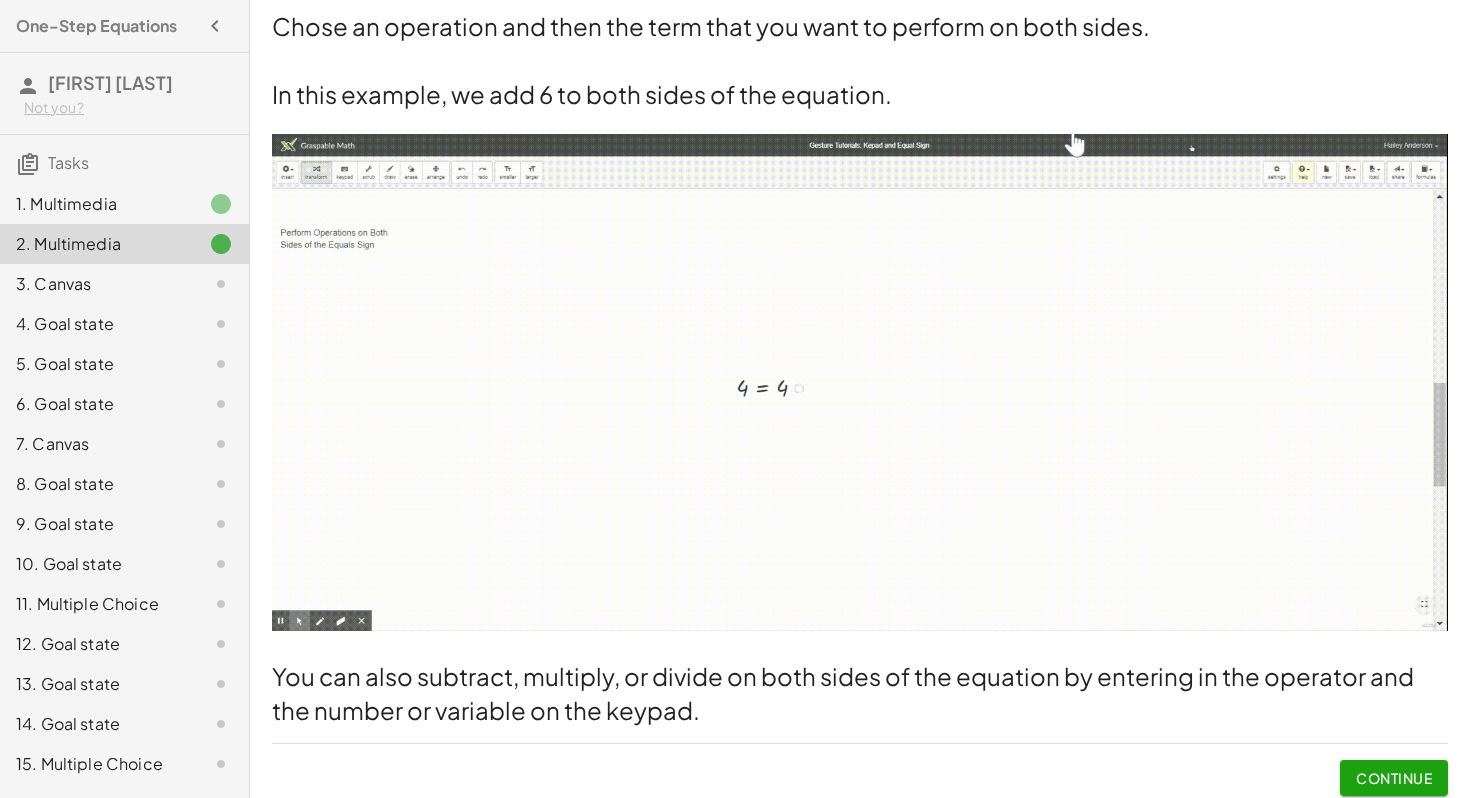 scroll, scrollTop: 137, scrollLeft: 0, axis: vertical 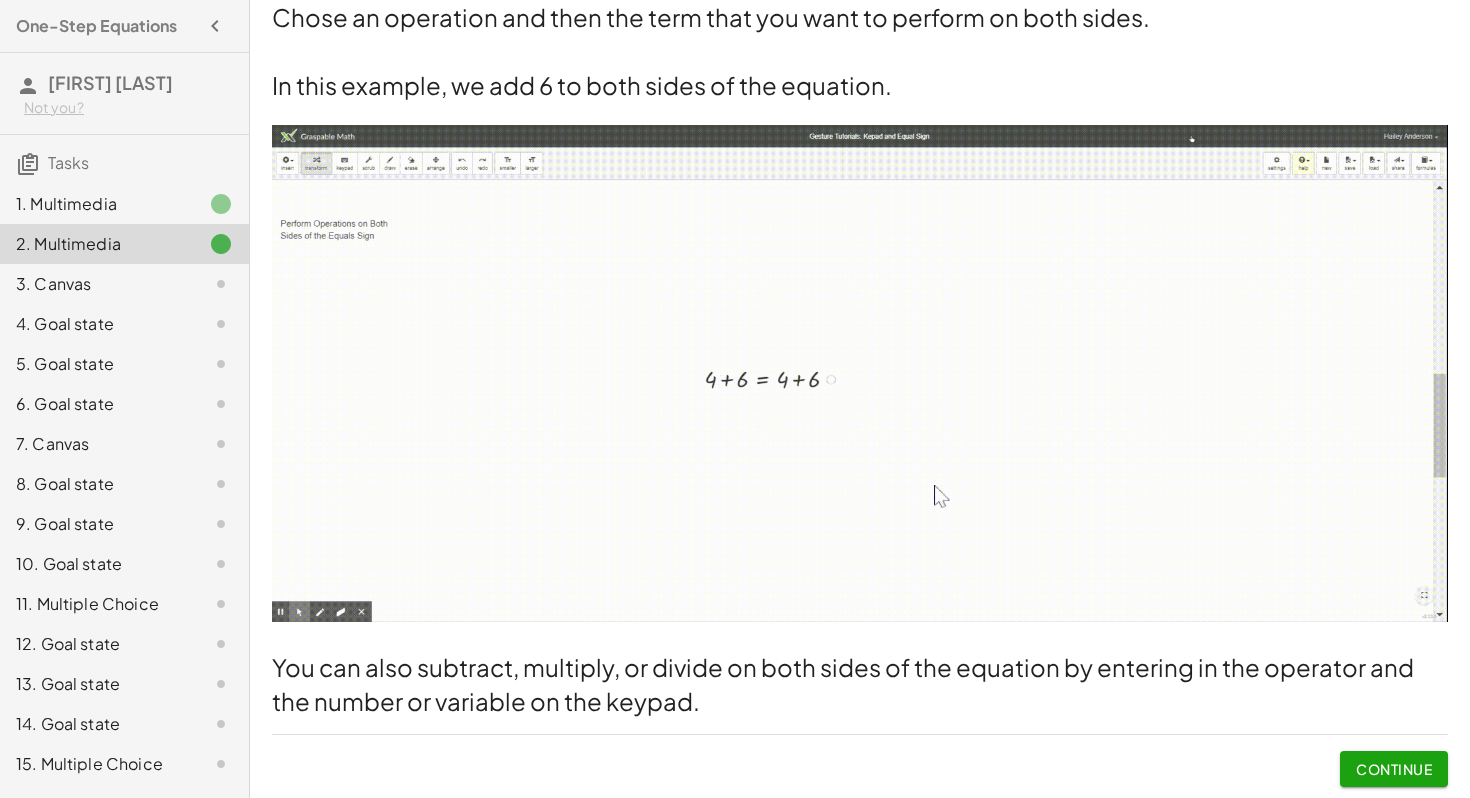 click on "Continue" 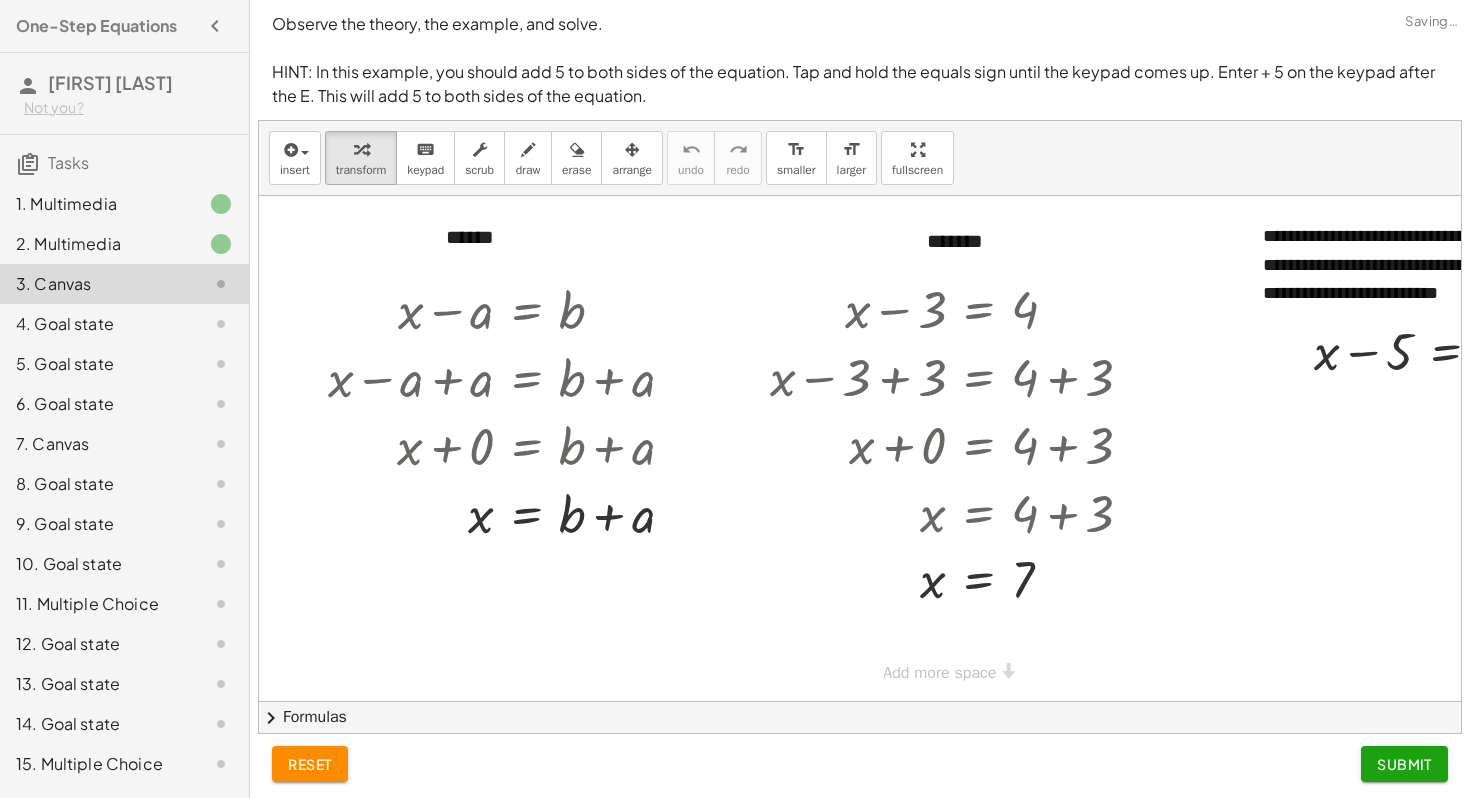 scroll, scrollTop: 0, scrollLeft: 0, axis: both 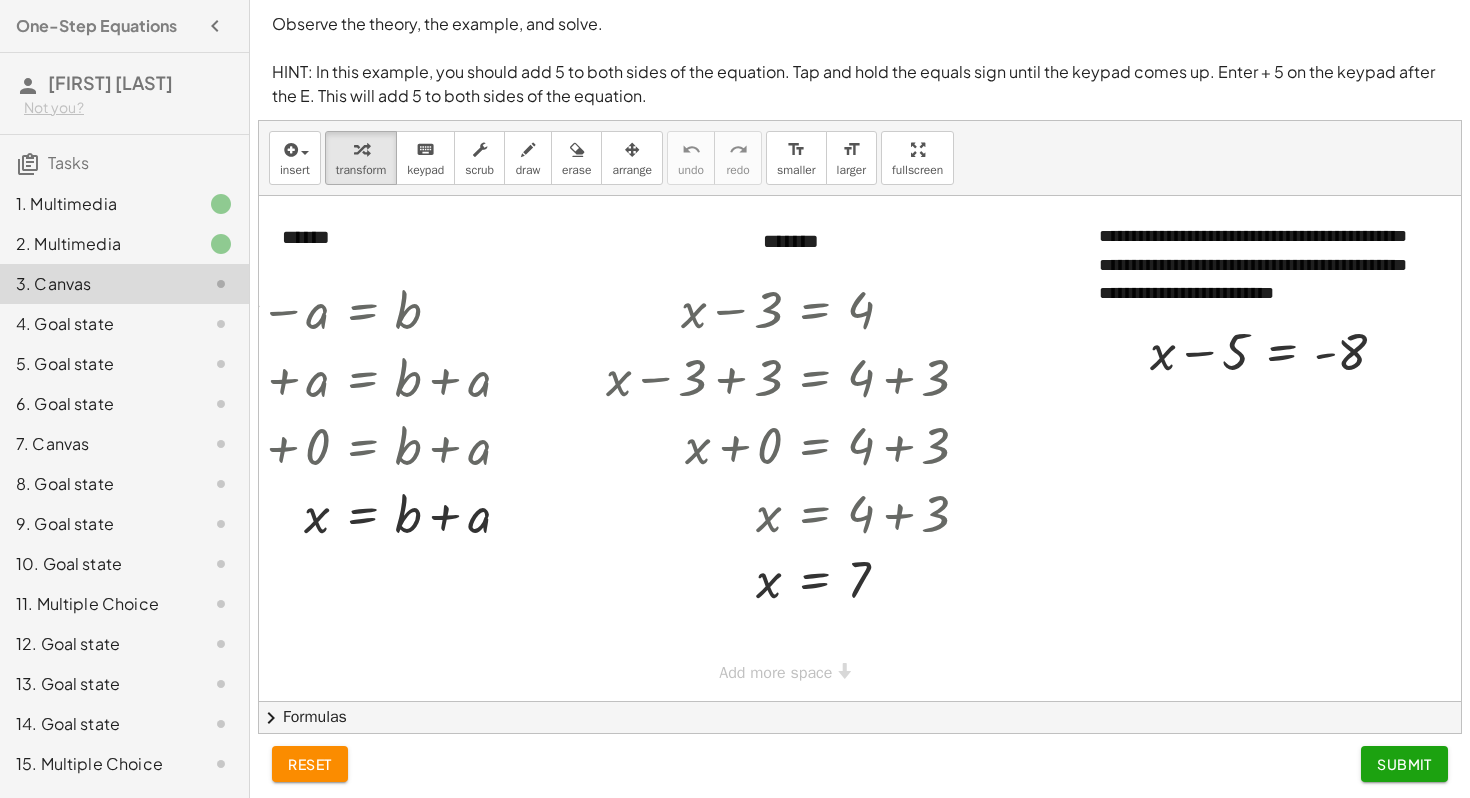 click on "4. Goal state" 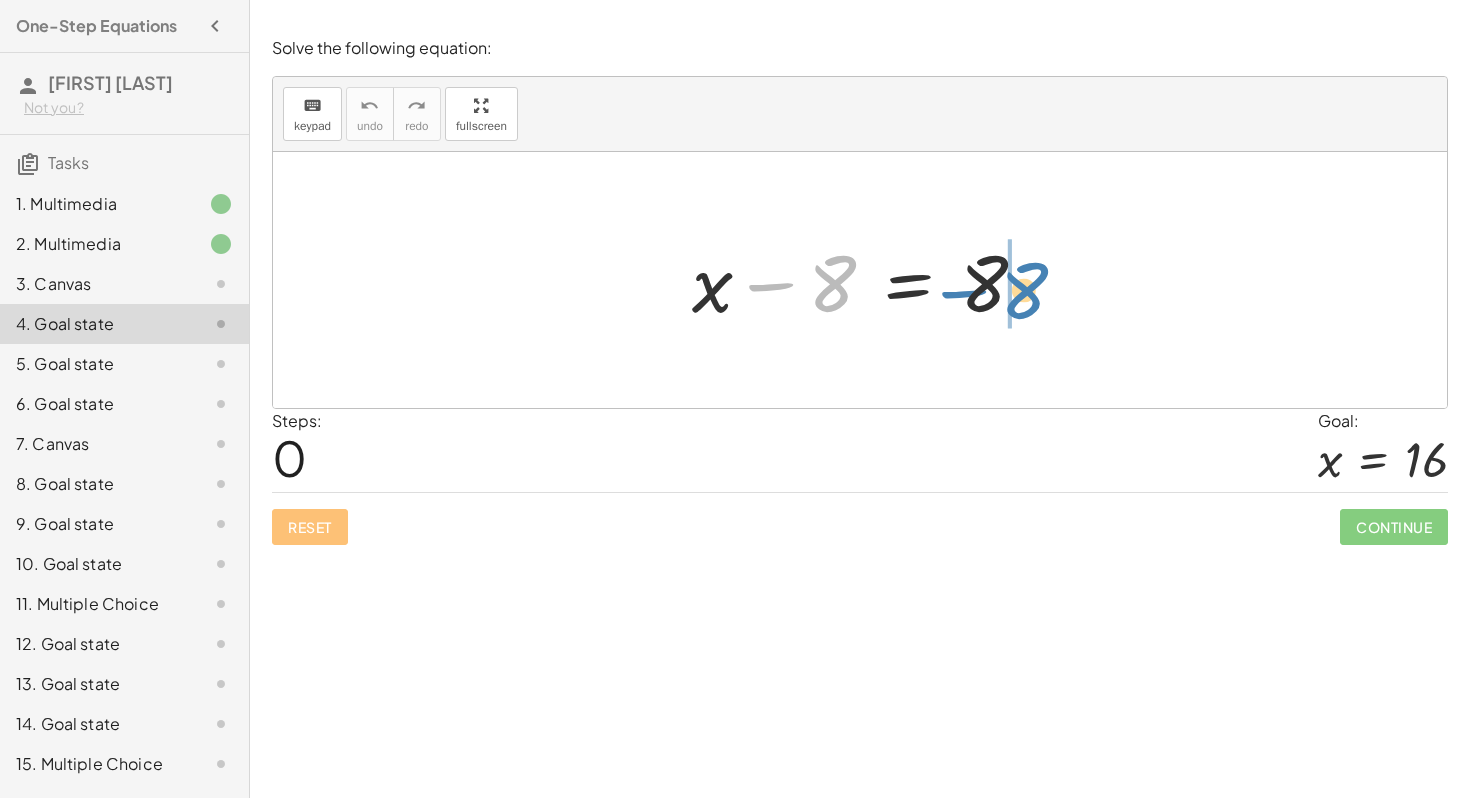 drag, startPoint x: 839, startPoint y: 296, endPoint x: 1031, endPoint y: 302, distance: 192.09373 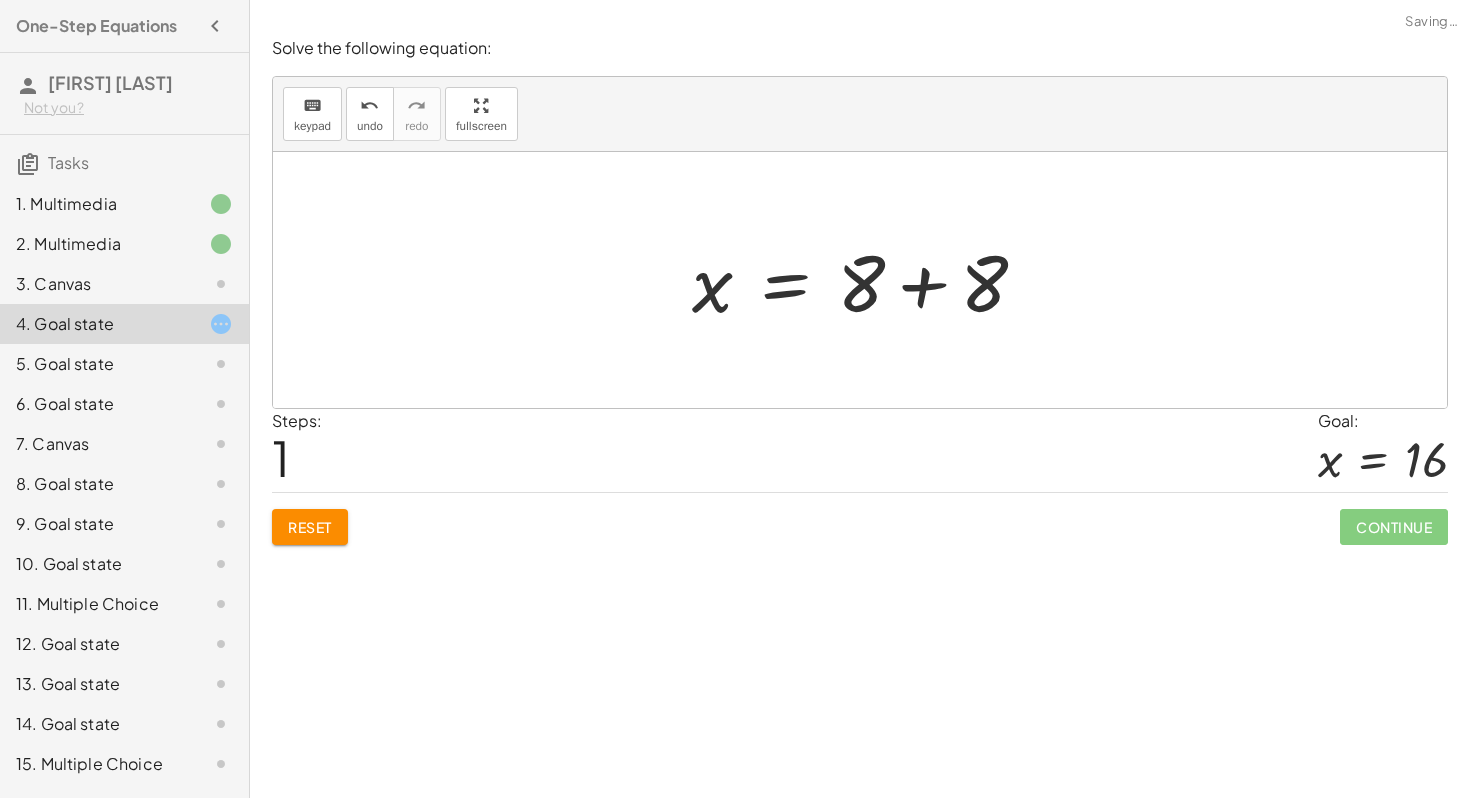 click at bounding box center (867, 280) 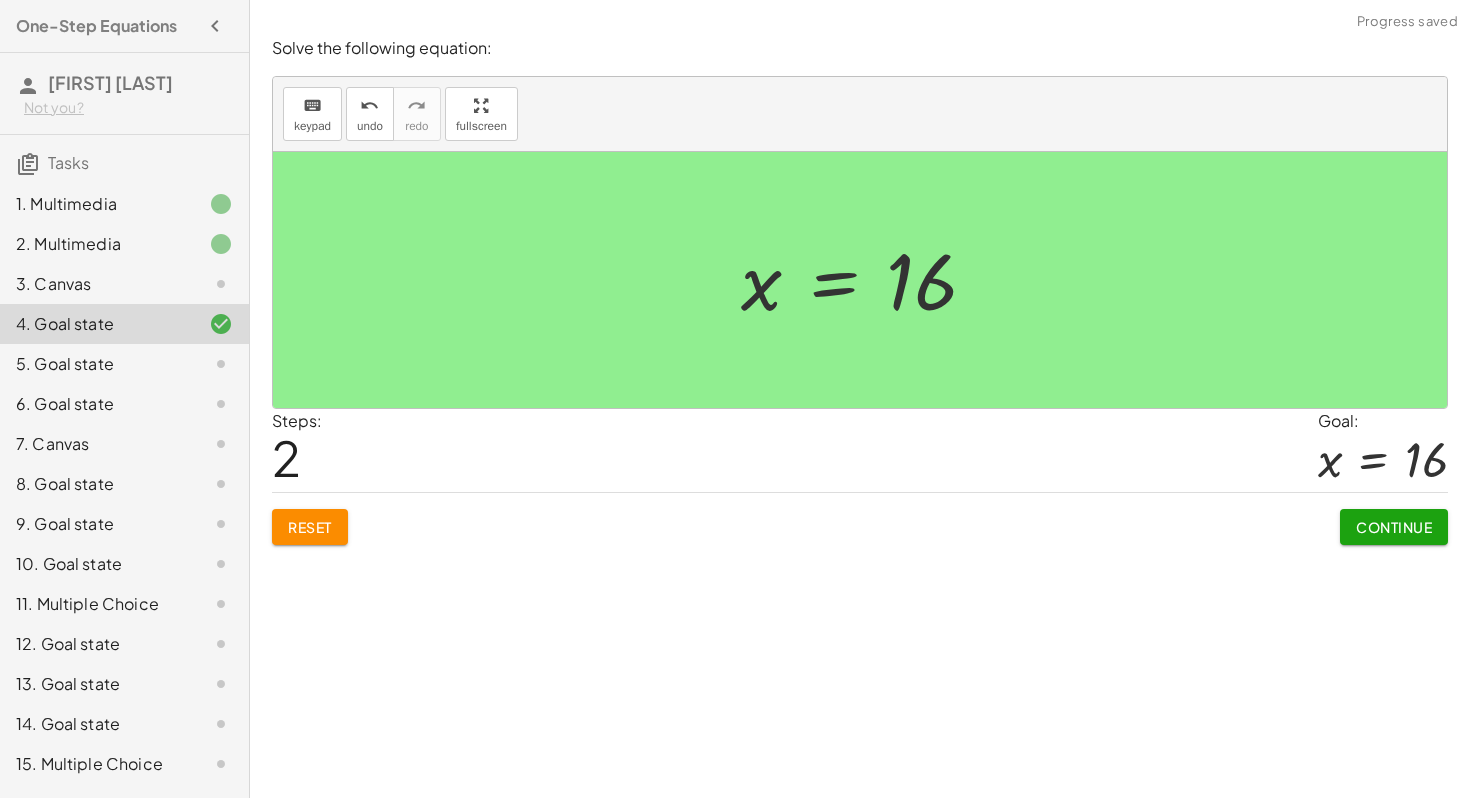 click on "Continue" at bounding box center (1394, 527) 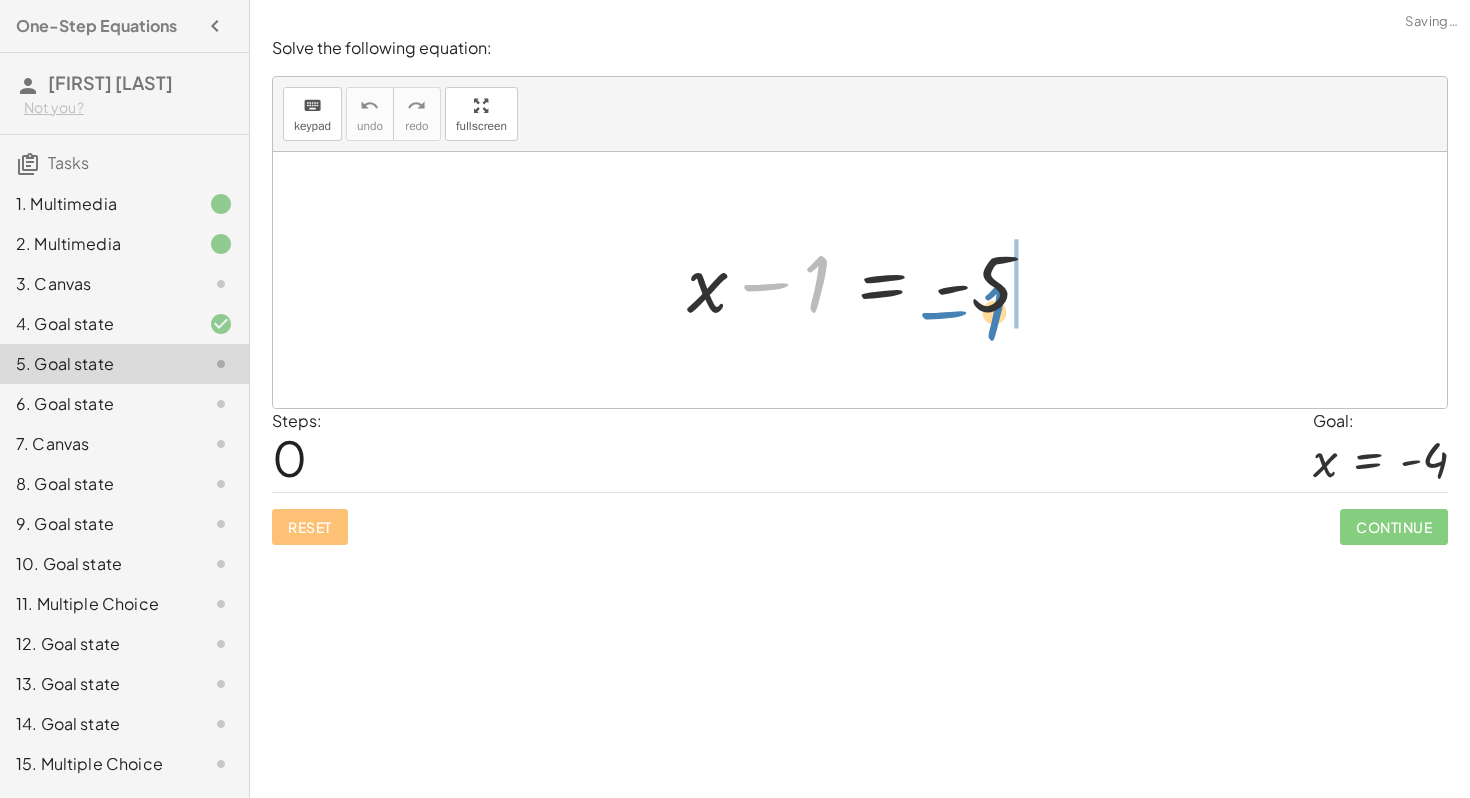 drag, startPoint x: 804, startPoint y: 286, endPoint x: 981, endPoint y: 311, distance: 178.75682 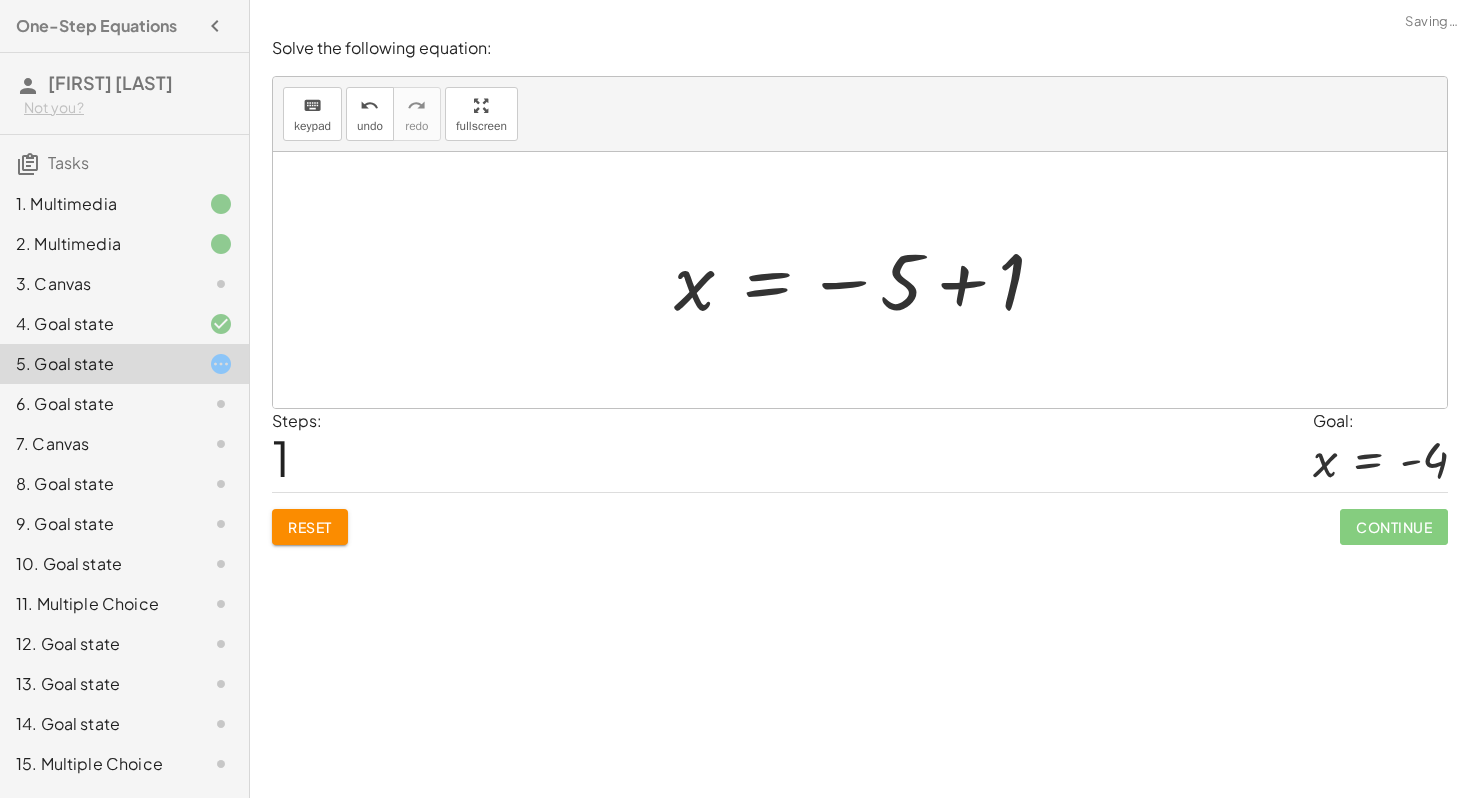 click at bounding box center (867, 280) 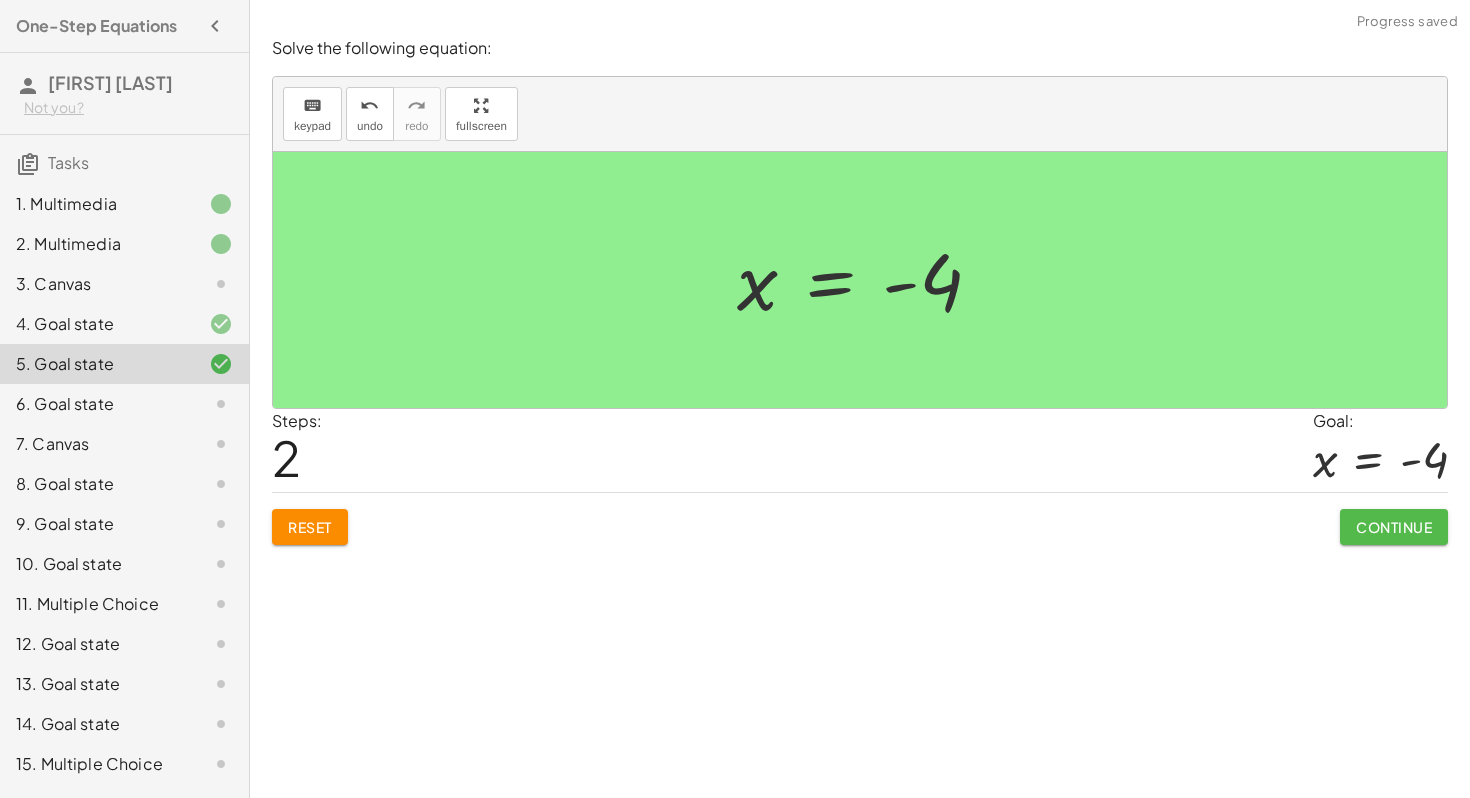 click on "Continue" 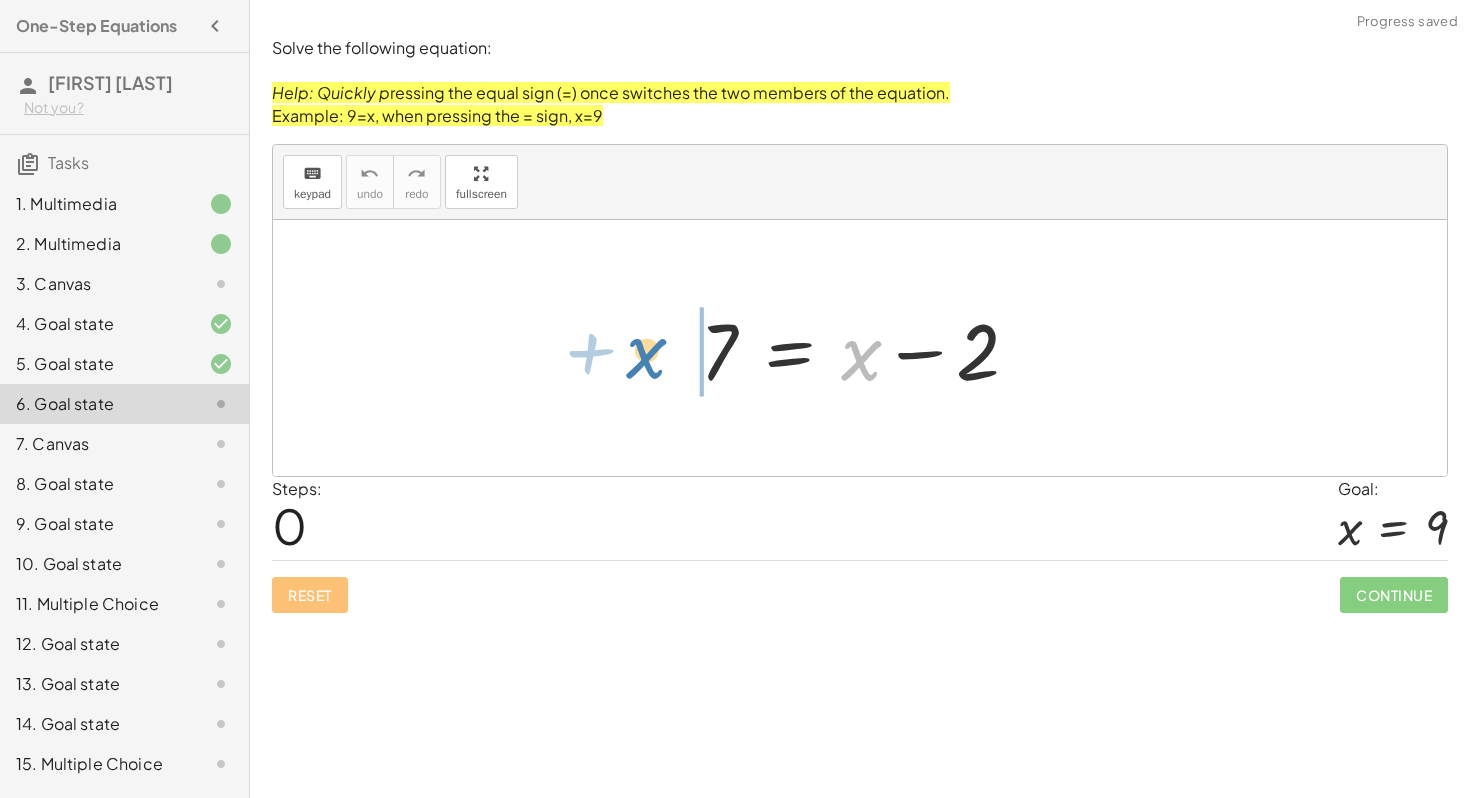 drag, startPoint x: 853, startPoint y: 377, endPoint x: 640, endPoint y: 373, distance: 213.03755 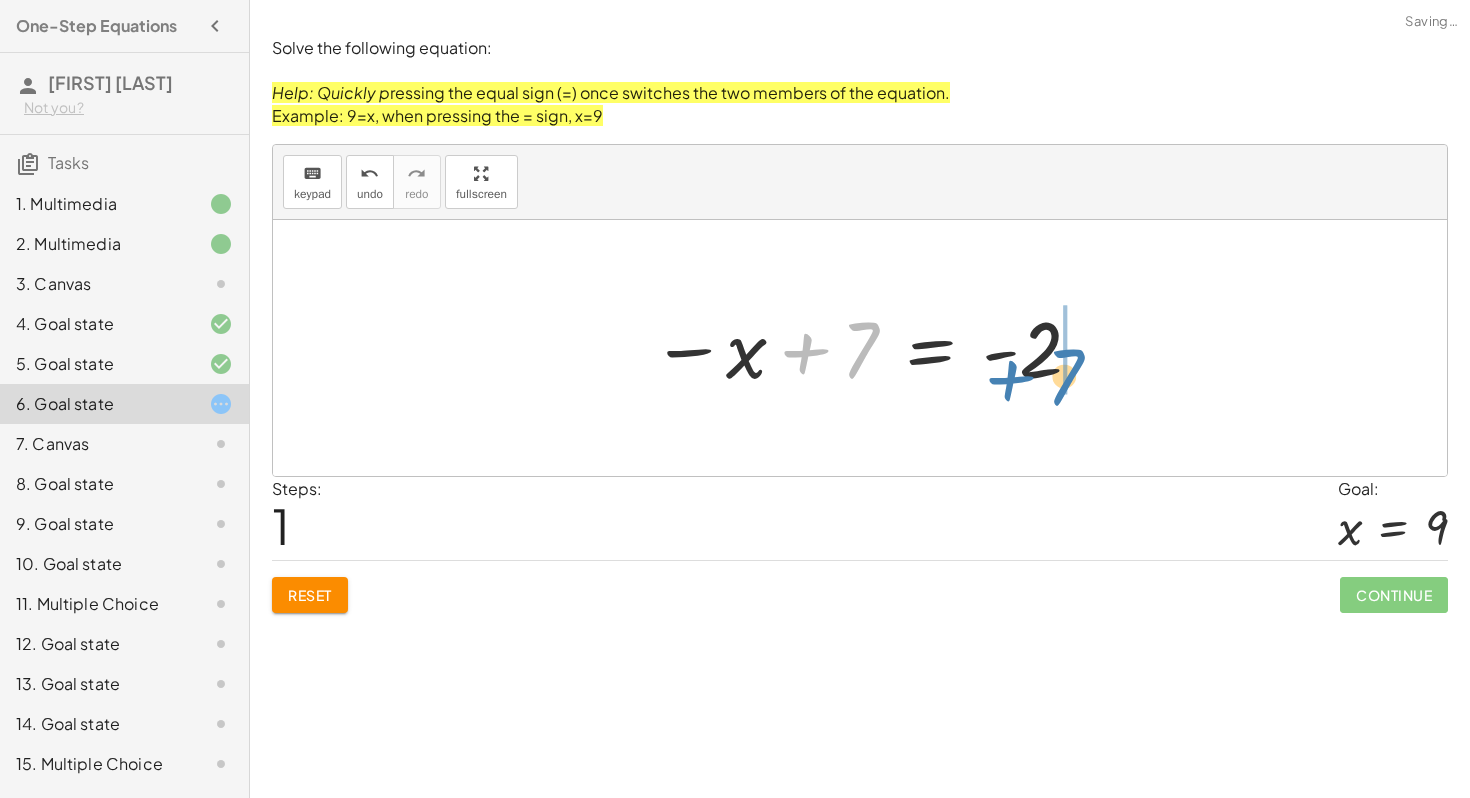 drag, startPoint x: 803, startPoint y: 355, endPoint x: 1007, endPoint y: 375, distance: 204.97804 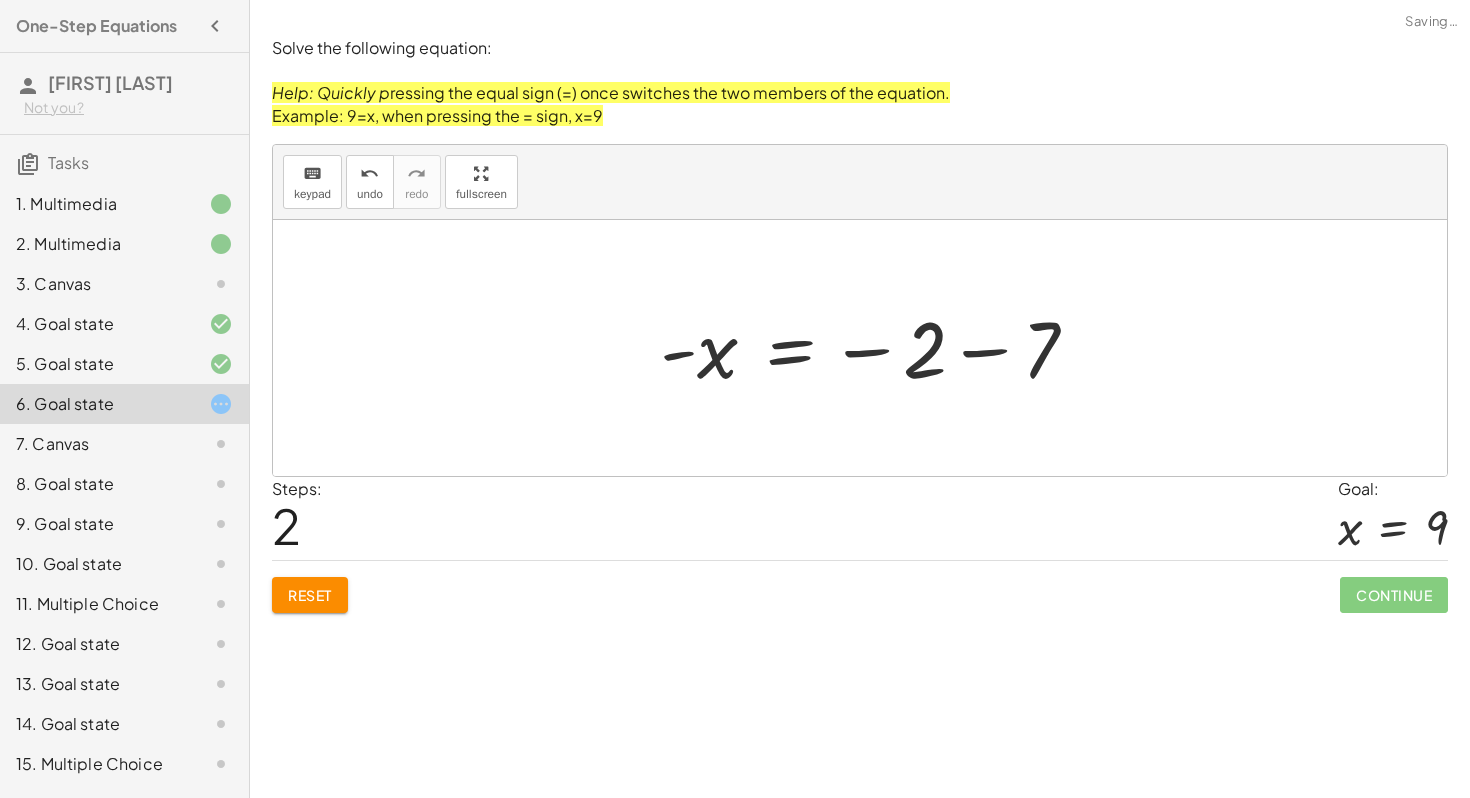 click at bounding box center (876, 348) 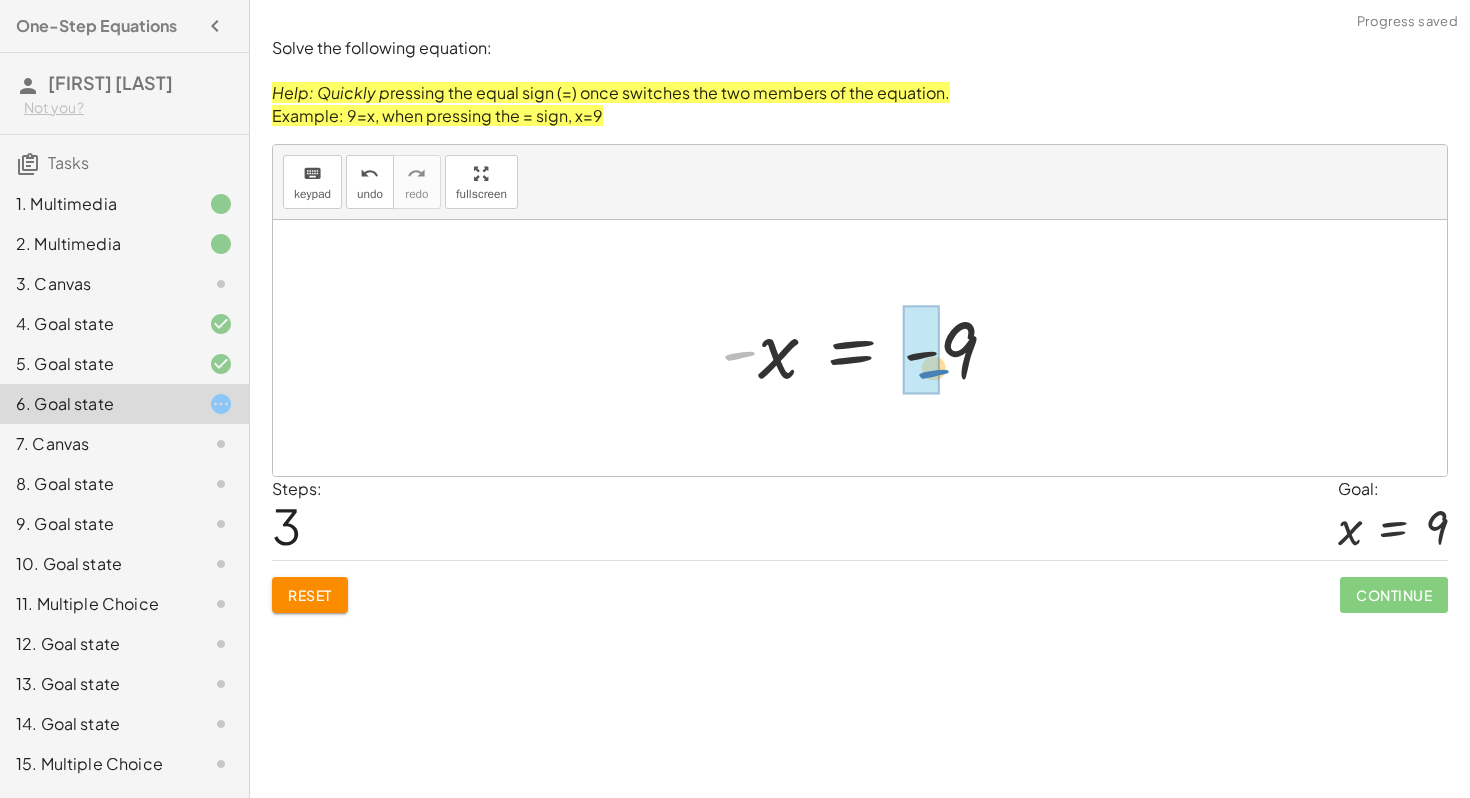 drag, startPoint x: 736, startPoint y: 344, endPoint x: 925, endPoint y: 357, distance: 189.44656 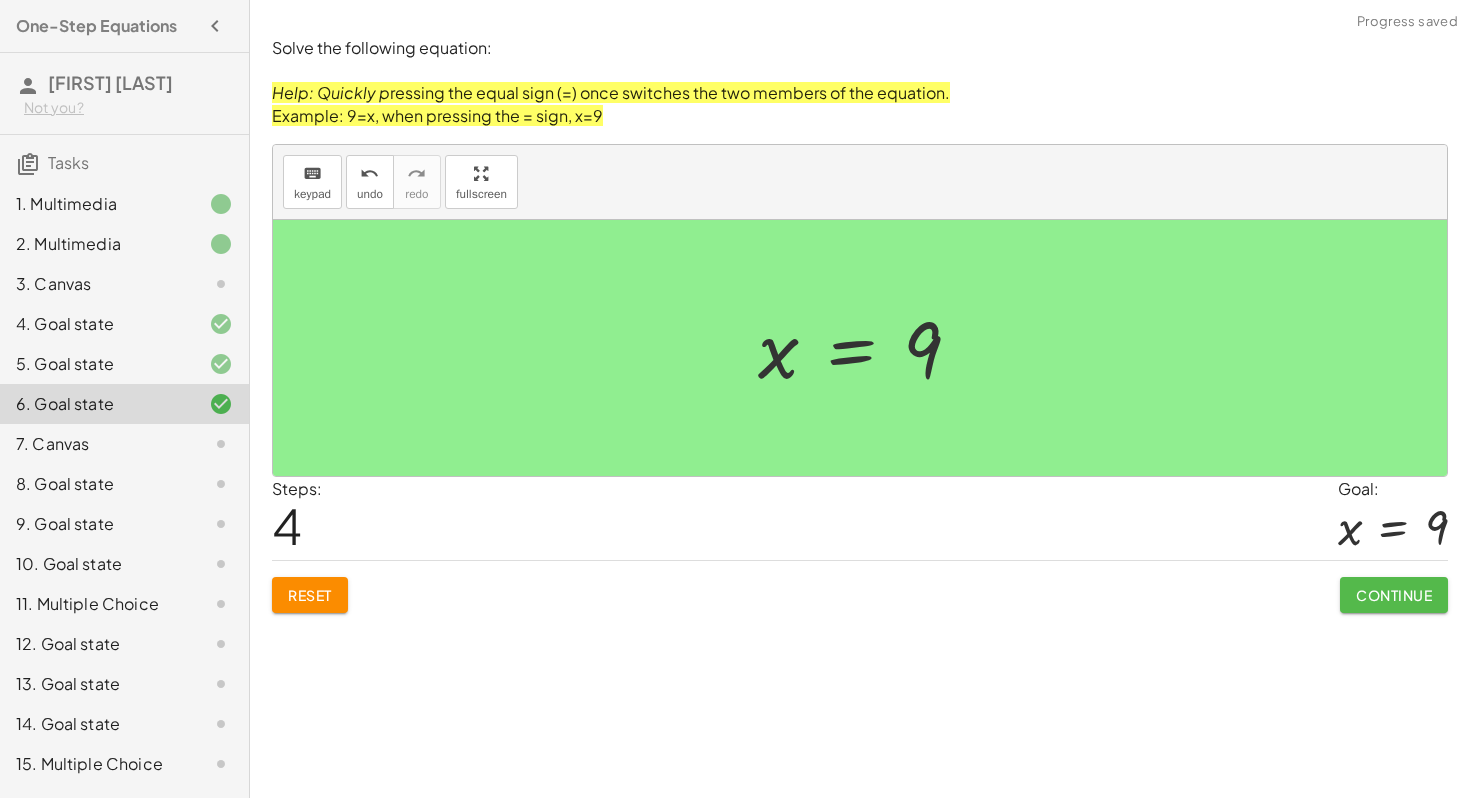 click on "Continue" at bounding box center [1394, 595] 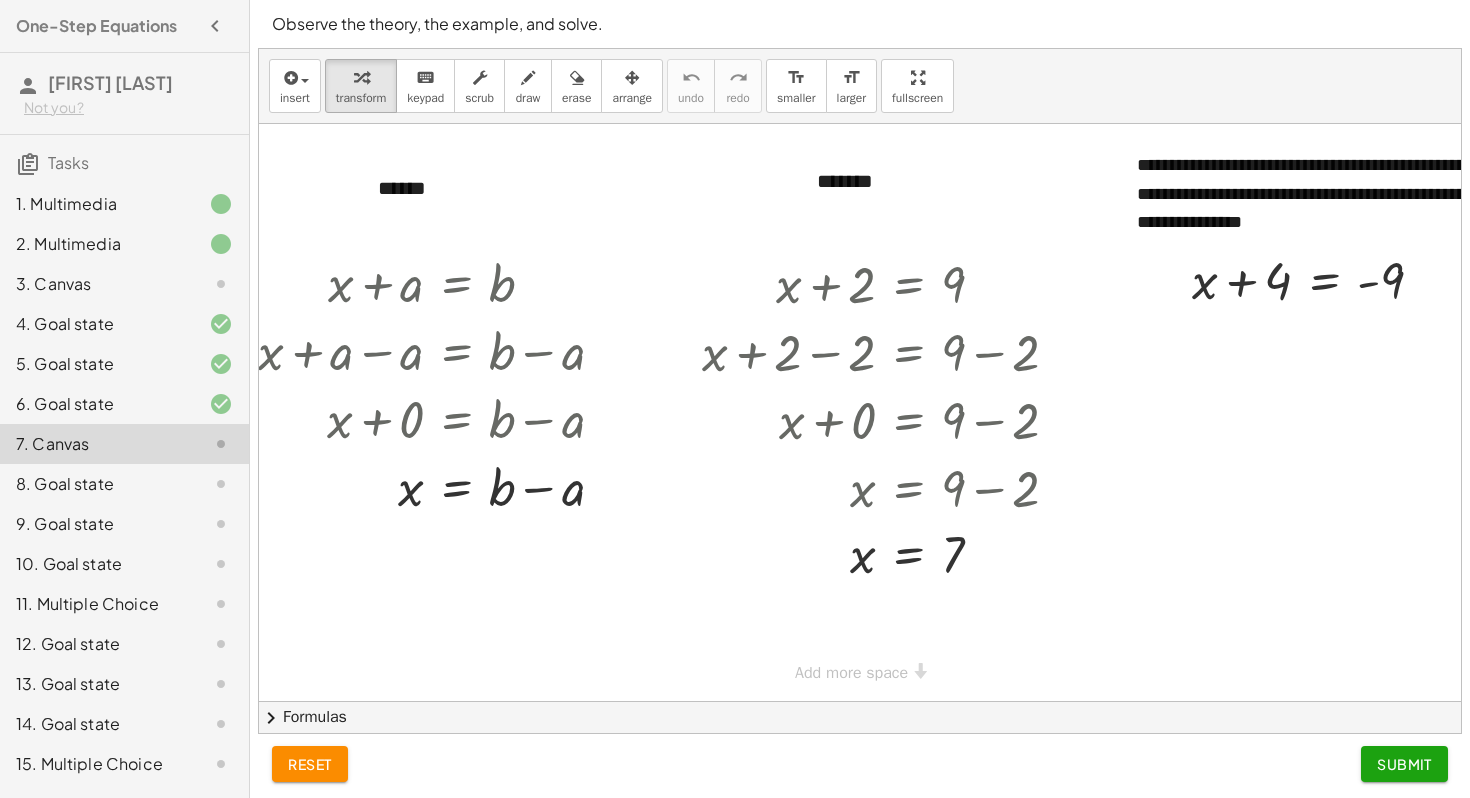 scroll, scrollTop: 0, scrollLeft: 67, axis: horizontal 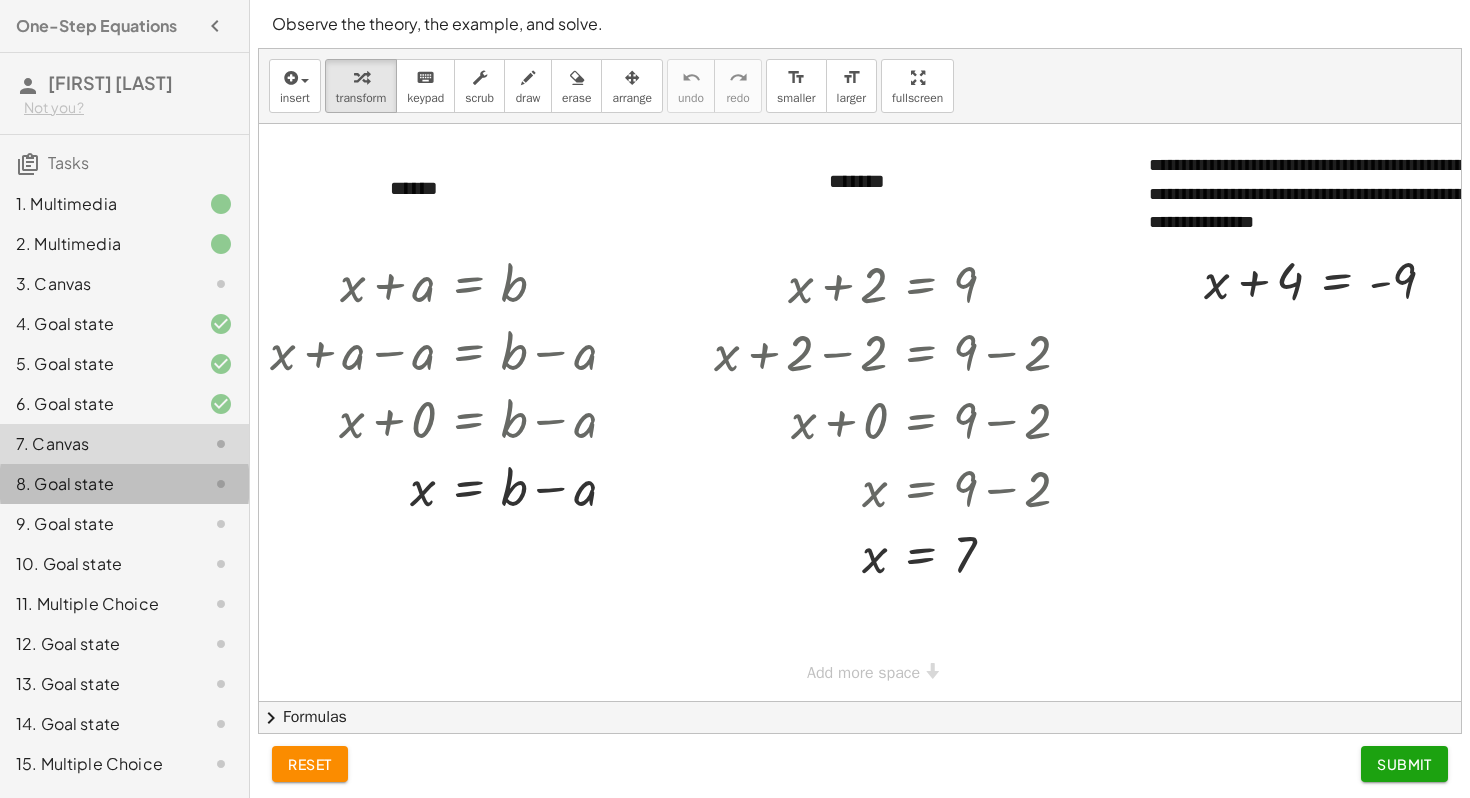 click 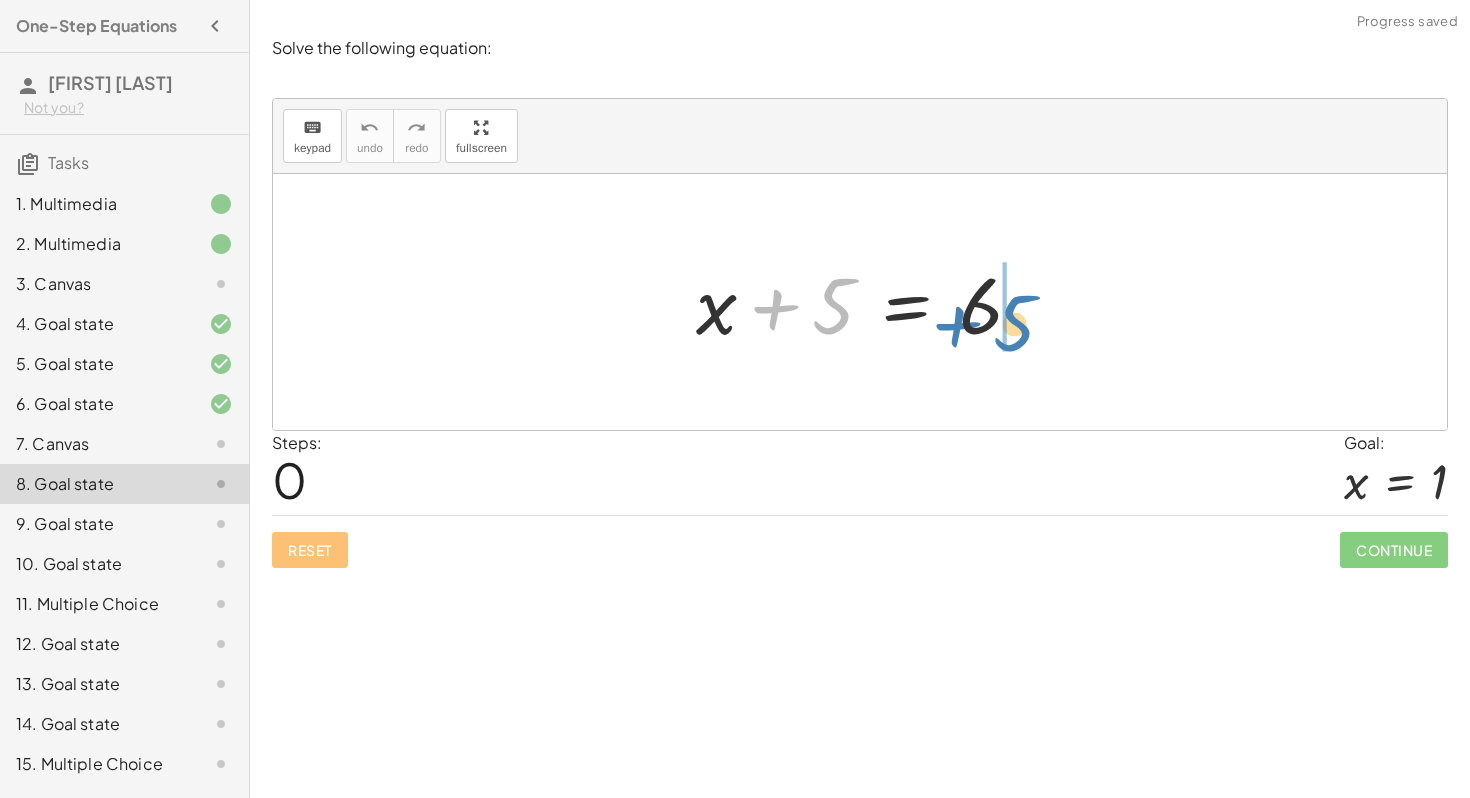 drag, startPoint x: 787, startPoint y: 319, endPoint x: 981, endPoint y: 325, distance: 194.09276 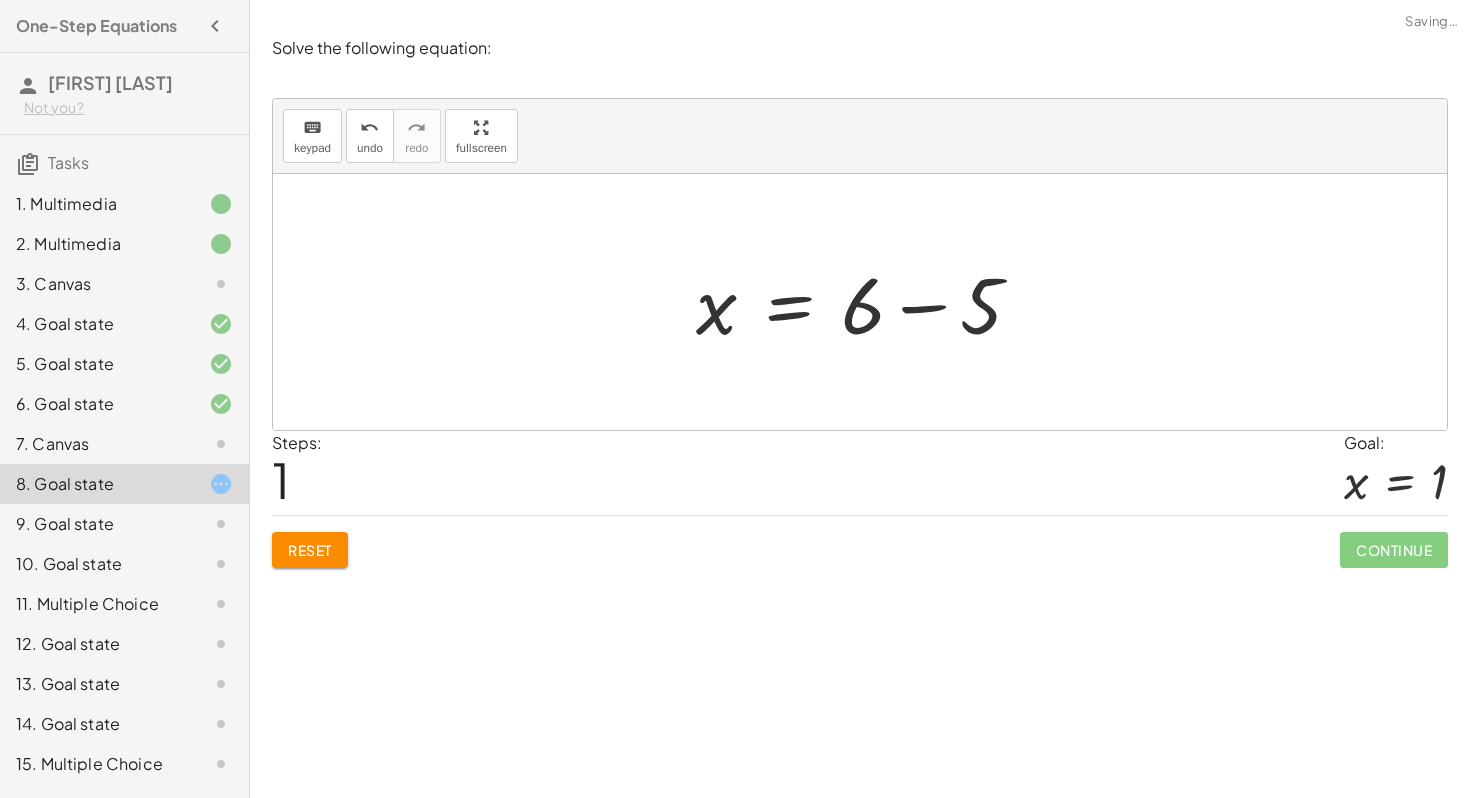 click at bounding box center (867, 302) 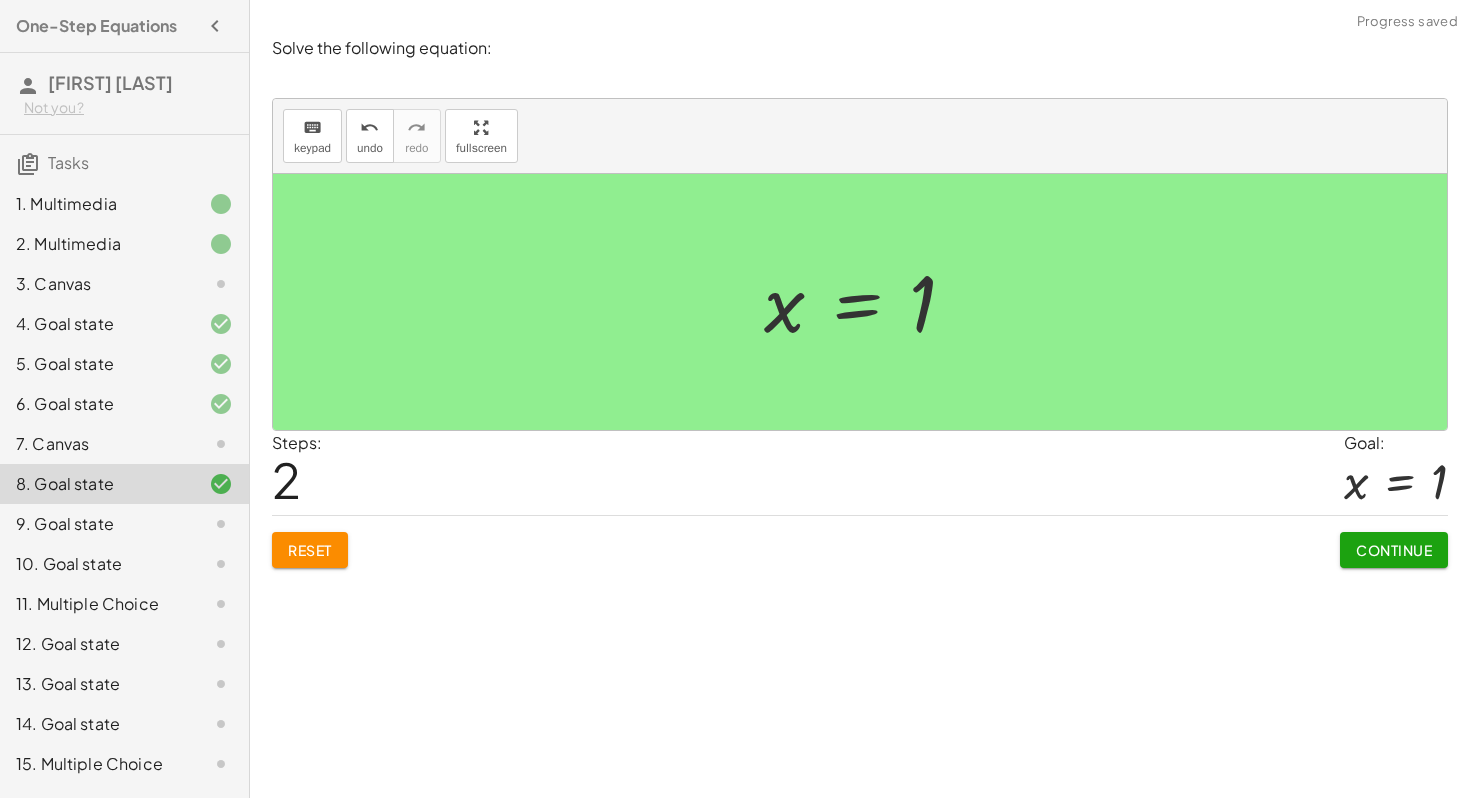 click on "Continue" 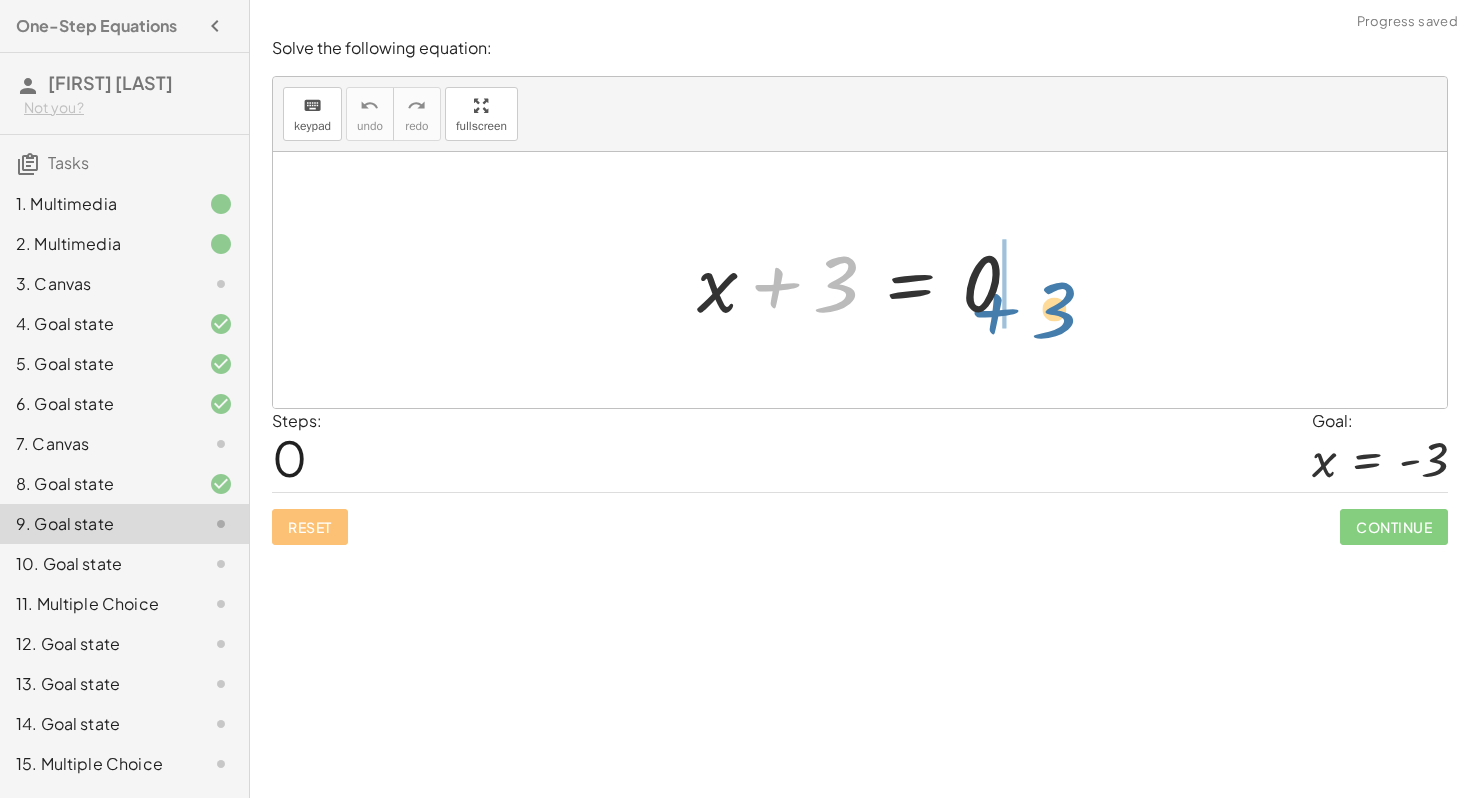drag, startPoint x: 839, startPoint y: 307, endPoint x: 1063, endPoint y: 322, distance: 224.50166 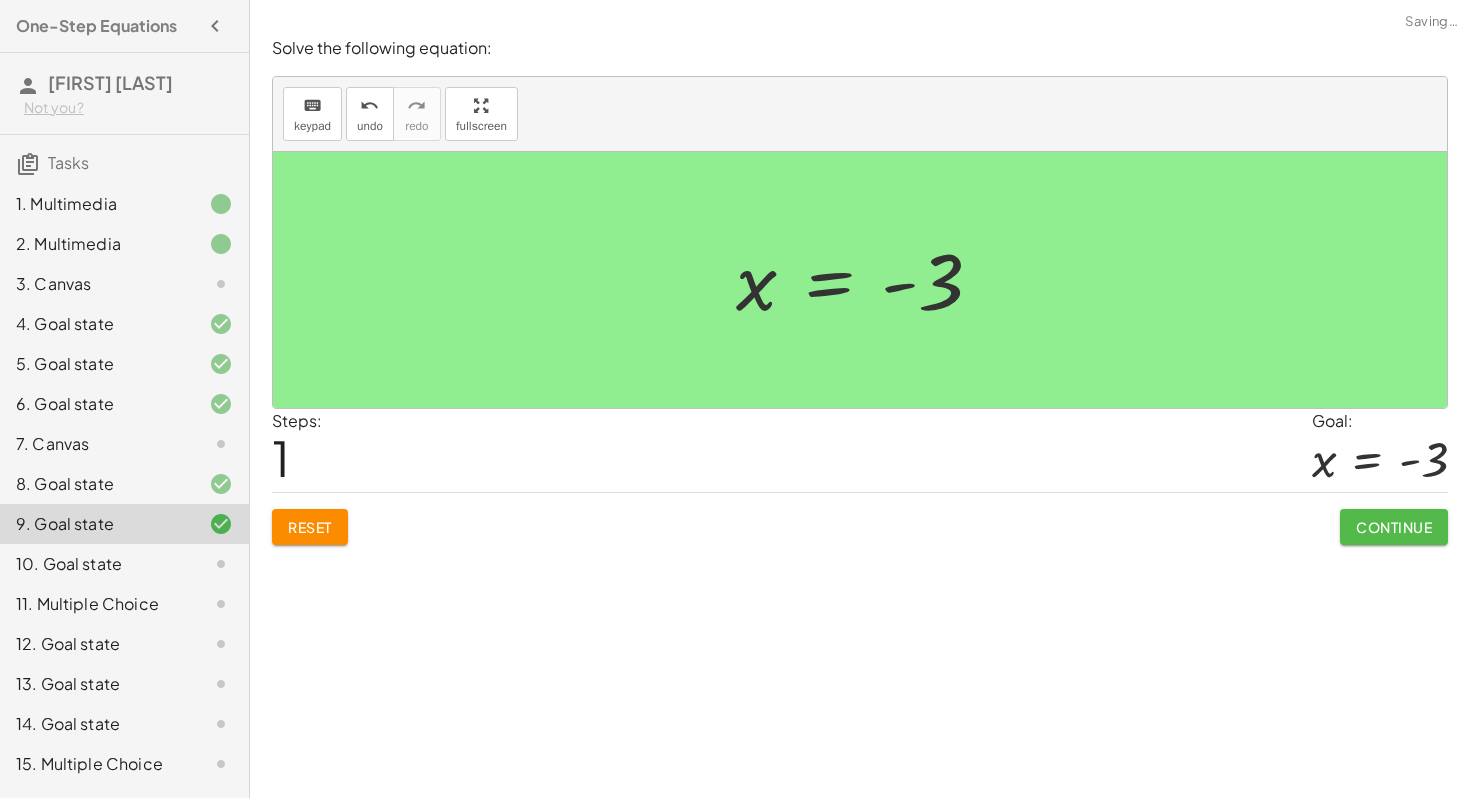 click on "Continue" 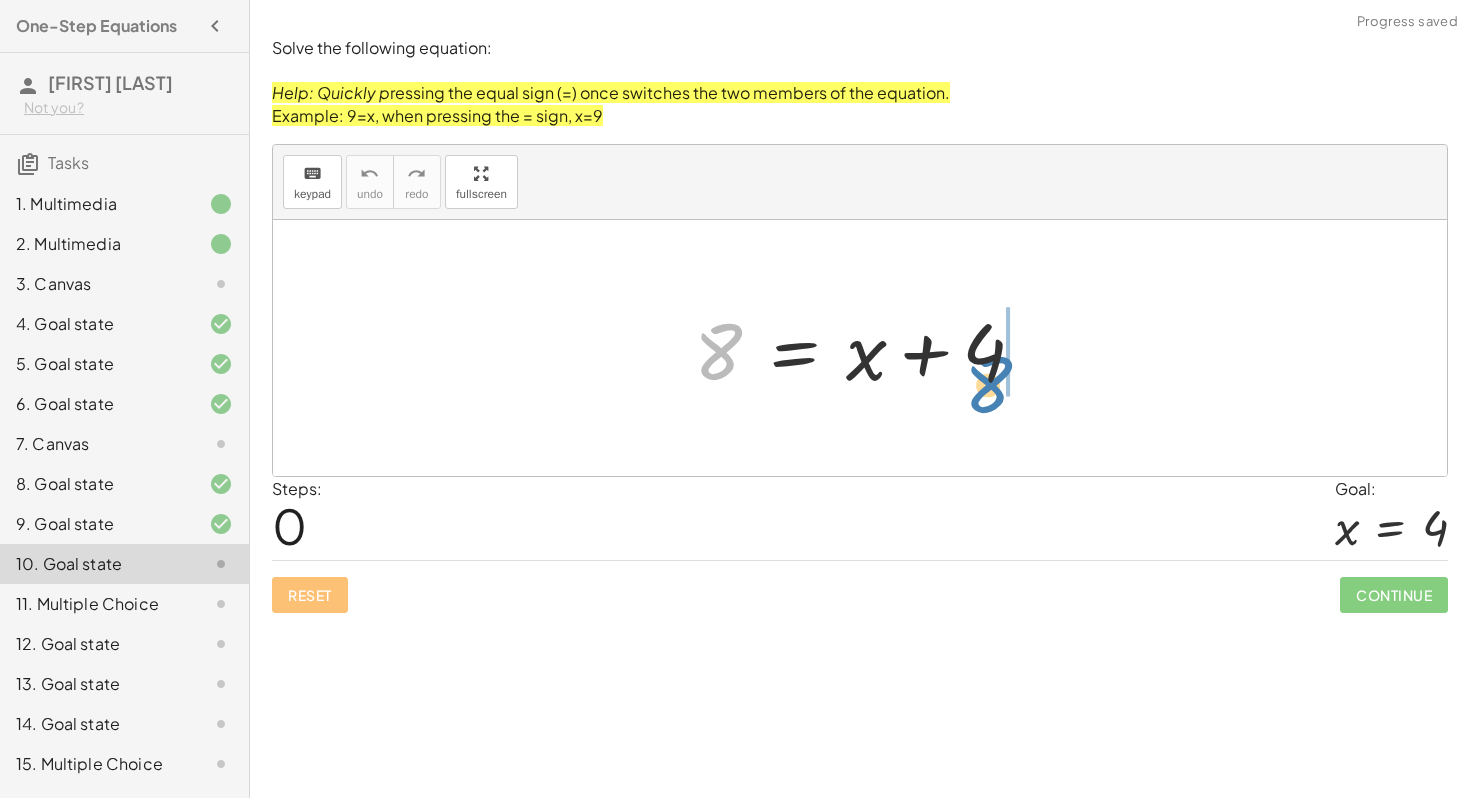drag, startPoint x: 731, startPoint y: 358, endPoint x: 1002, endPoint y: 390, distance: 272.88275 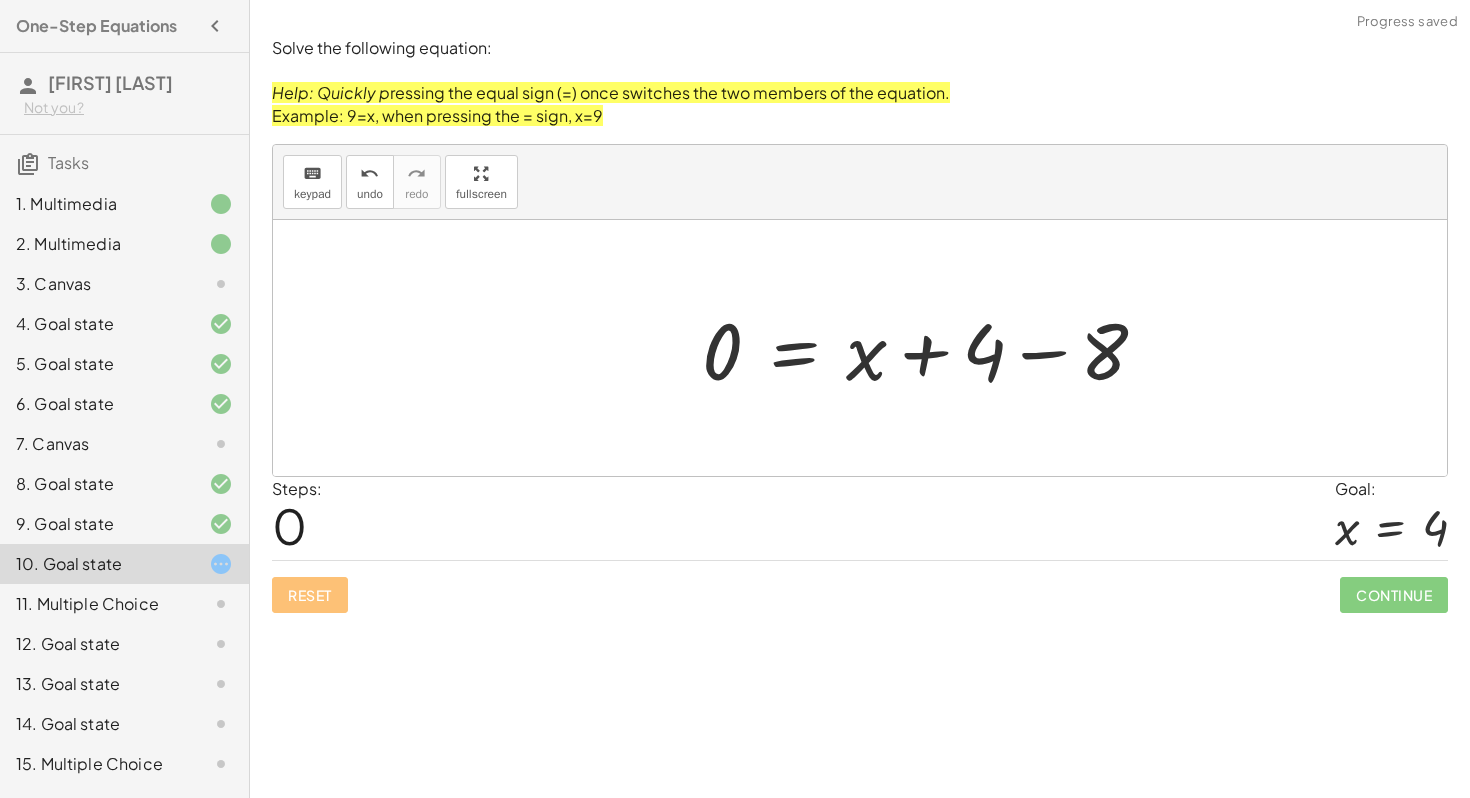 click at bounding box center (933, 348) 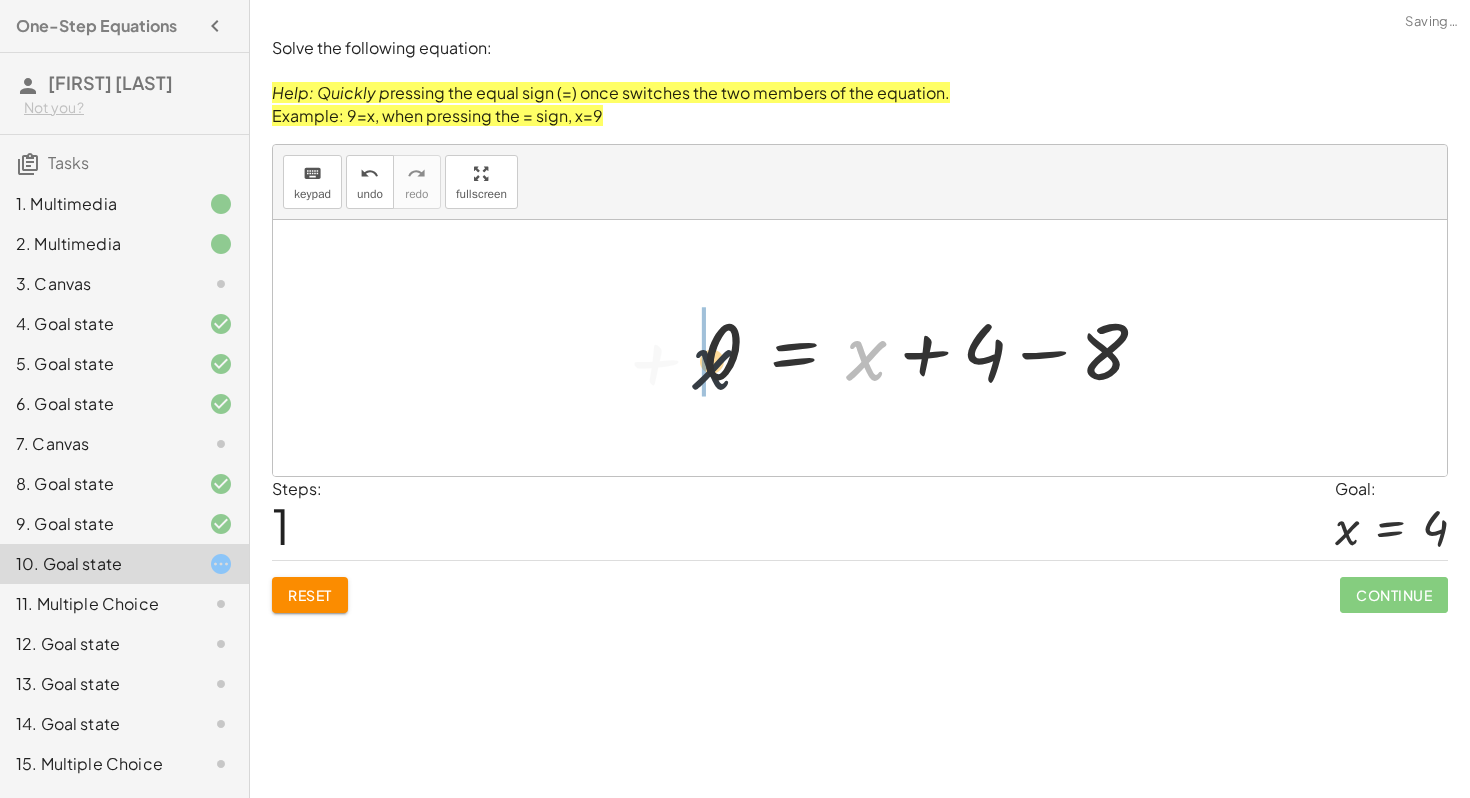 drag, startPoint x: 880, startPoint y: 369, endPoint x: 675, endPoint y: 382, distance: 205.41179 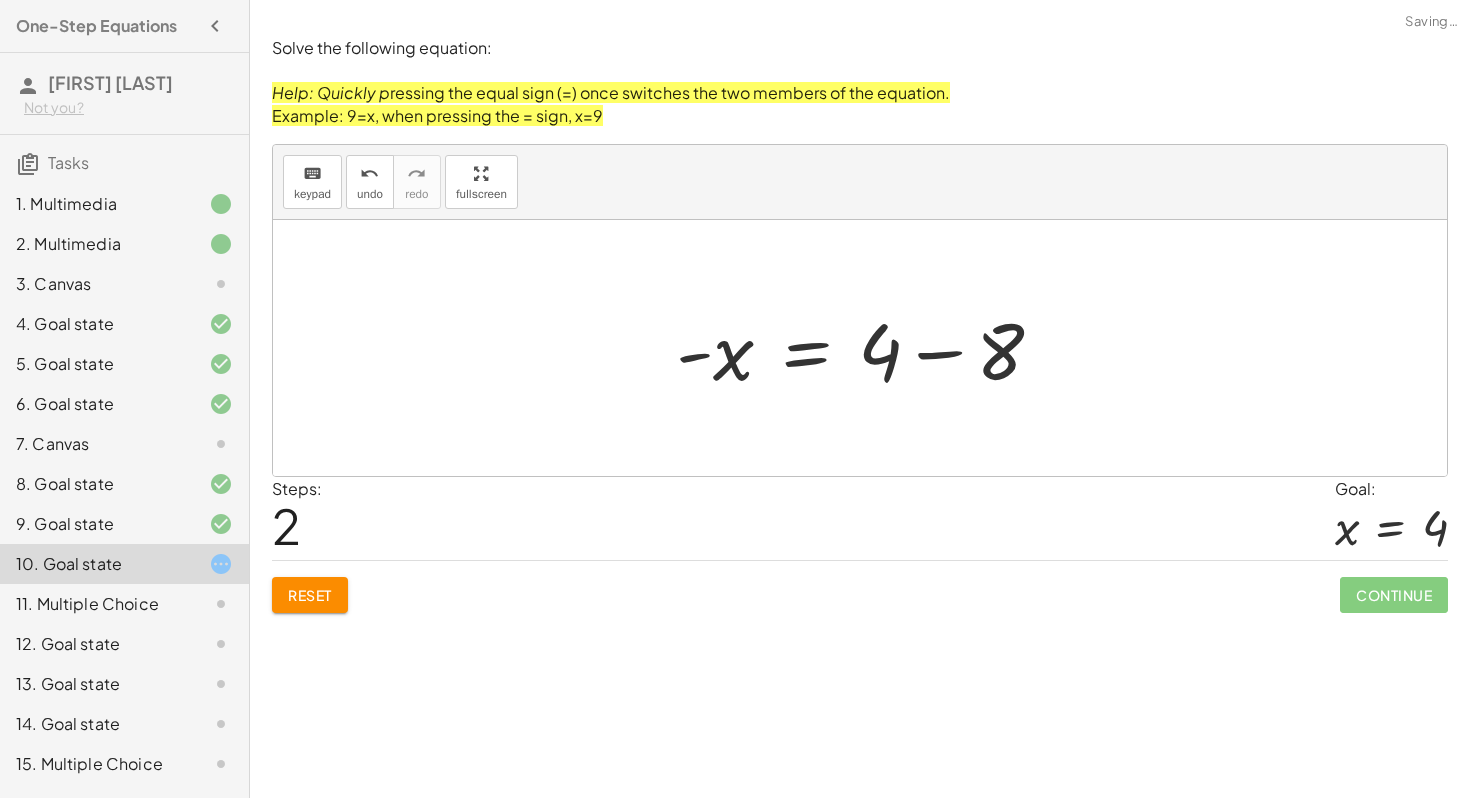 click at bounding box center [868, 348] 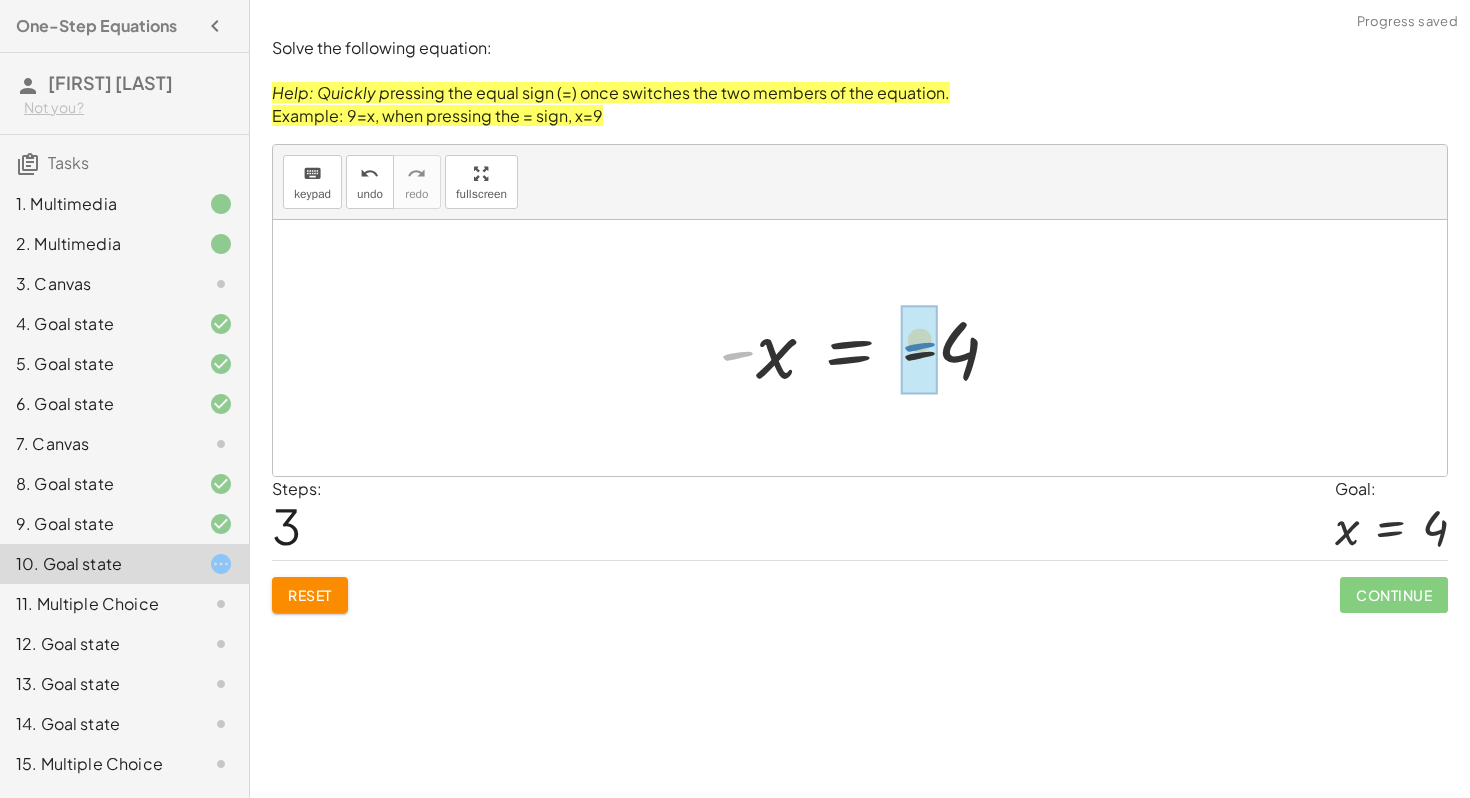 drag, startPoint x: 742, startPoint y: 357, endPoint x: 925, endPoint y: 346, distance: 183.3303 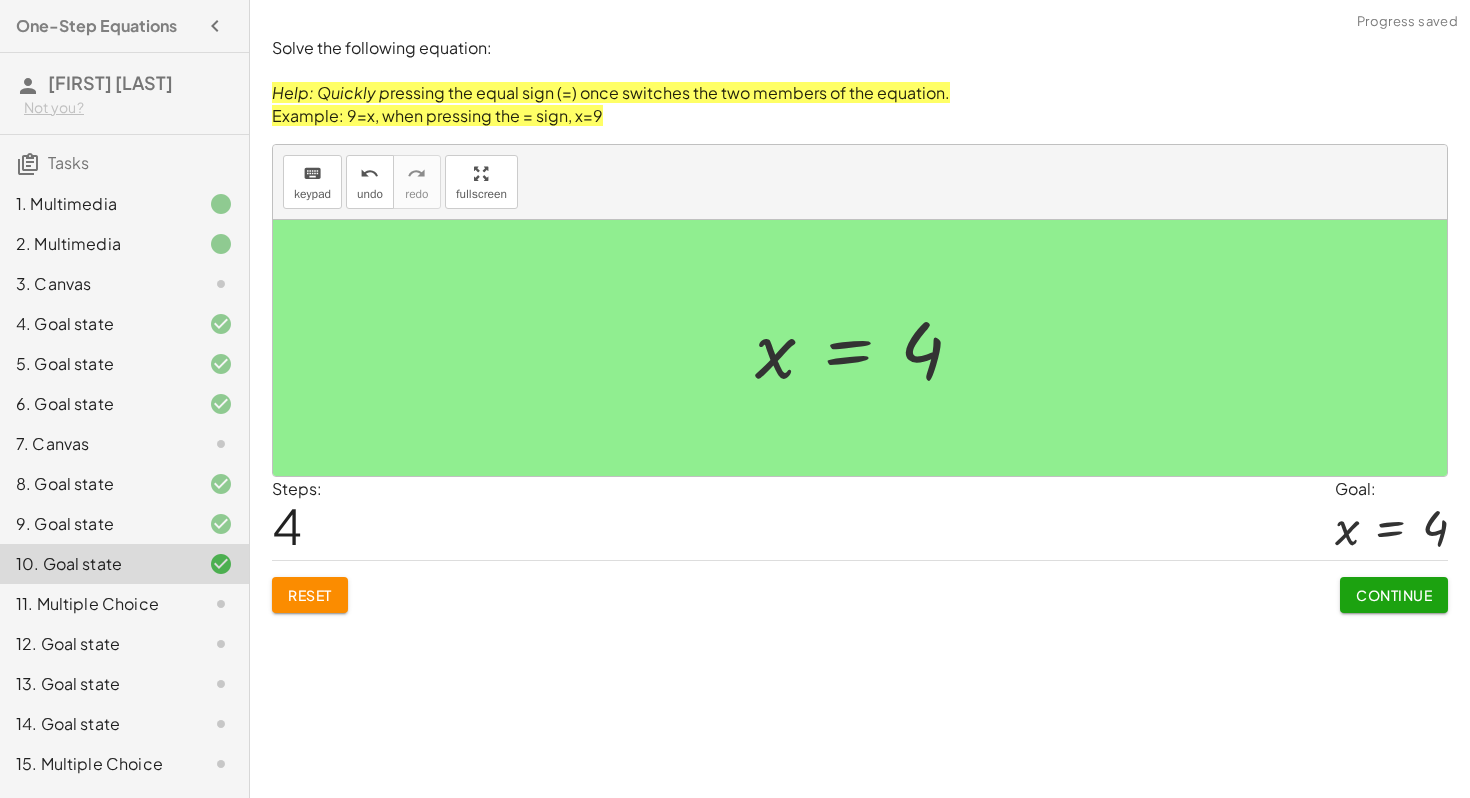 click on "Continue" 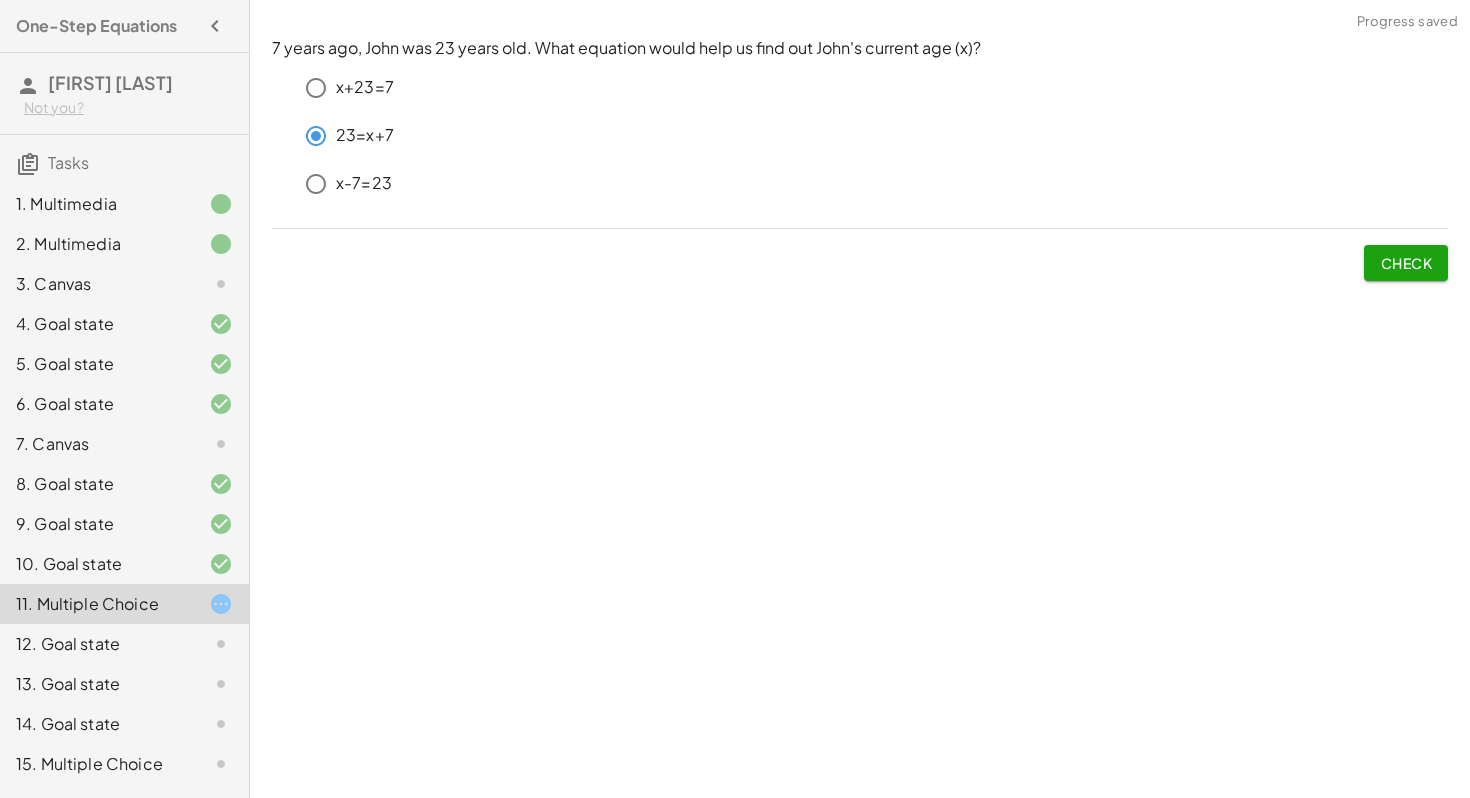 click on "Check" 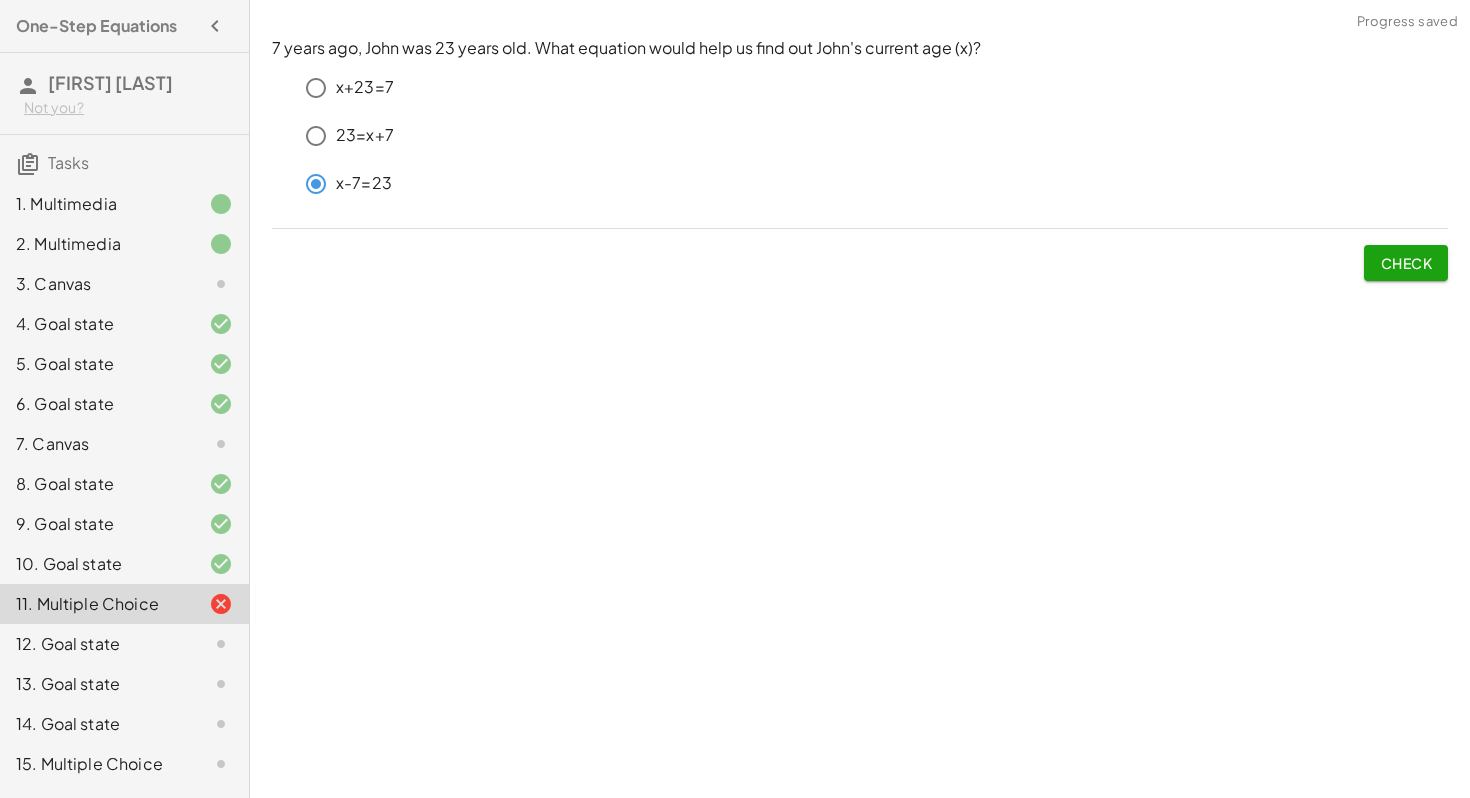 click on "Check" 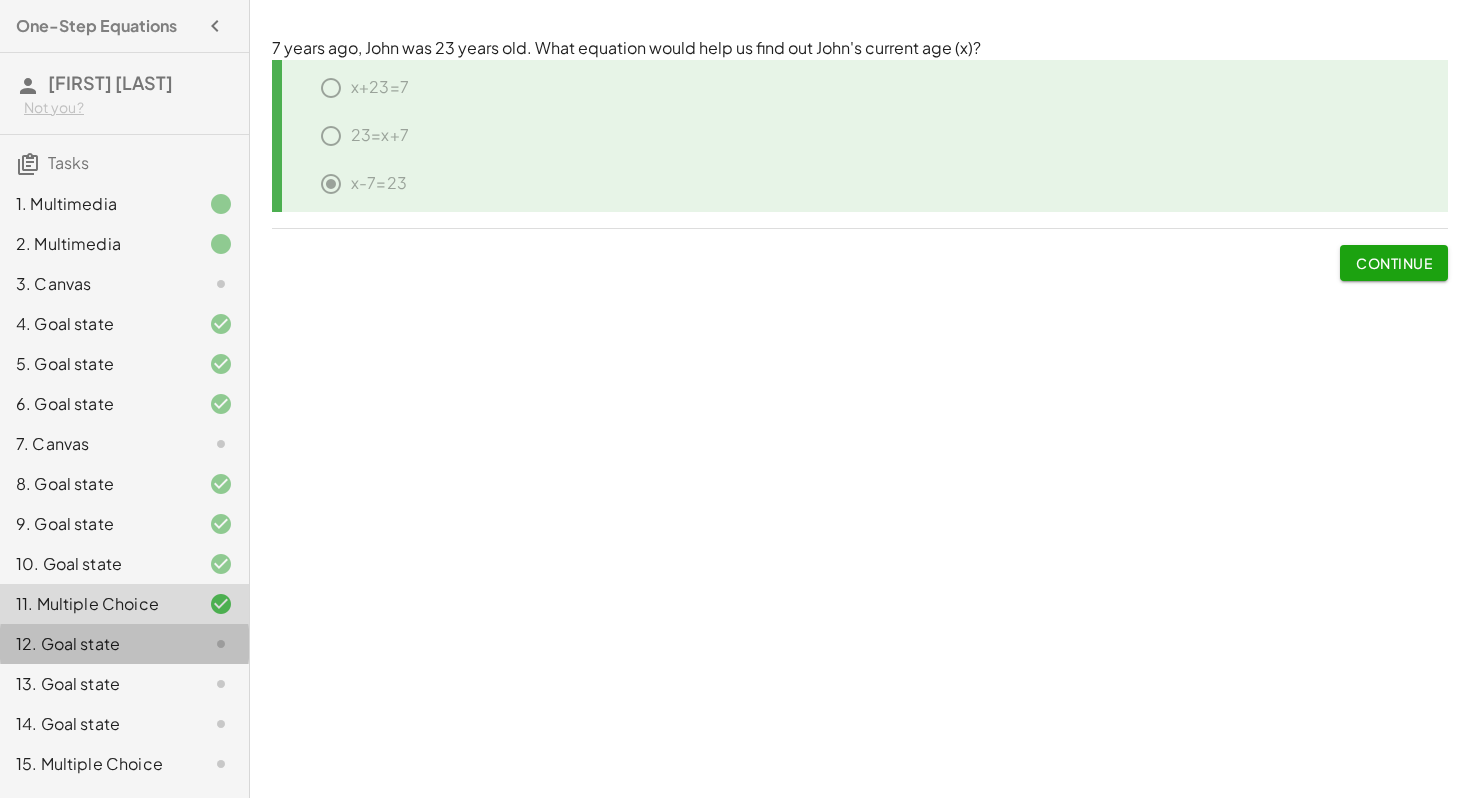 click on "12. Goal state" 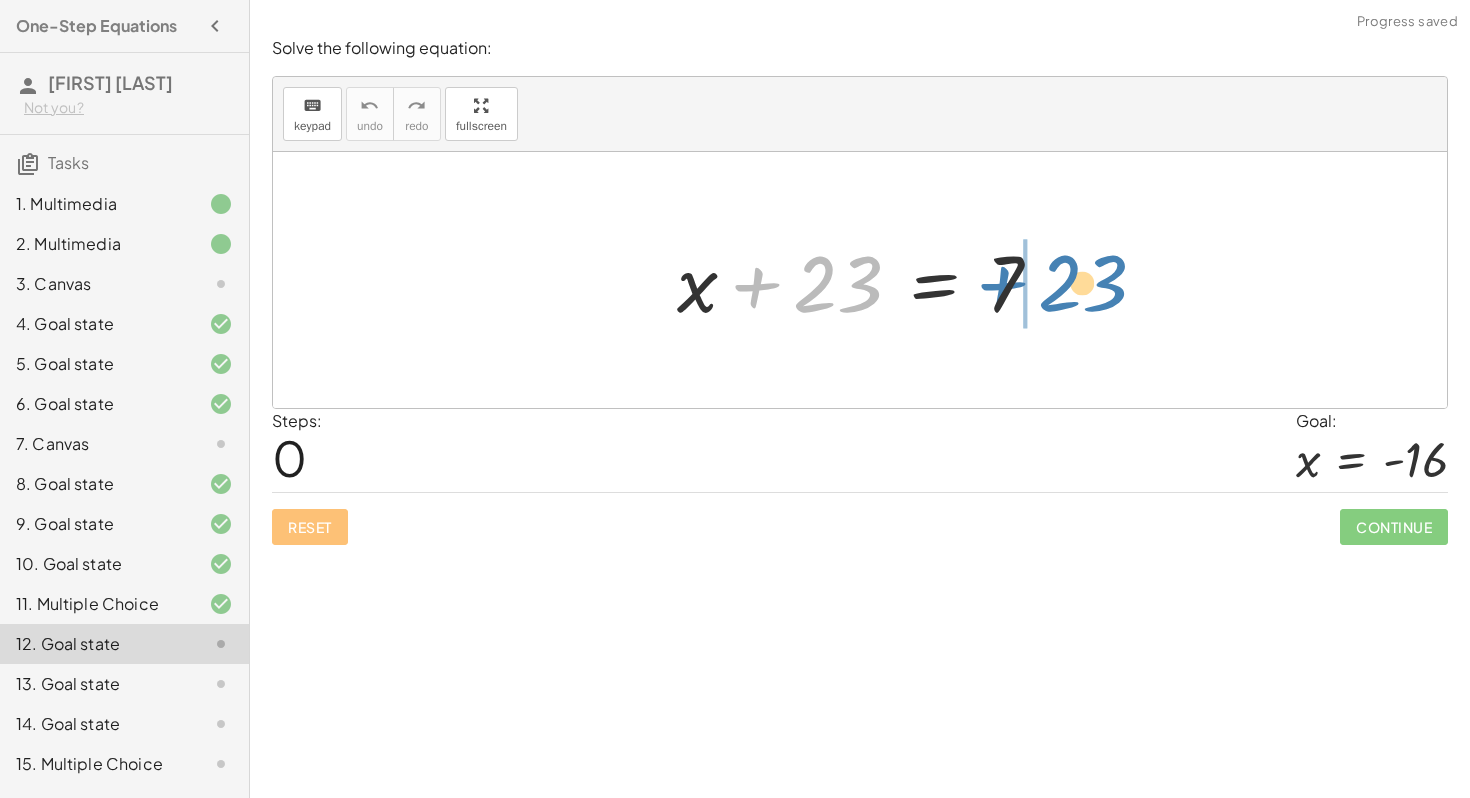 drag, startPoint x: 844, startPoint y: 306, endPoint x: 1086, endPoint y: 305, distance: 242.00206 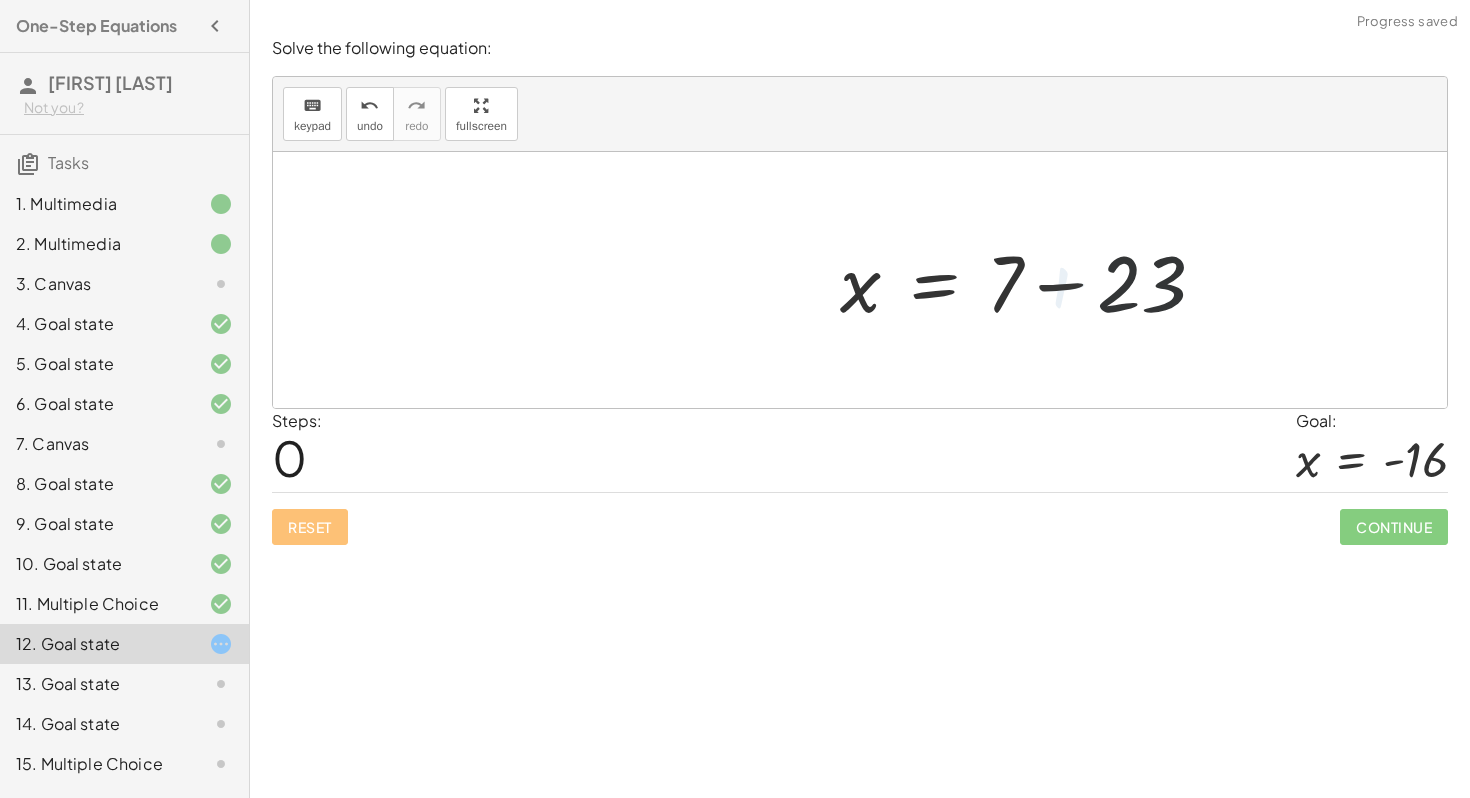 click at bounding box center (1031, 280) 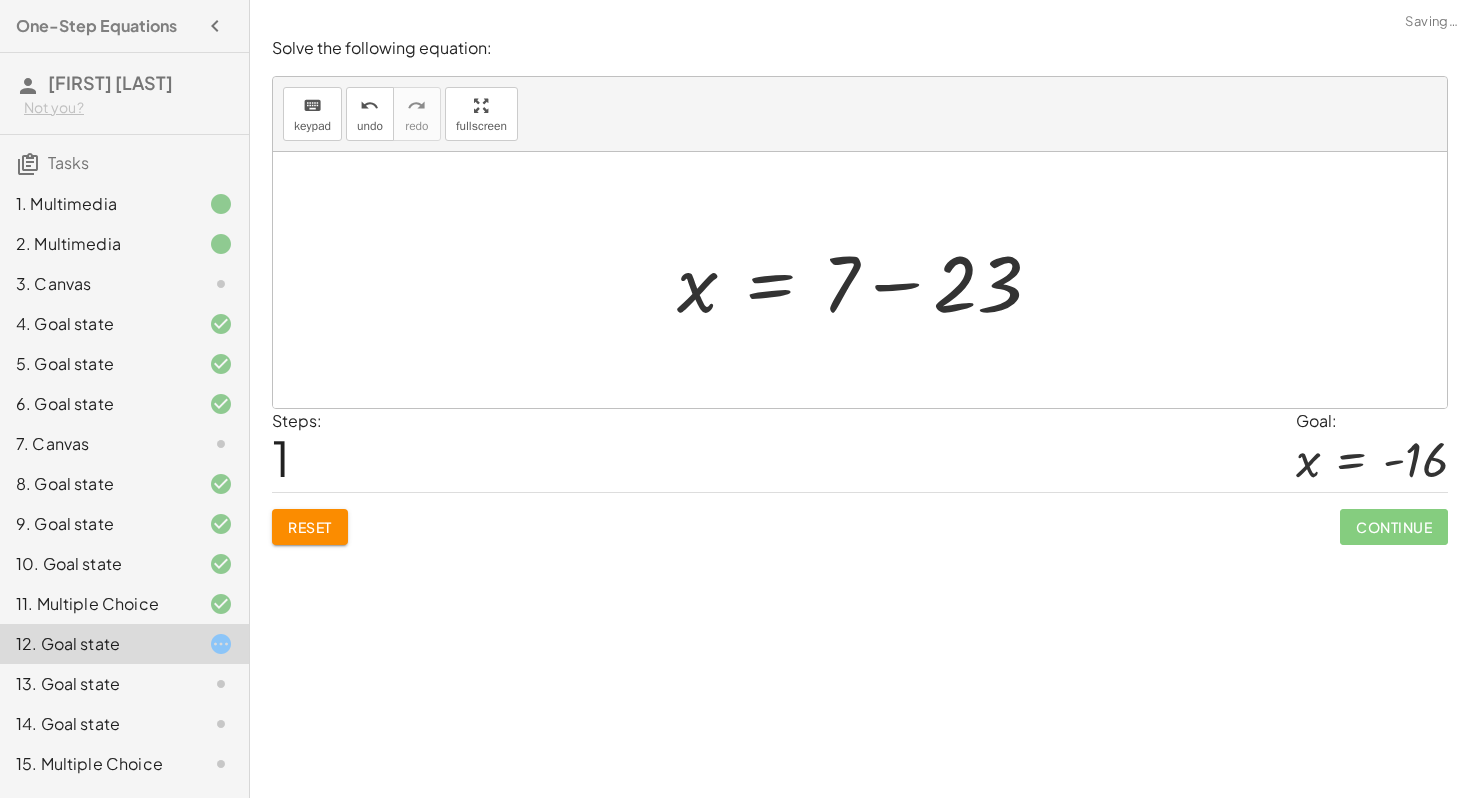 click at bounding box center [867, 280] 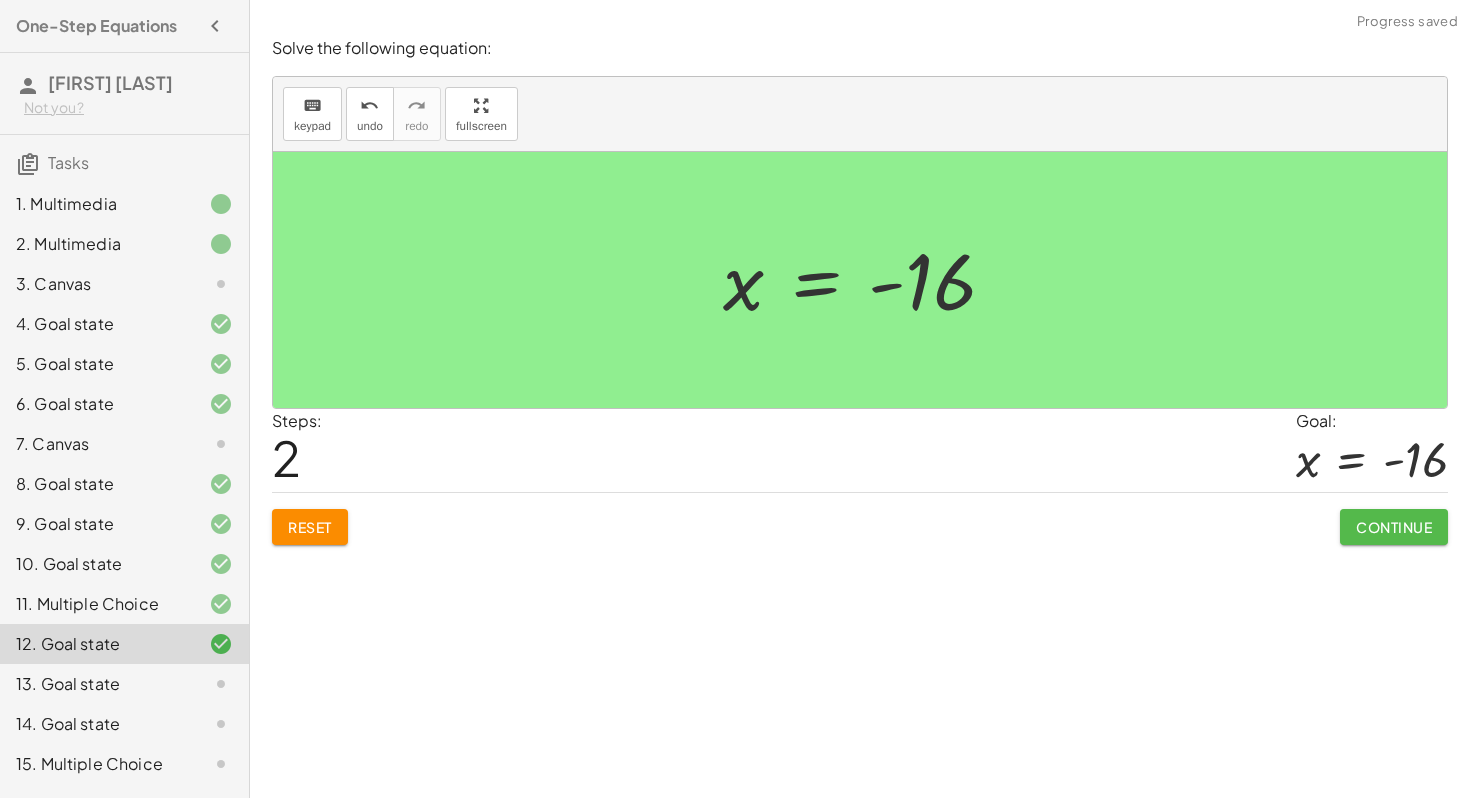 click on "Continue" at bounding box center [1394, 527] 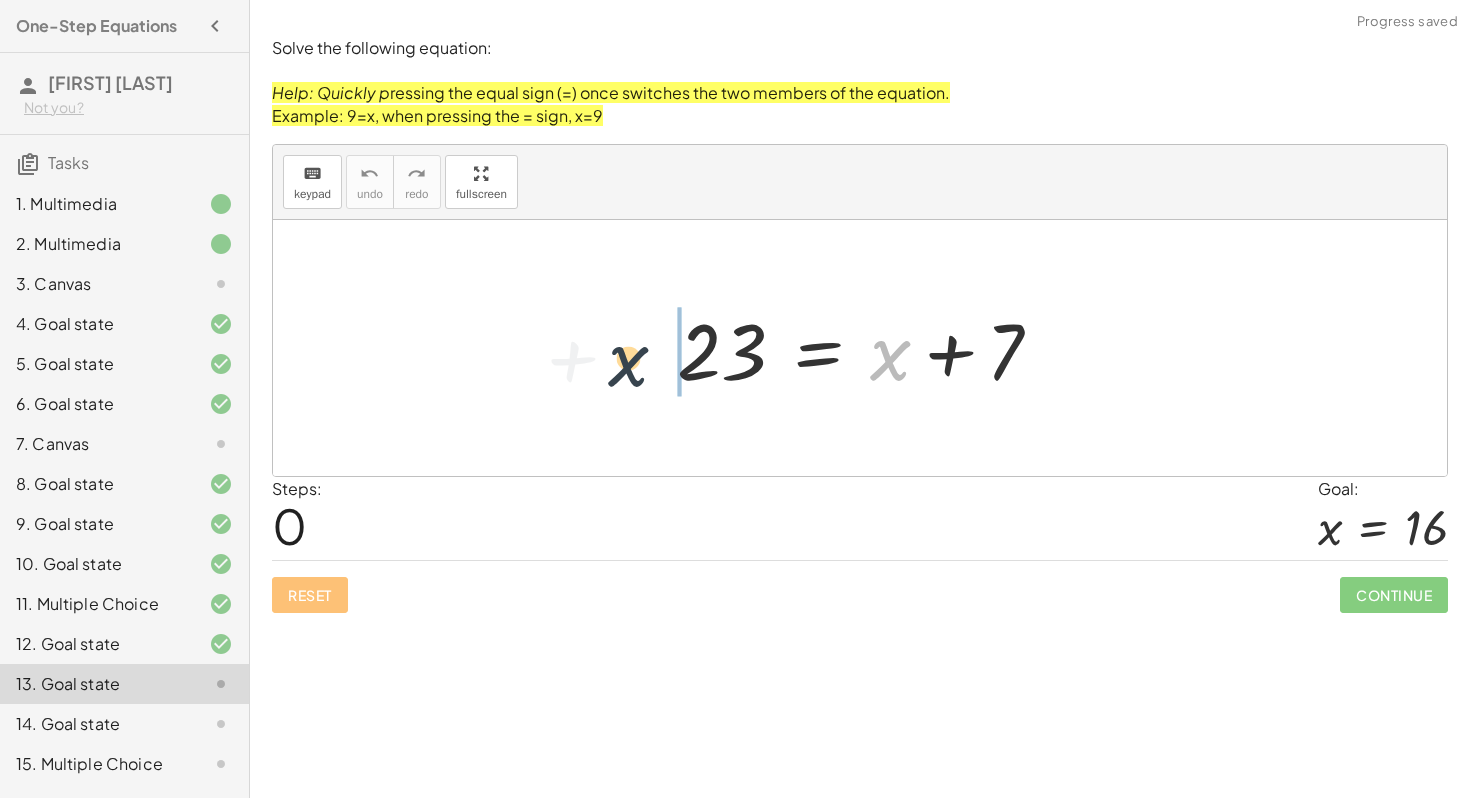 drag, startPoint x: 894, startPoint y: 355, endPoint x: 626, endPoint y: 360, distance: 268.04663 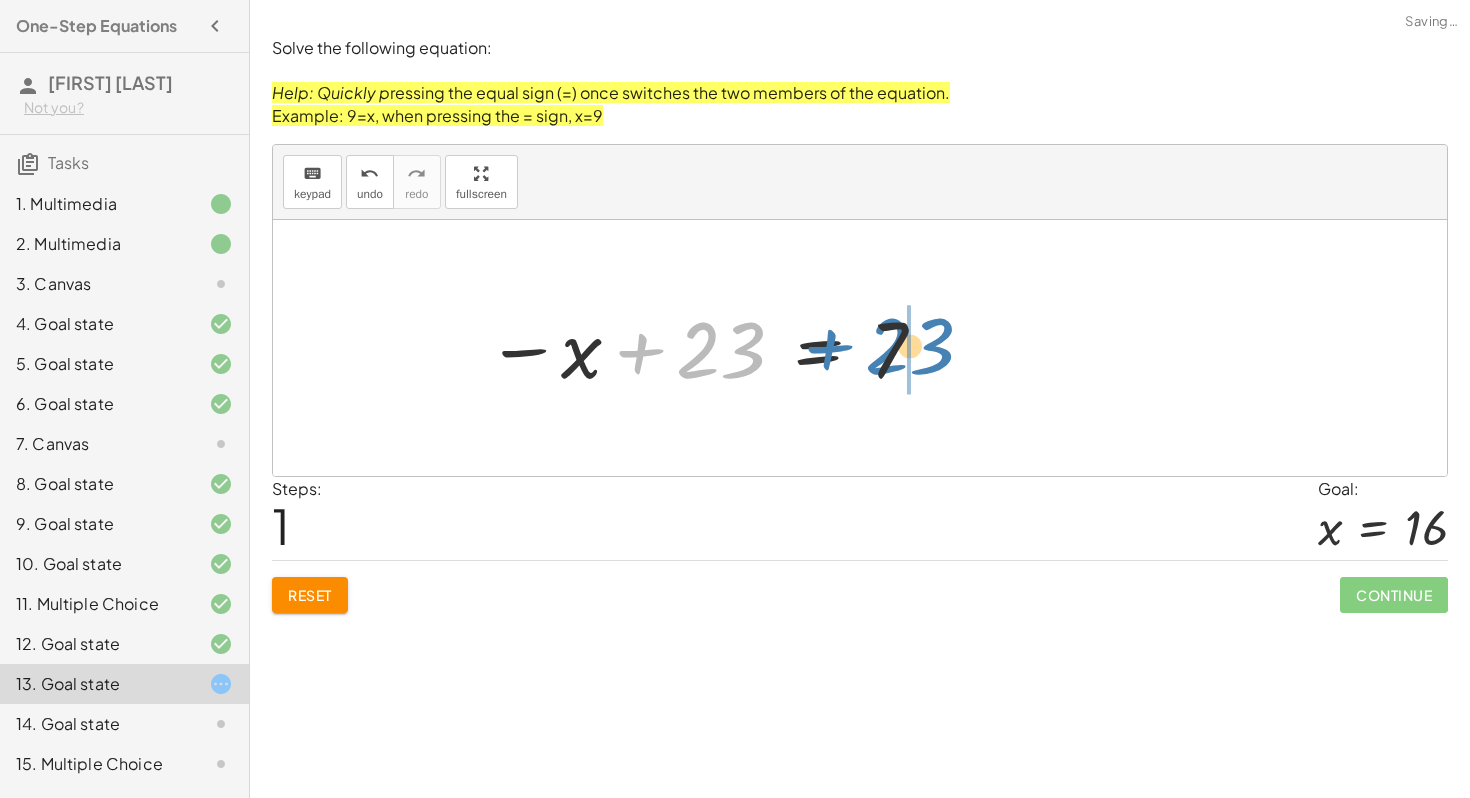 drag, startPoint x: 719, startPoint y: 349, endPoint x: 908, endPoint y: 343, distance: 189.09521 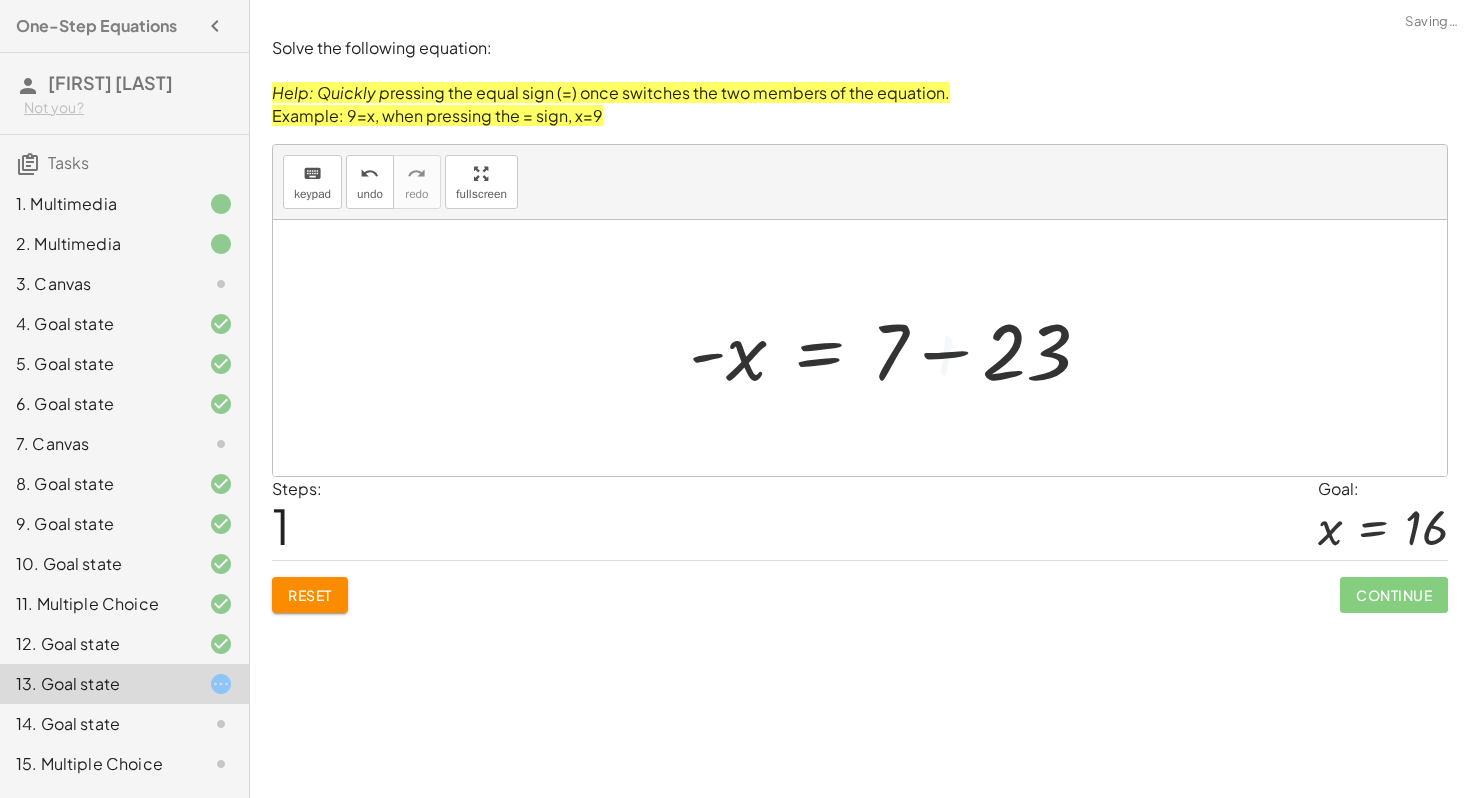 click at bounding box center [898, 348] 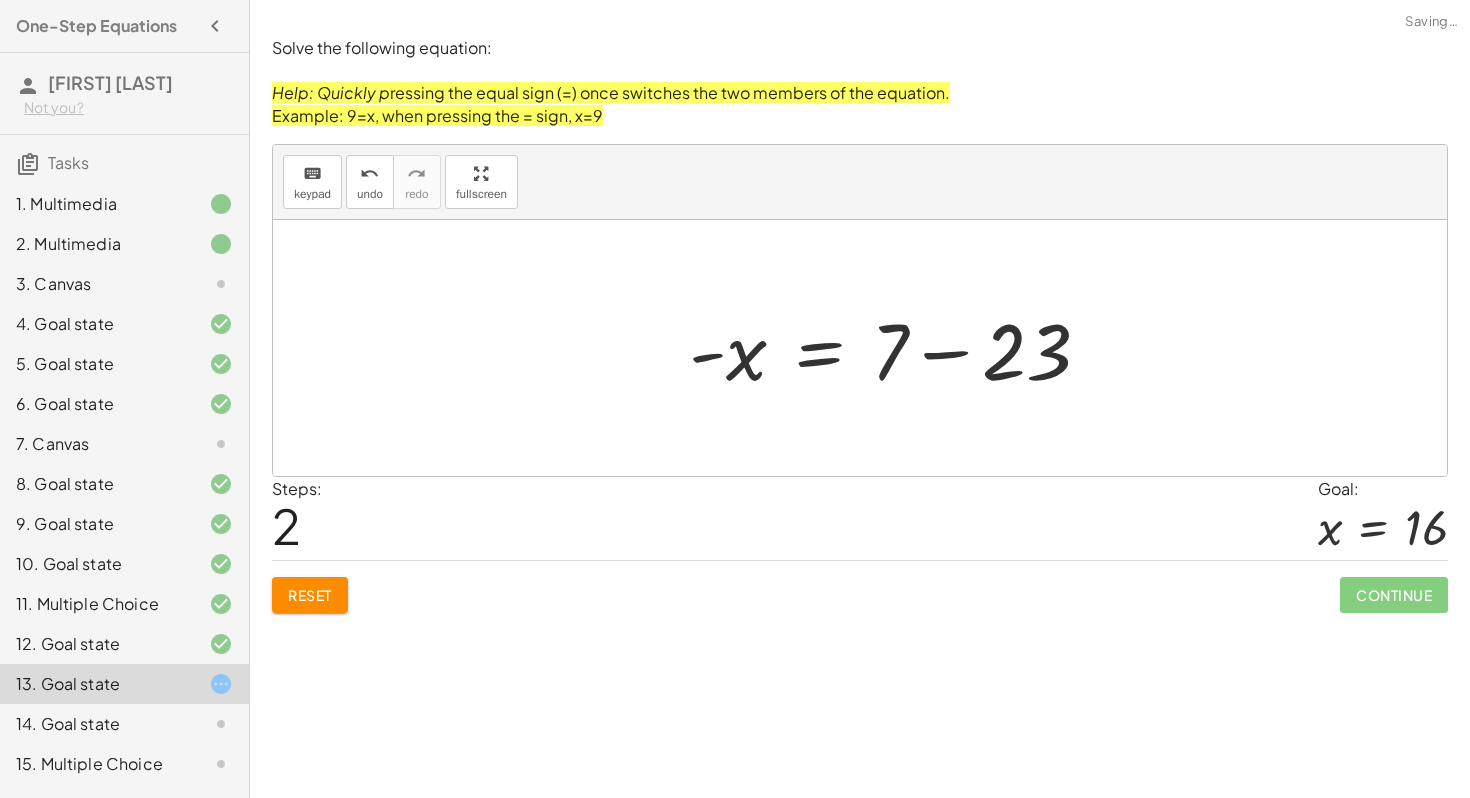 click at bounding box center [898, 348] 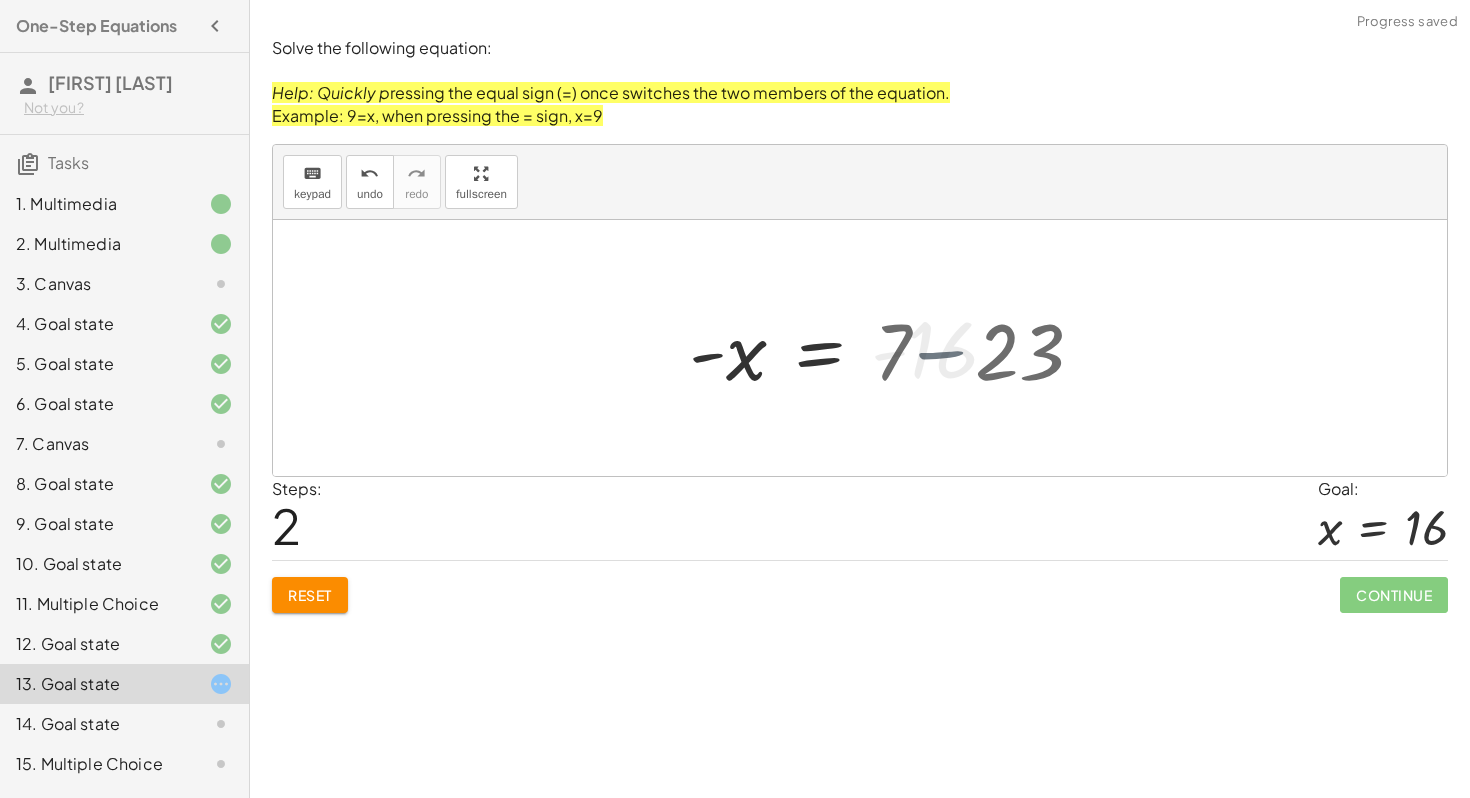 click at bounding box center [852, 348] 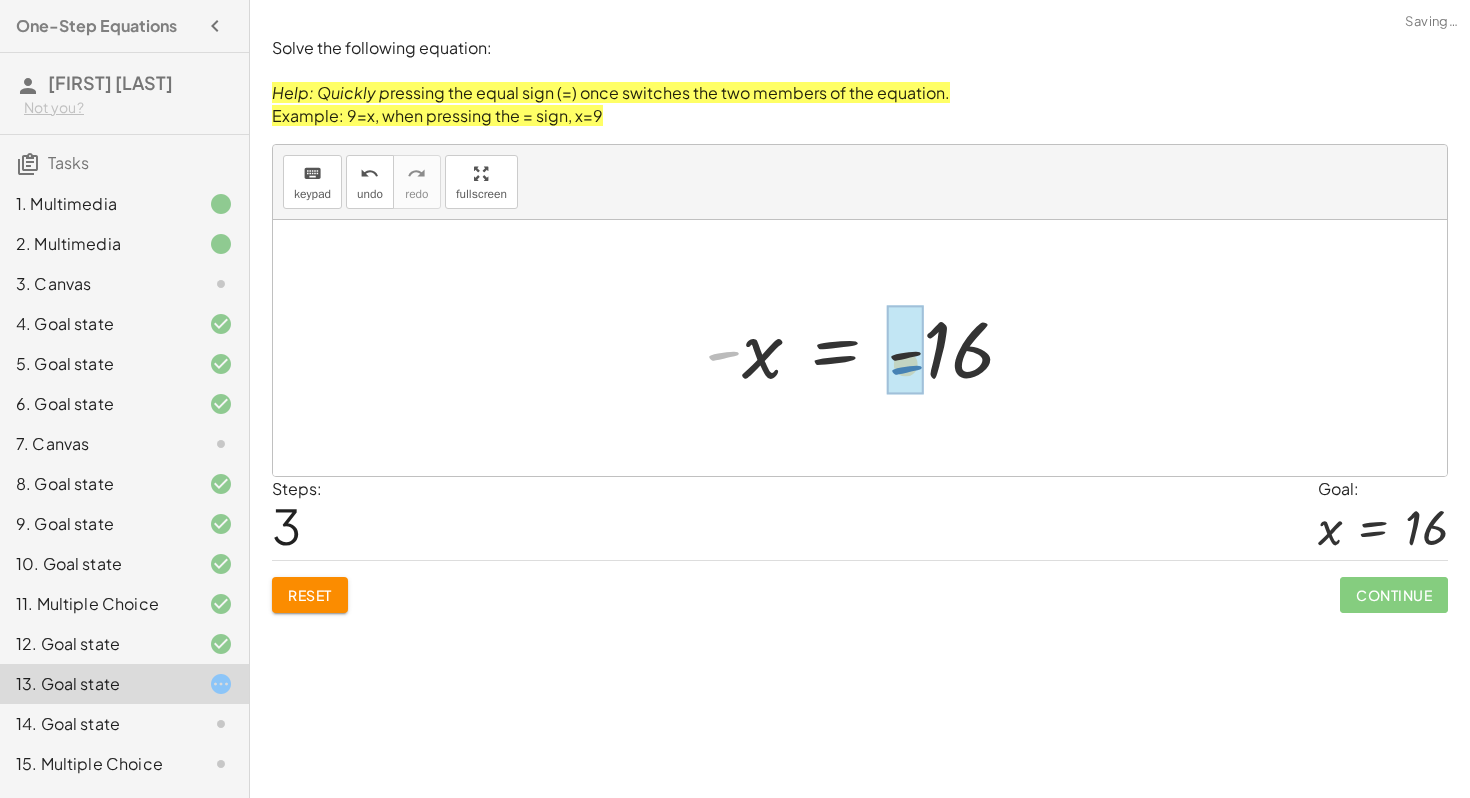 drag, startPoint x: 730, startPoint y: 358, endPoint x: 918, endPoint y: 370, distance: 188.38258 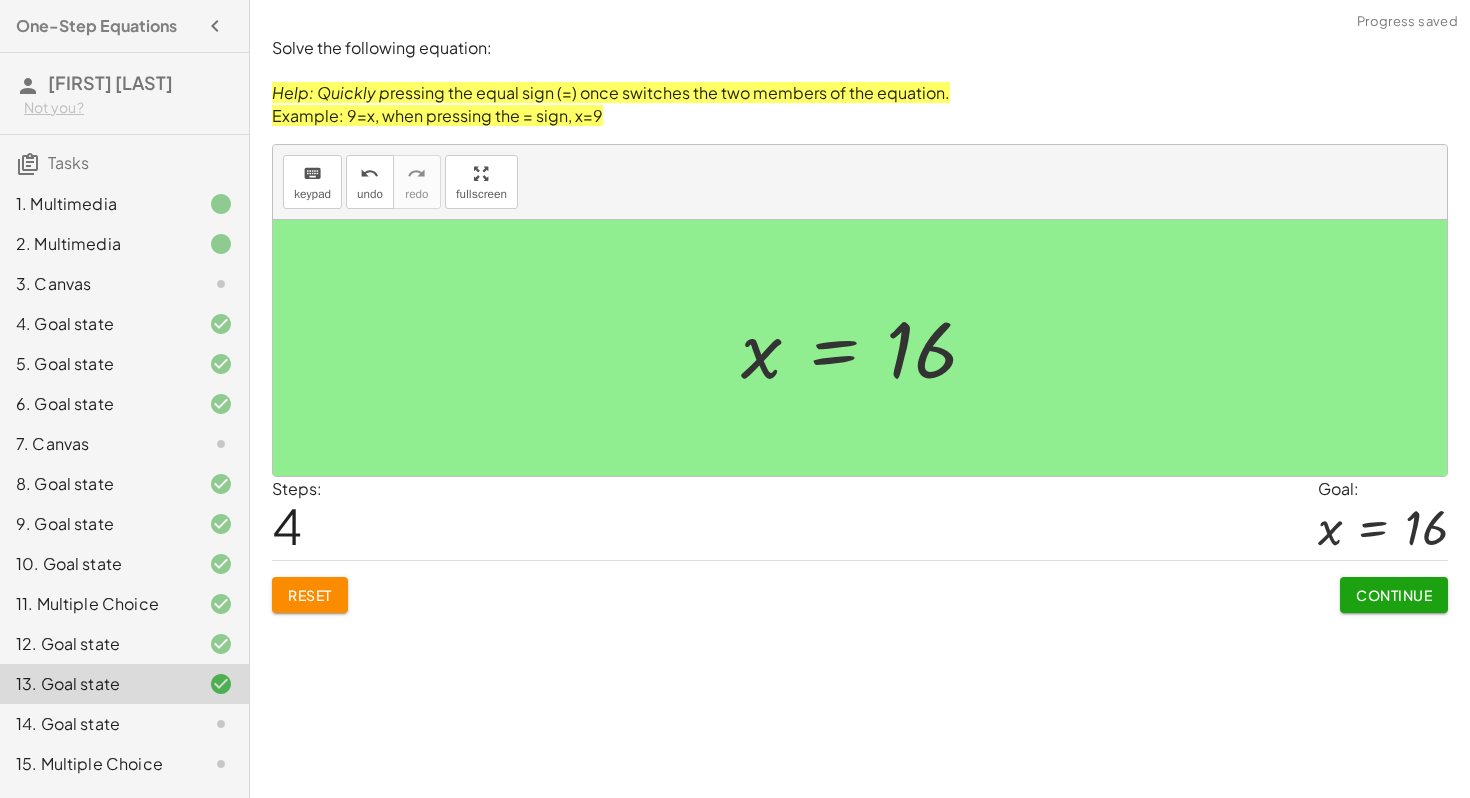 click on "Continue" 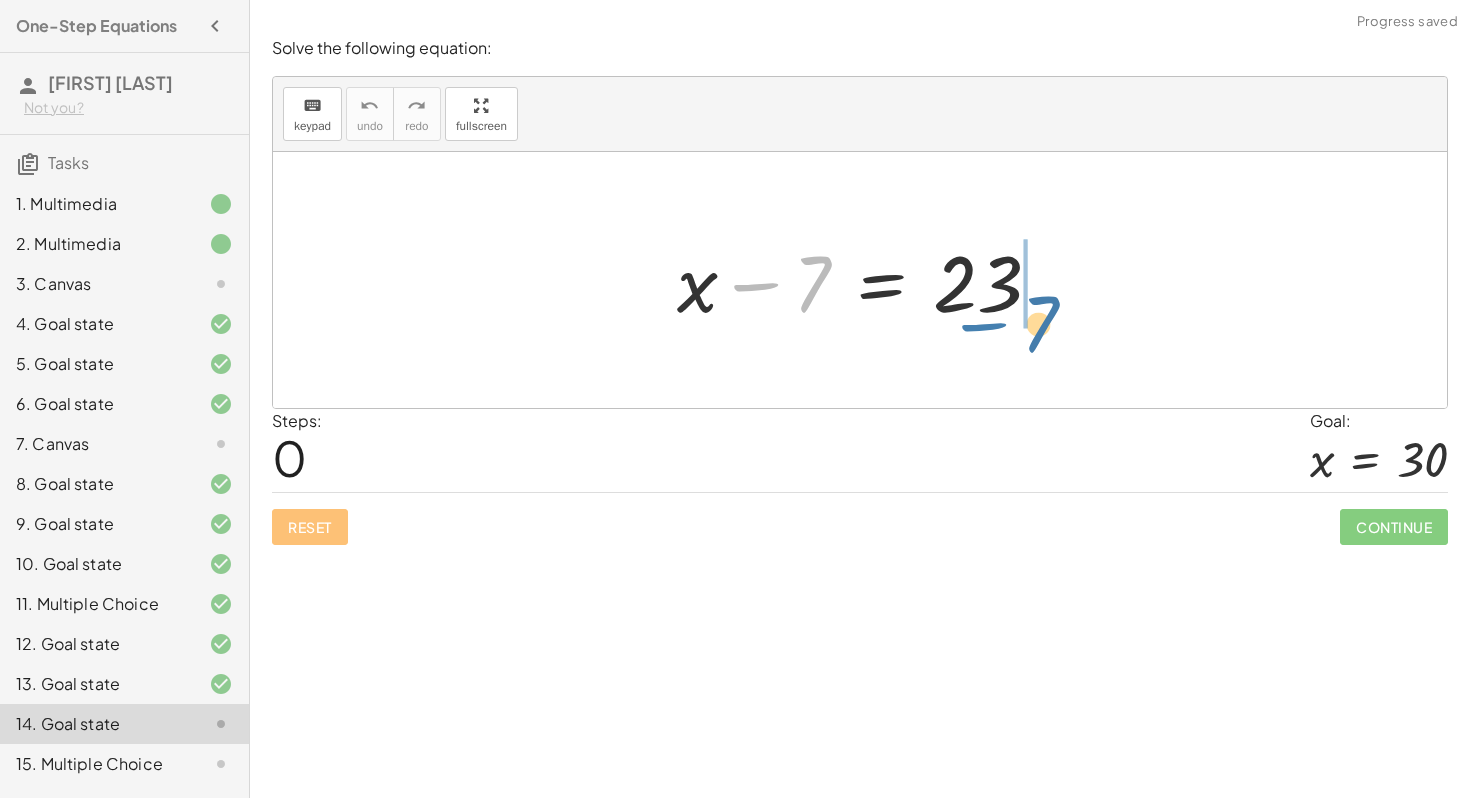 drag, startPoint x: 773, startPoint y: 288, endPoint x: 998, endPoint y: 319, distance: 227.12552 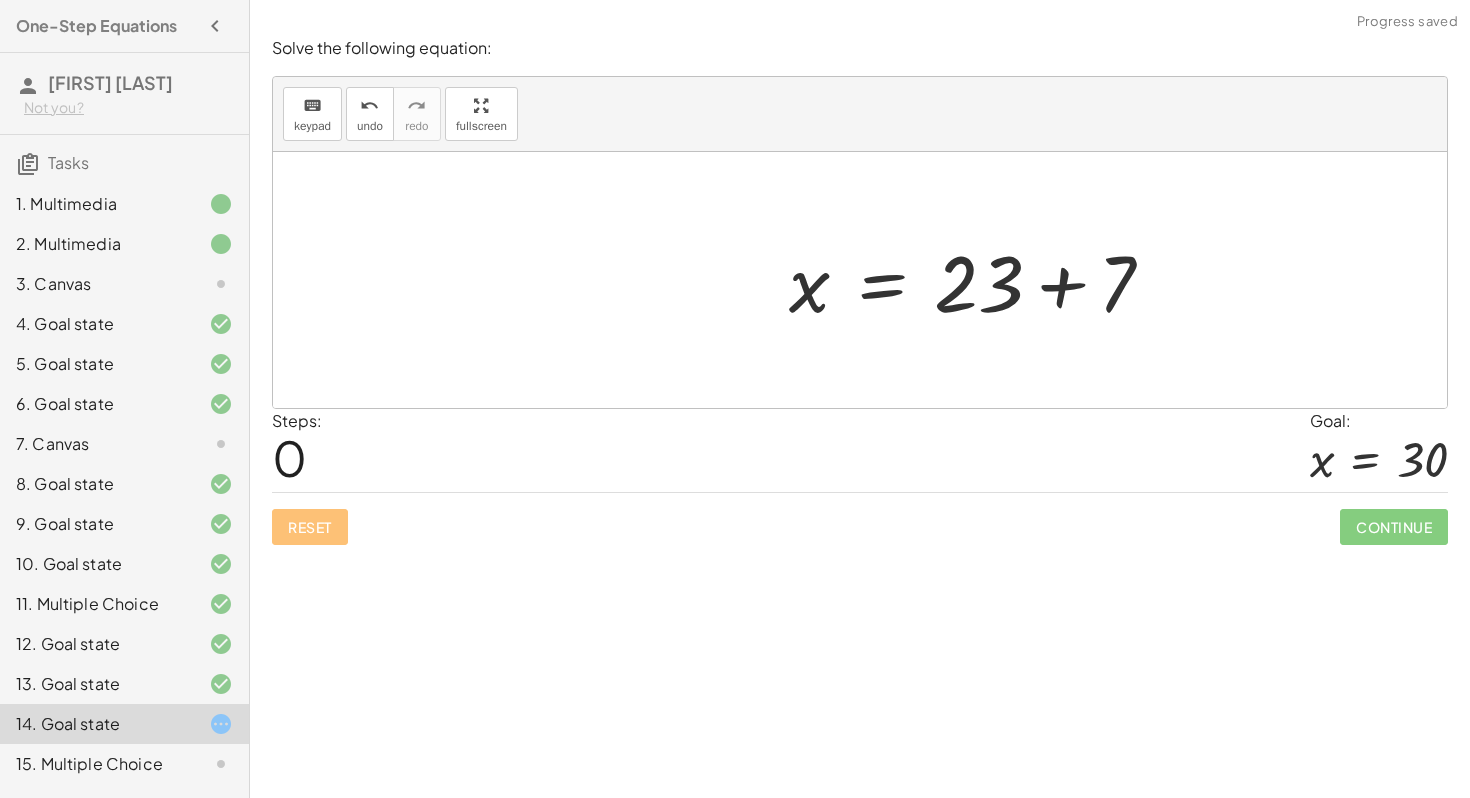 click at bounding box center [979, 280] 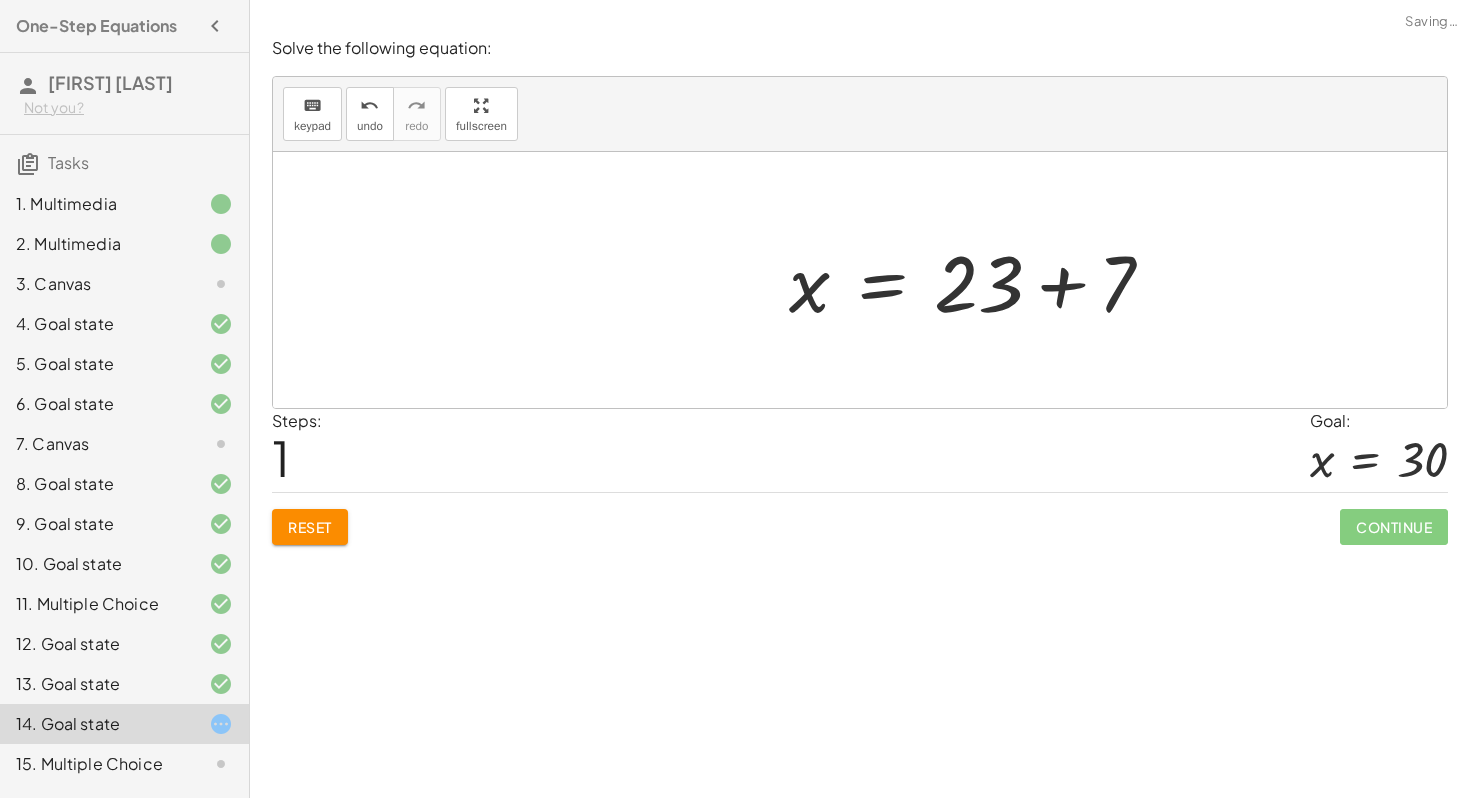 click at bounding box center [979, 280] 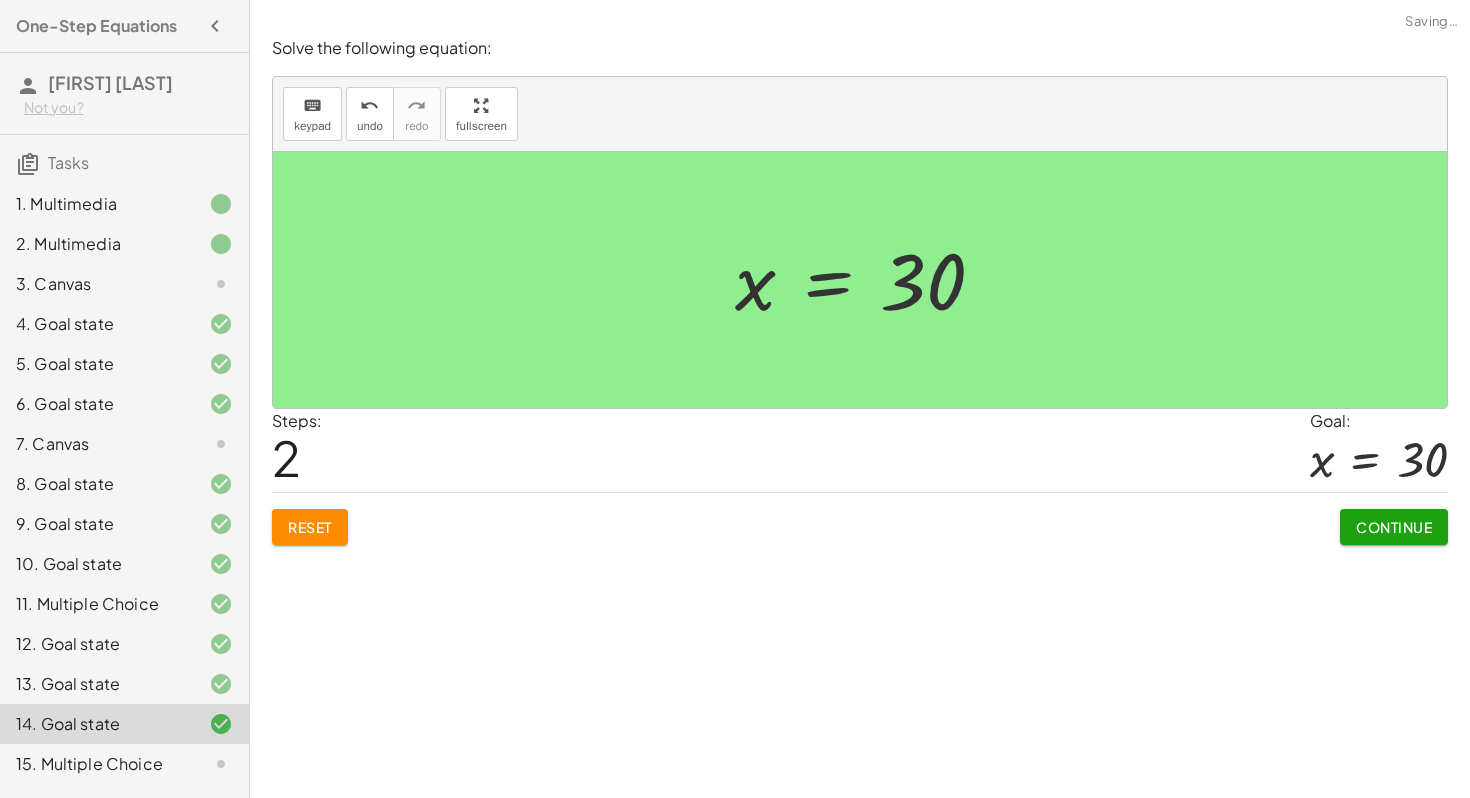 click on "Continue" 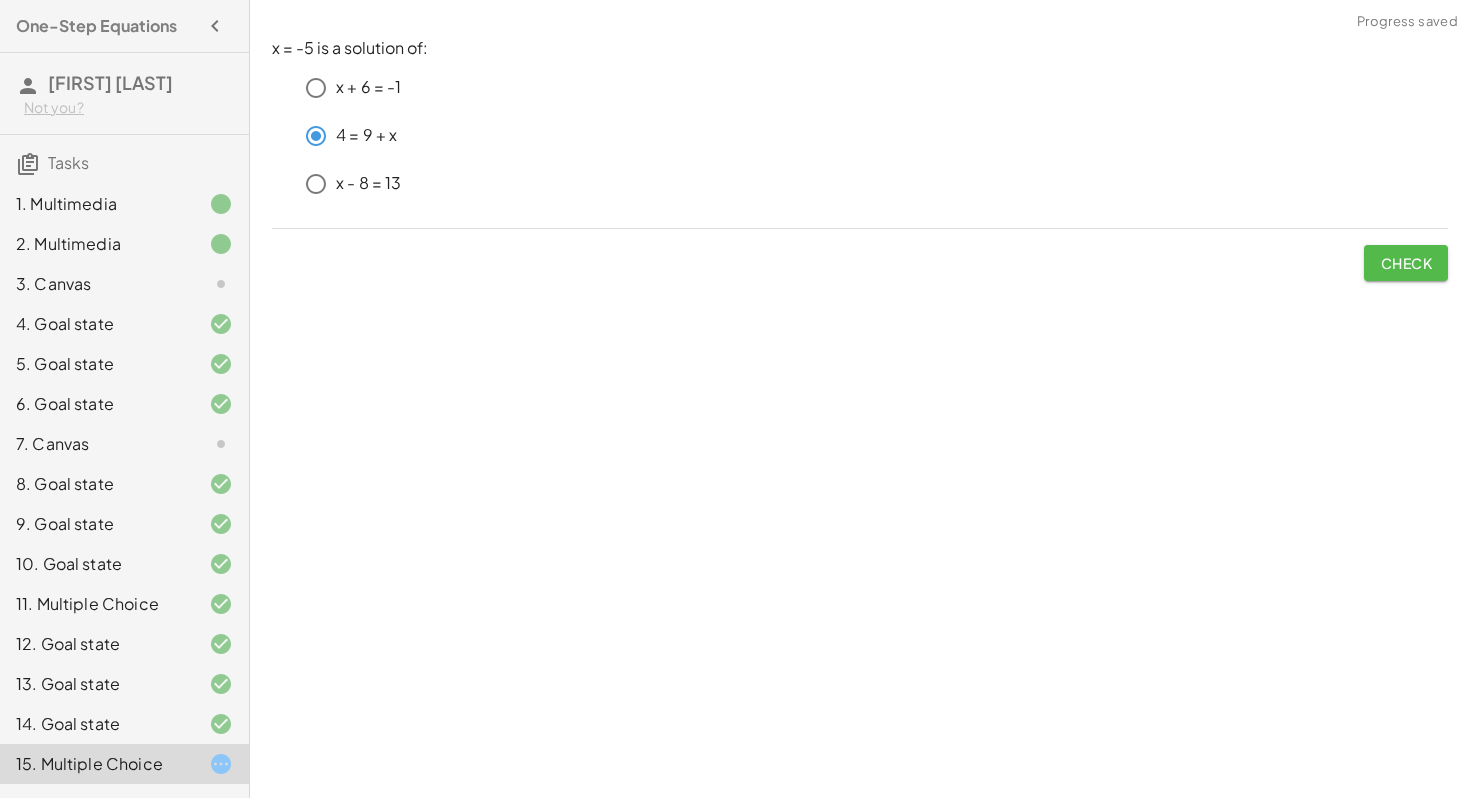 click on "Check" at bounding box center (1406, 263) 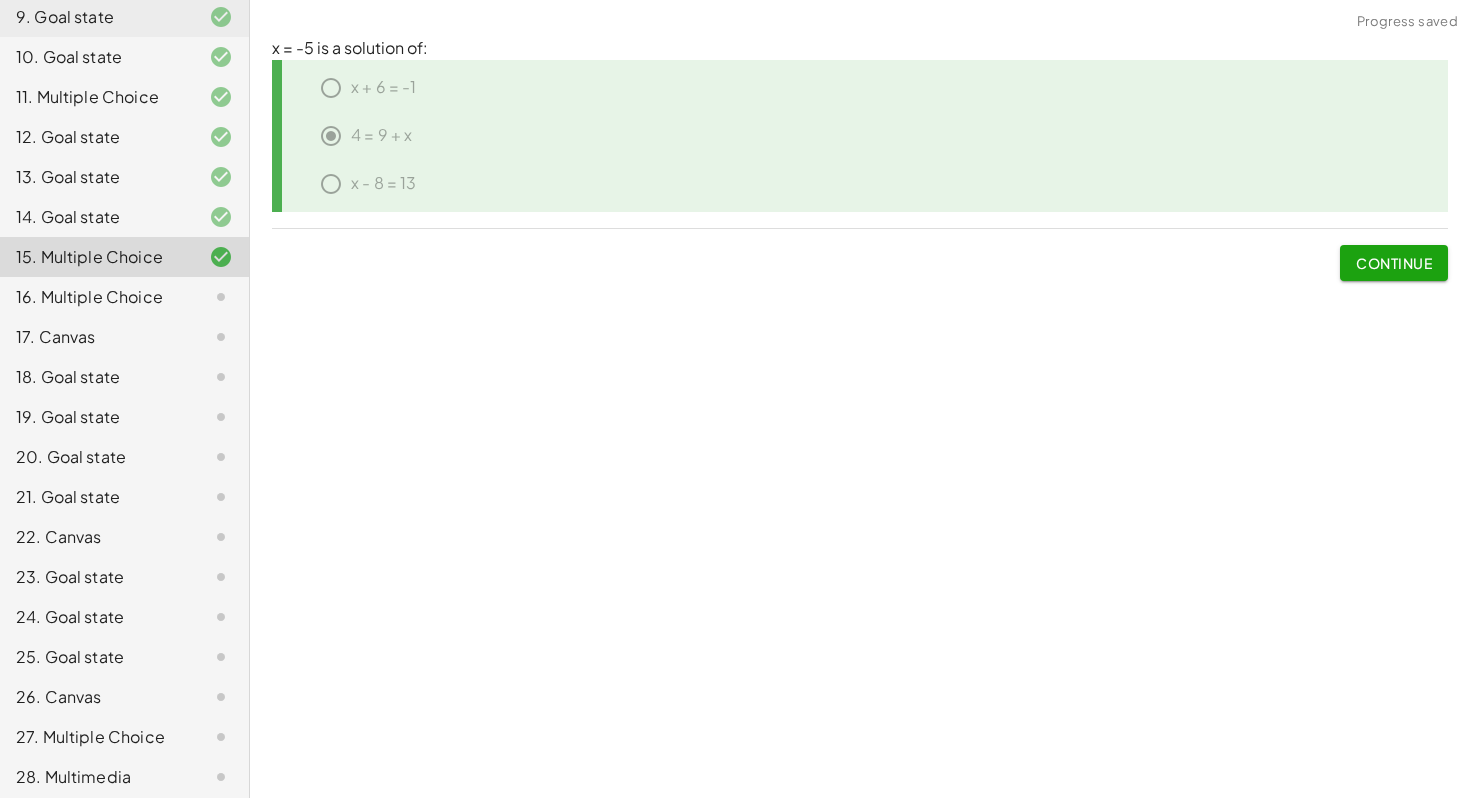 scroll, scrollTop: 515, scrollLeft: 0, axis: vertical 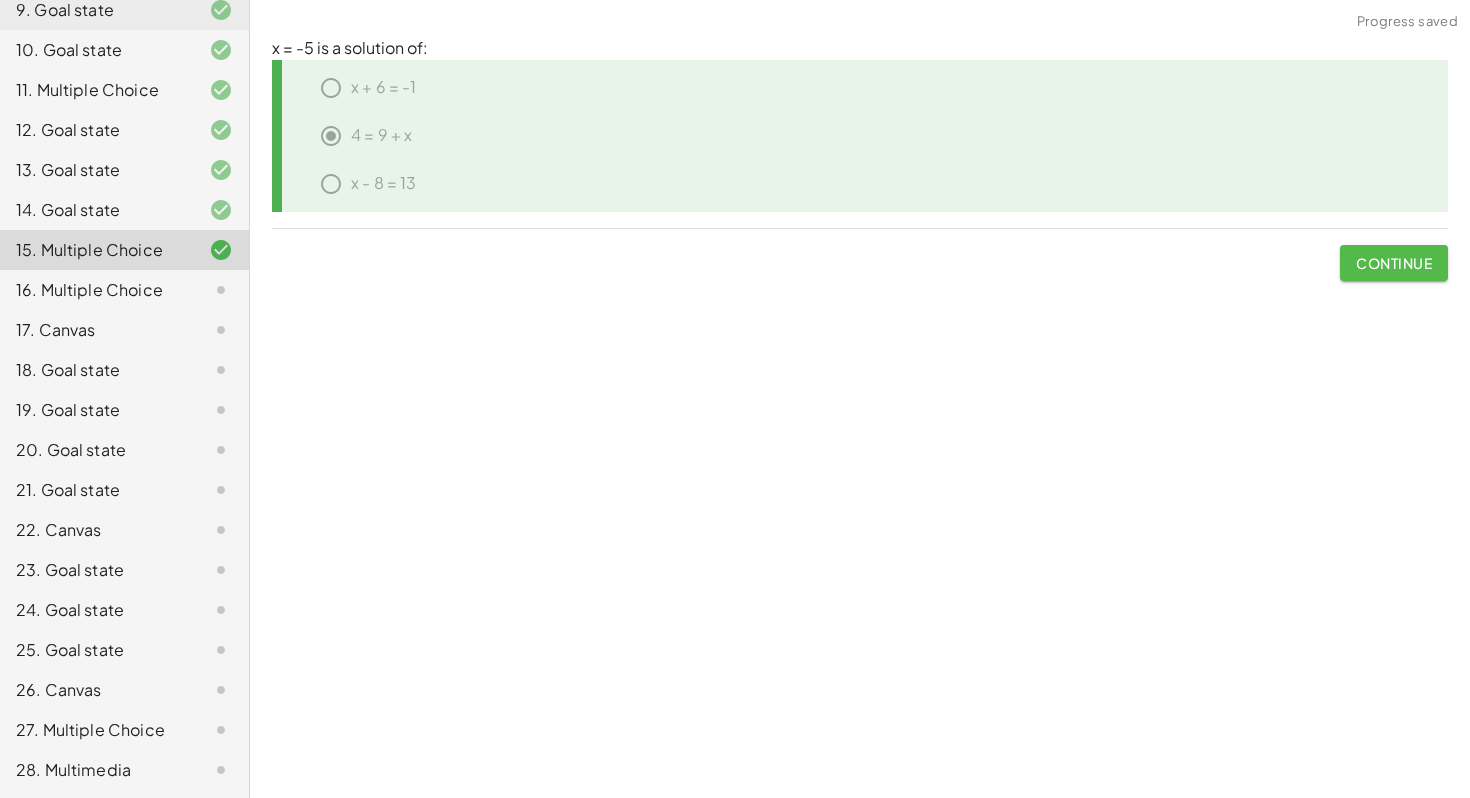 click on "Continue" 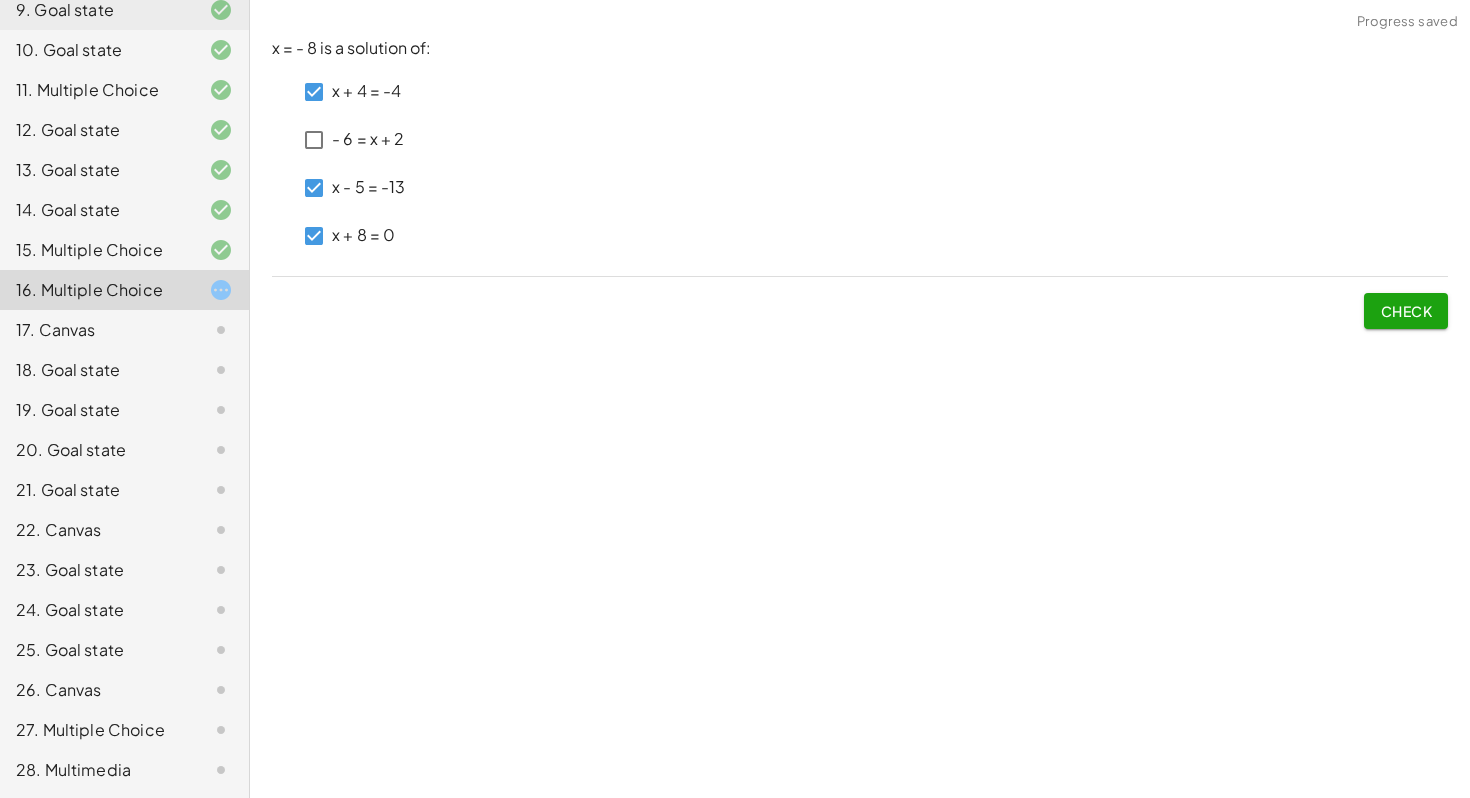click on "Check" 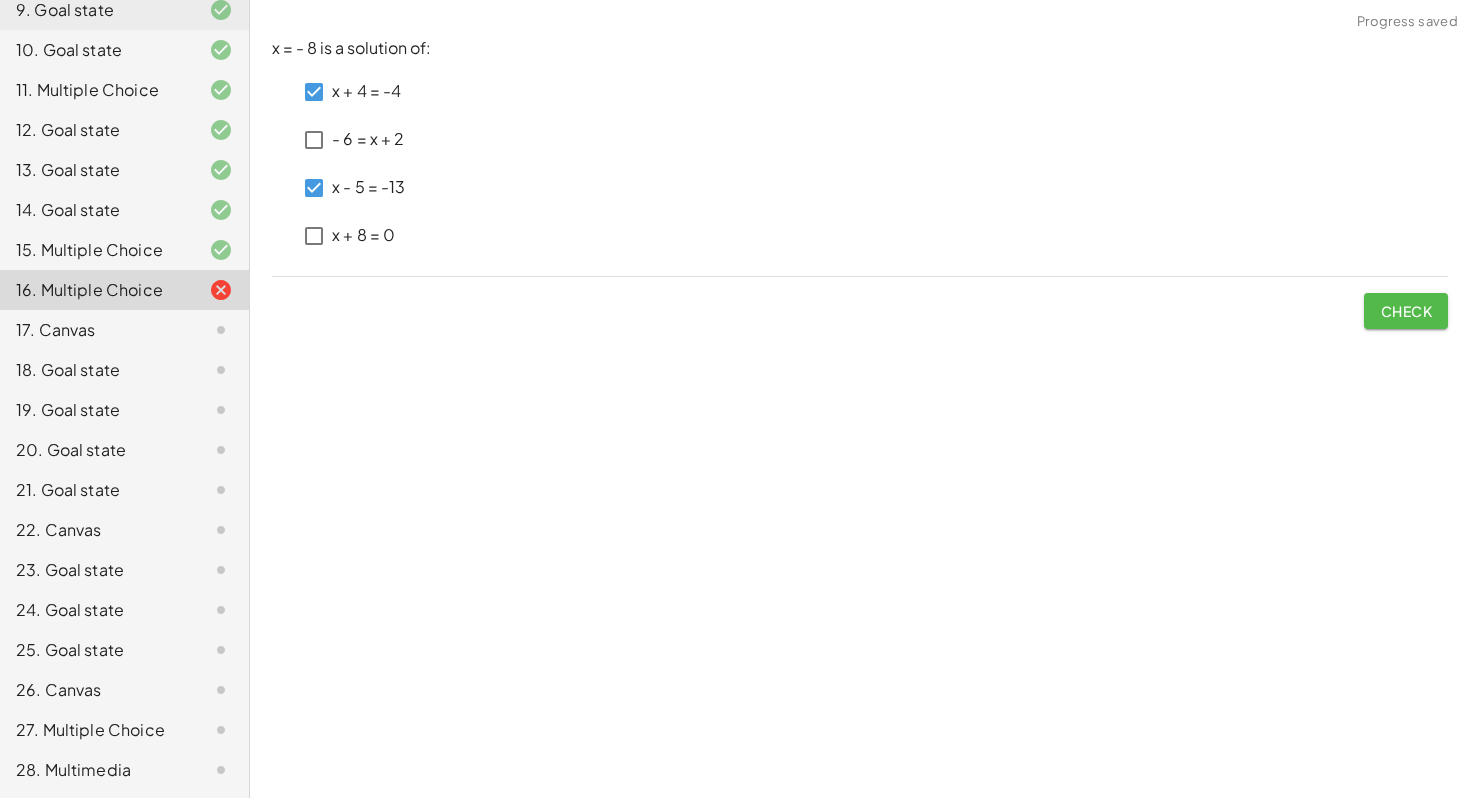 click on "Check" at bounding box center (1406, 311) 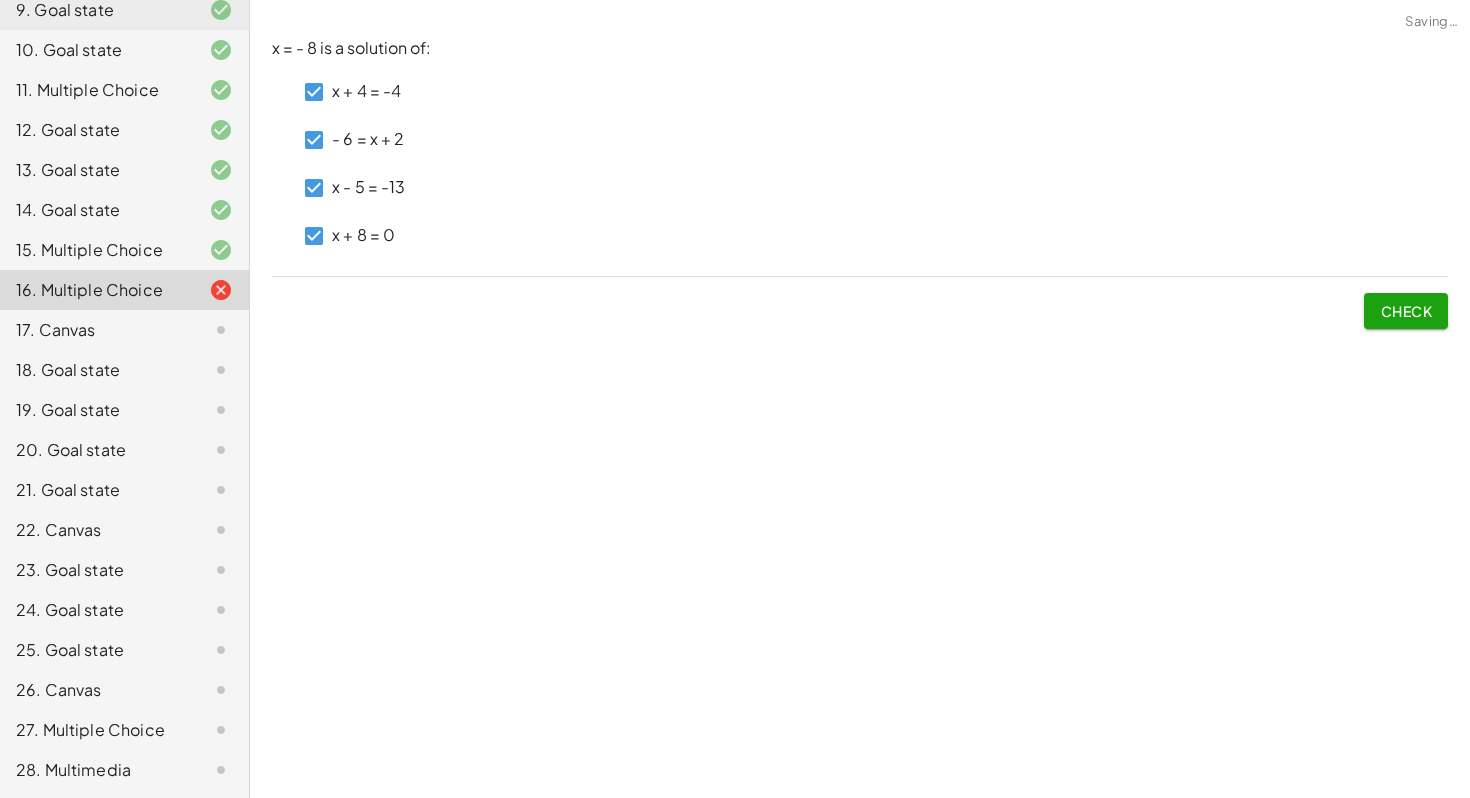 click on "Check" 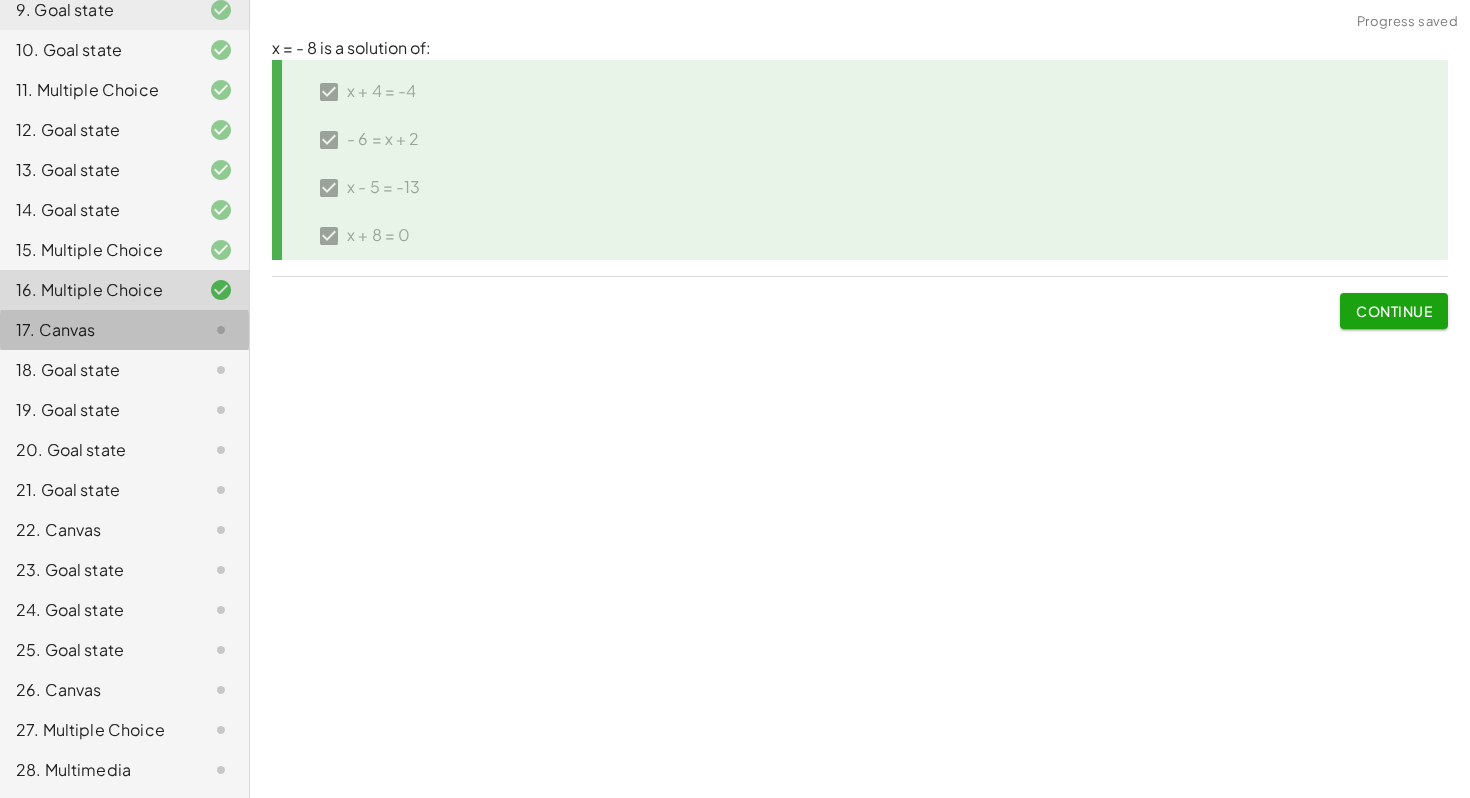 click on "17. Canvas" 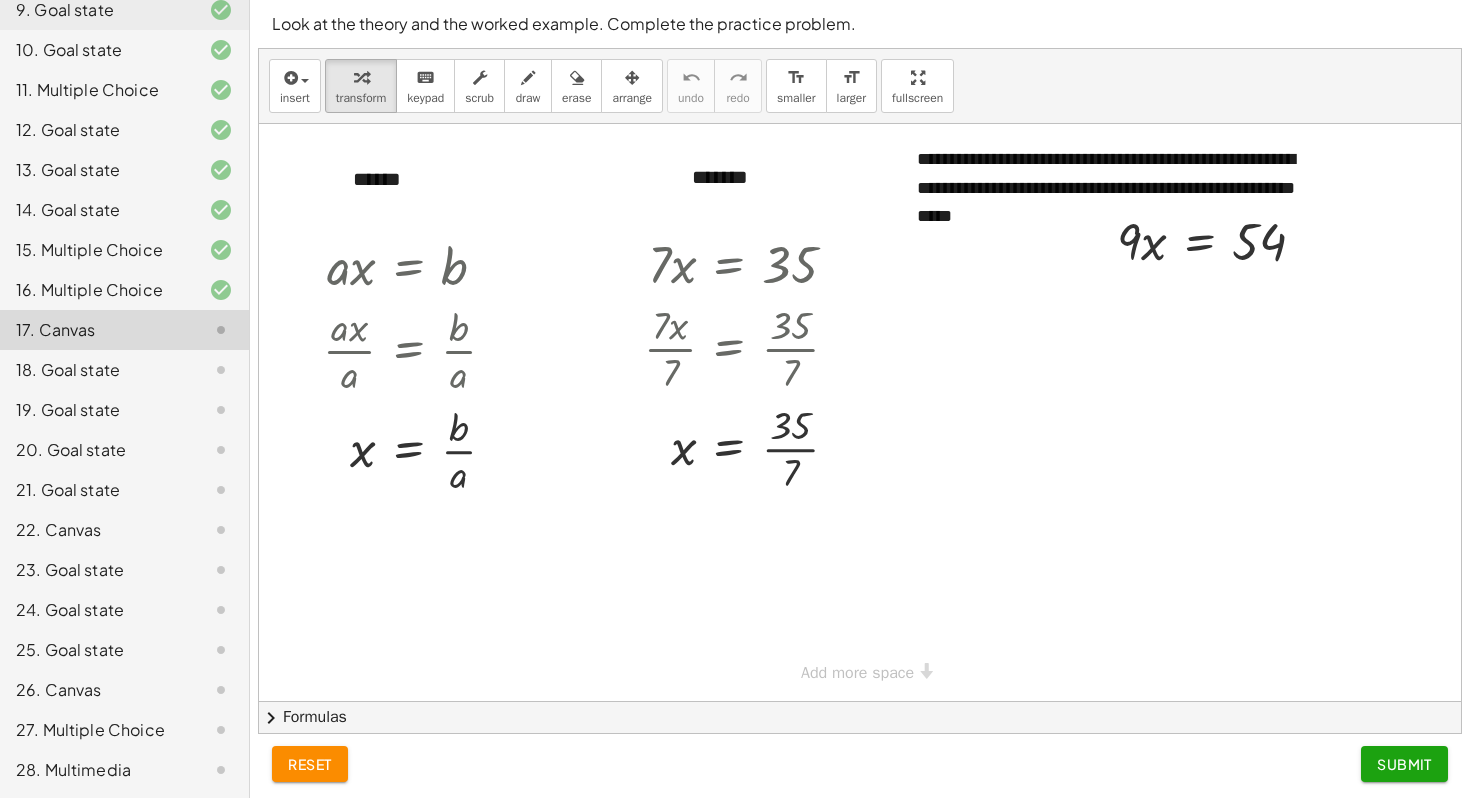 click 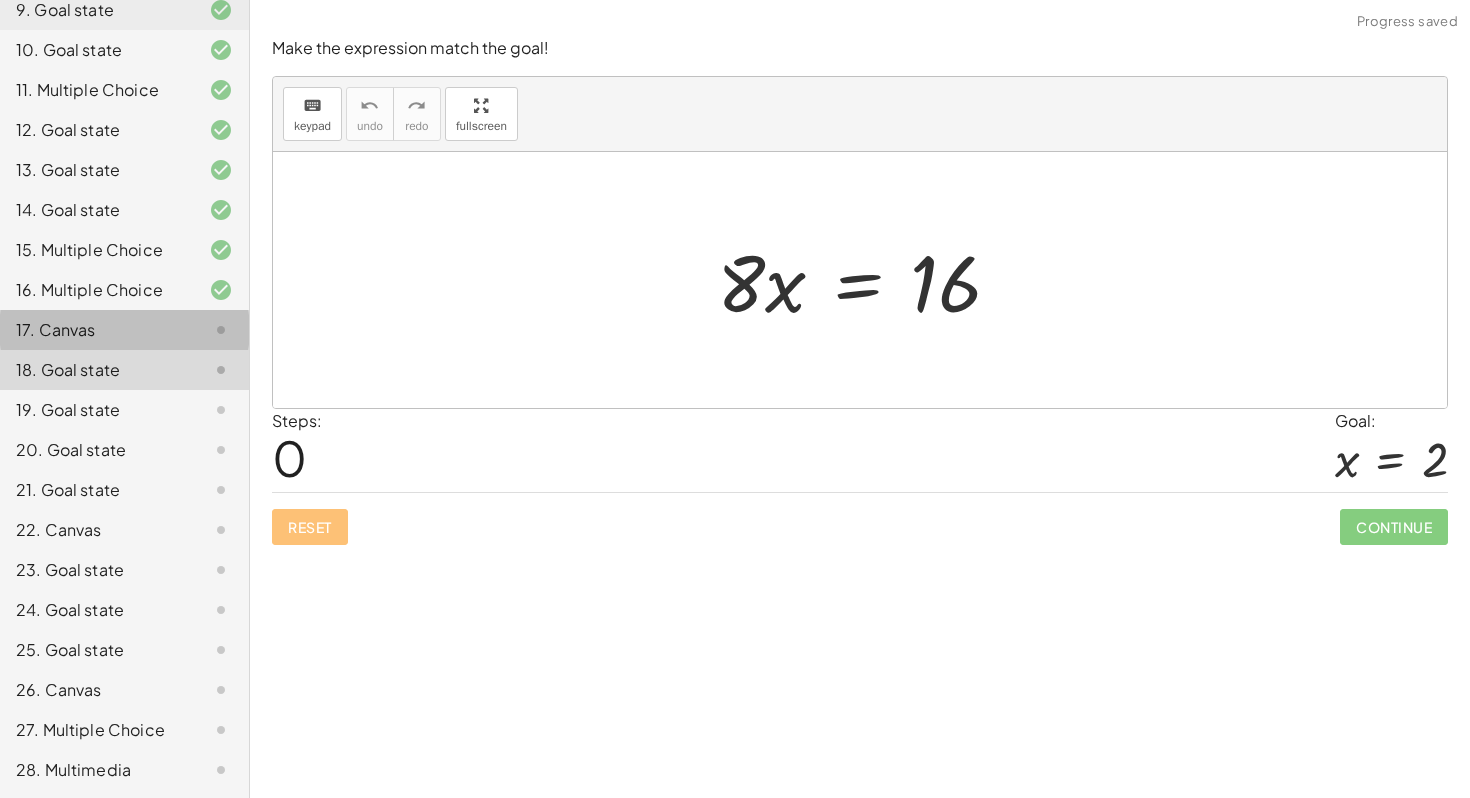 click on "17. Canvas" 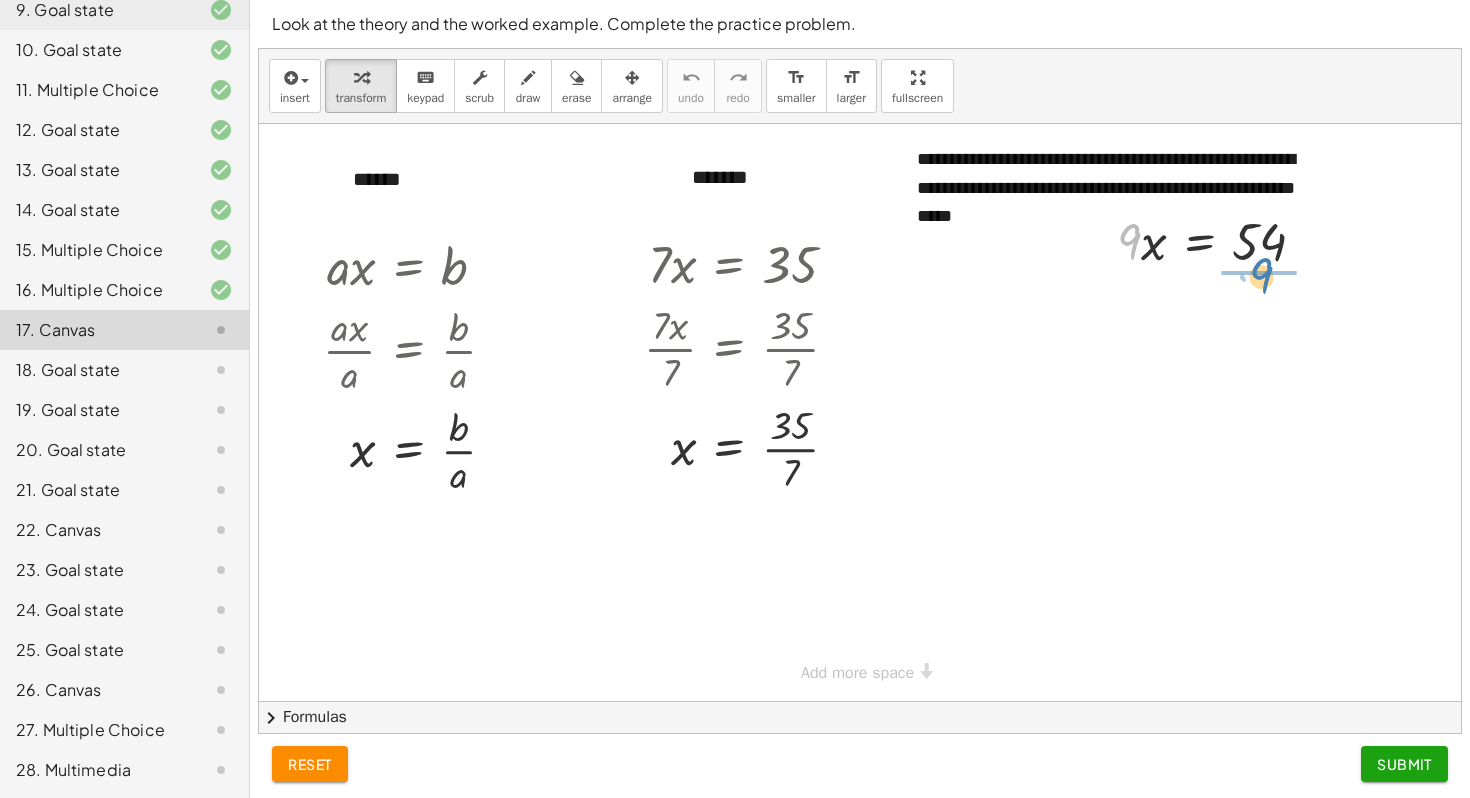 drag, startPoint x: 1140, startPoint y: 240, endPoint x: 1272, endPoint y: 275, distance: 136.56134 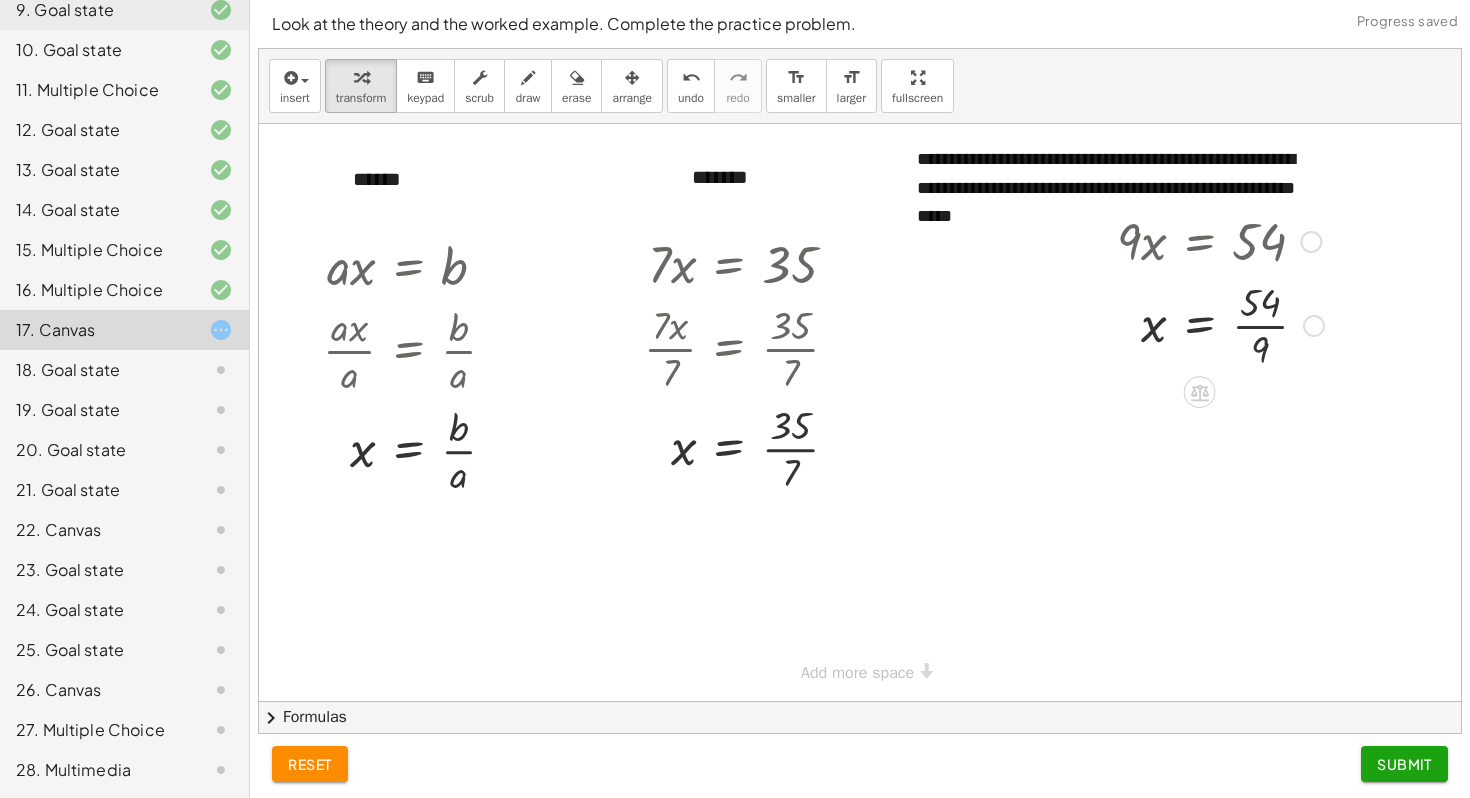 click at bounding box center (1220, 324) 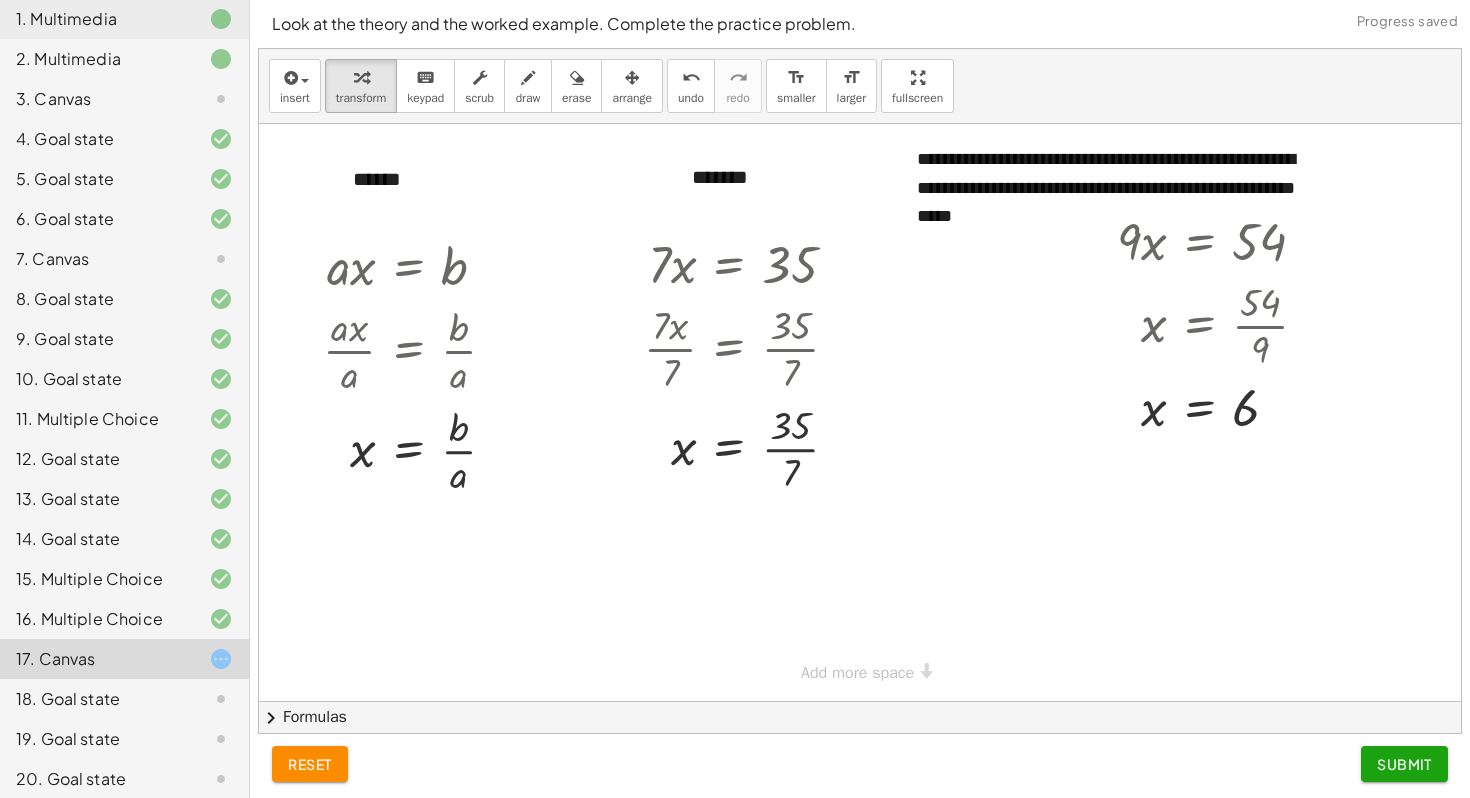 scroll, scrollTop: 123, scrollLeft: 0, axis: vertical 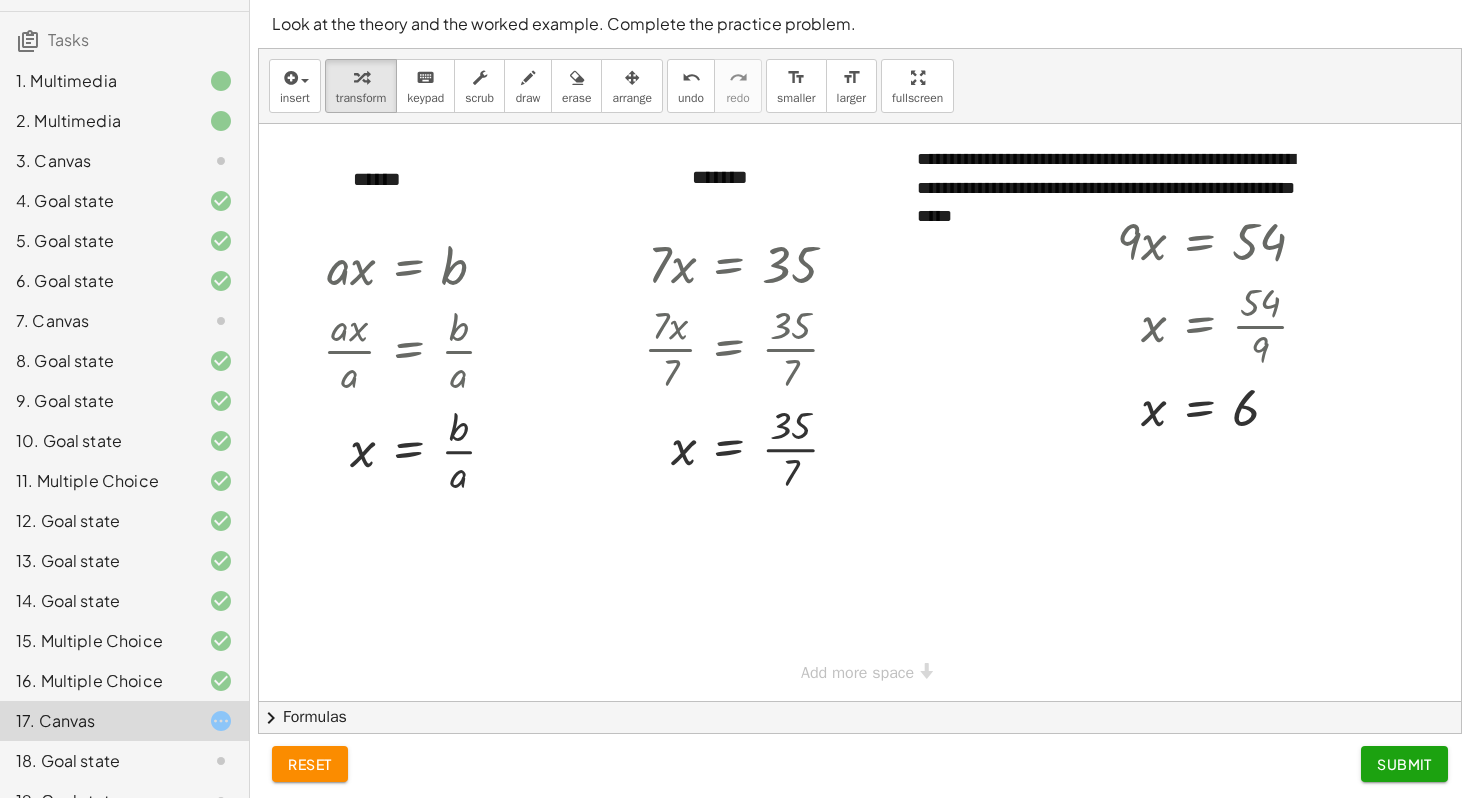 click on "3. Canvas" 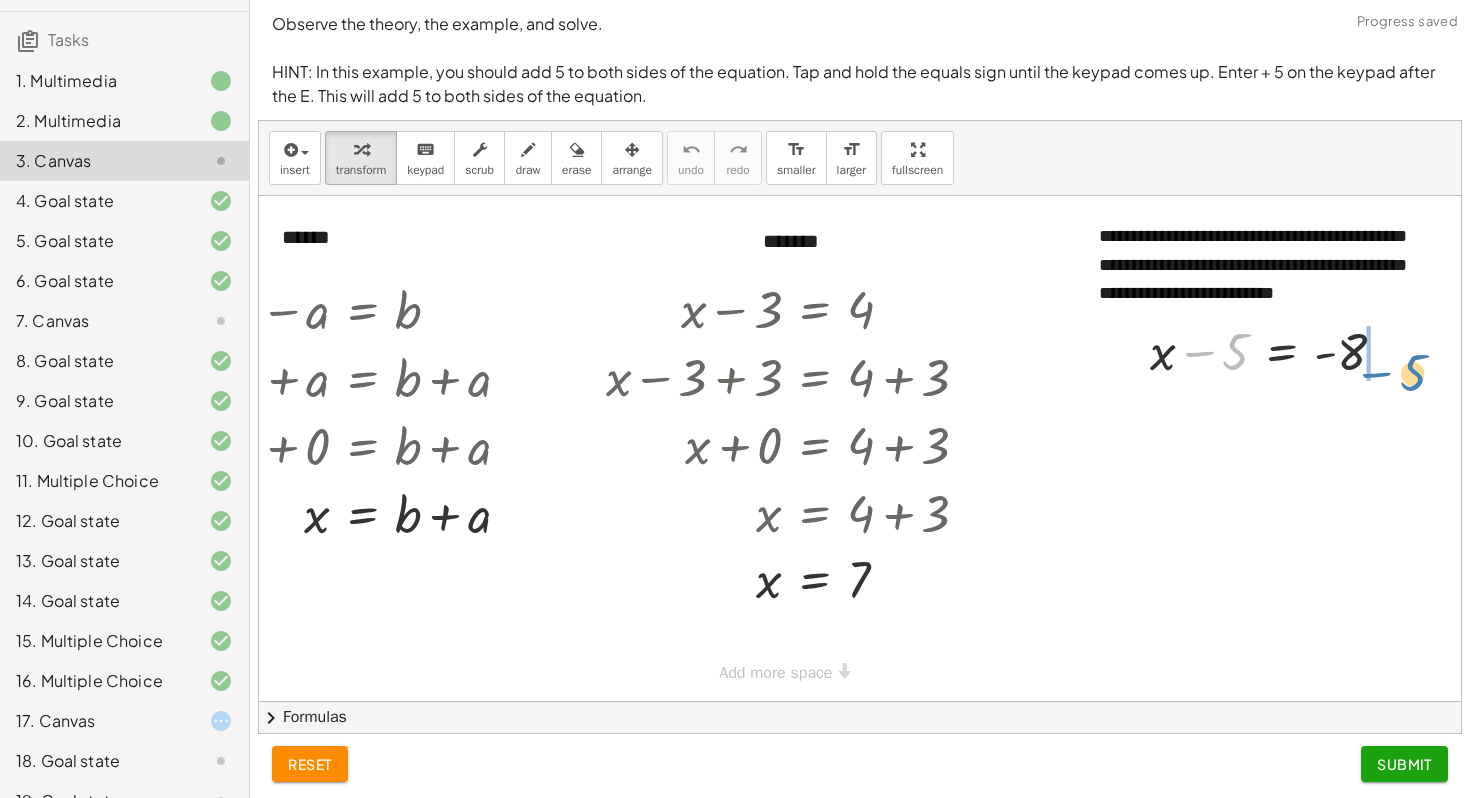 drag, startPoint x: 1201, startPoint y: 351, endPoint x: 1369, endPoint y: 364, distance: 168.50223 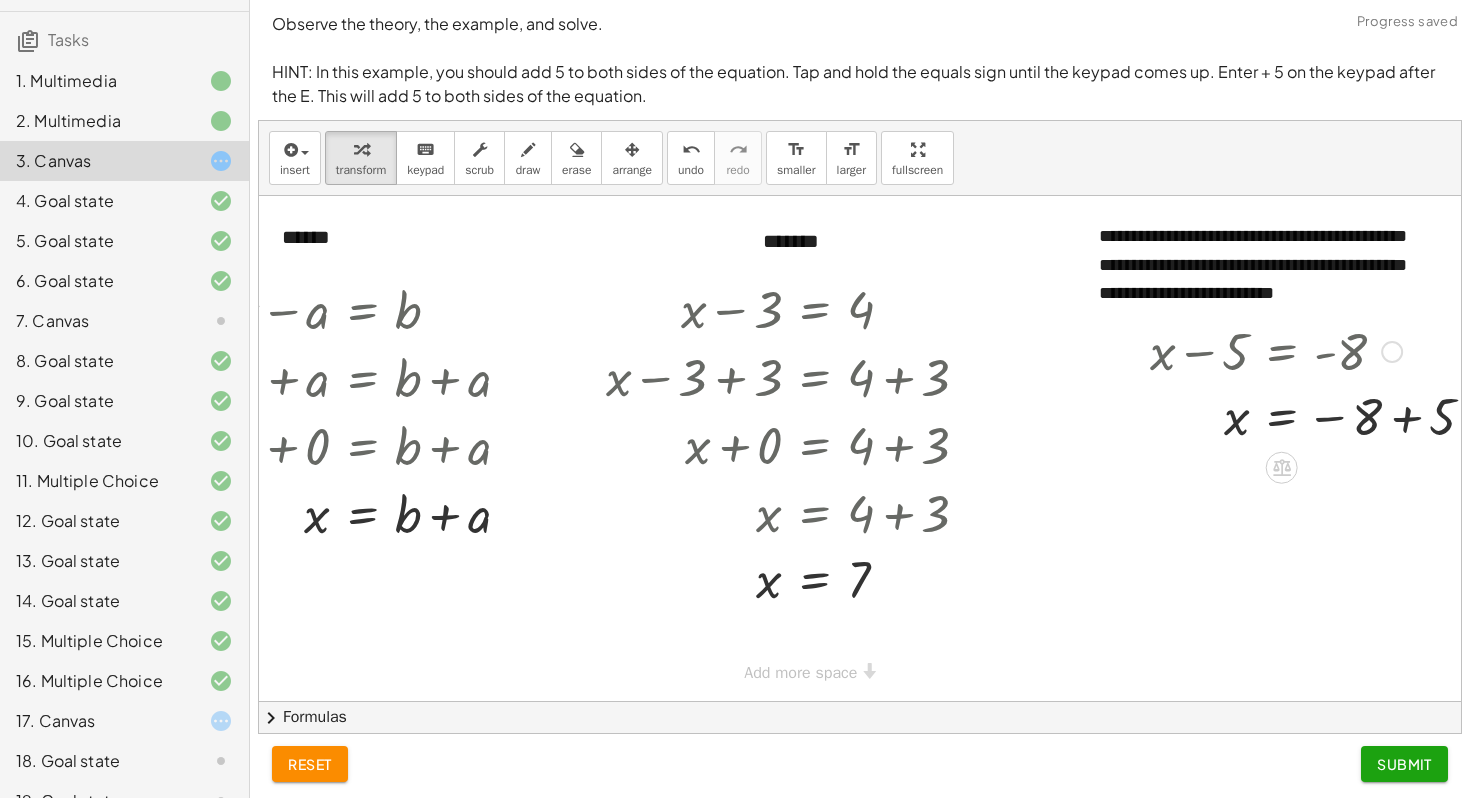 click at bounding box center (1320, 350) 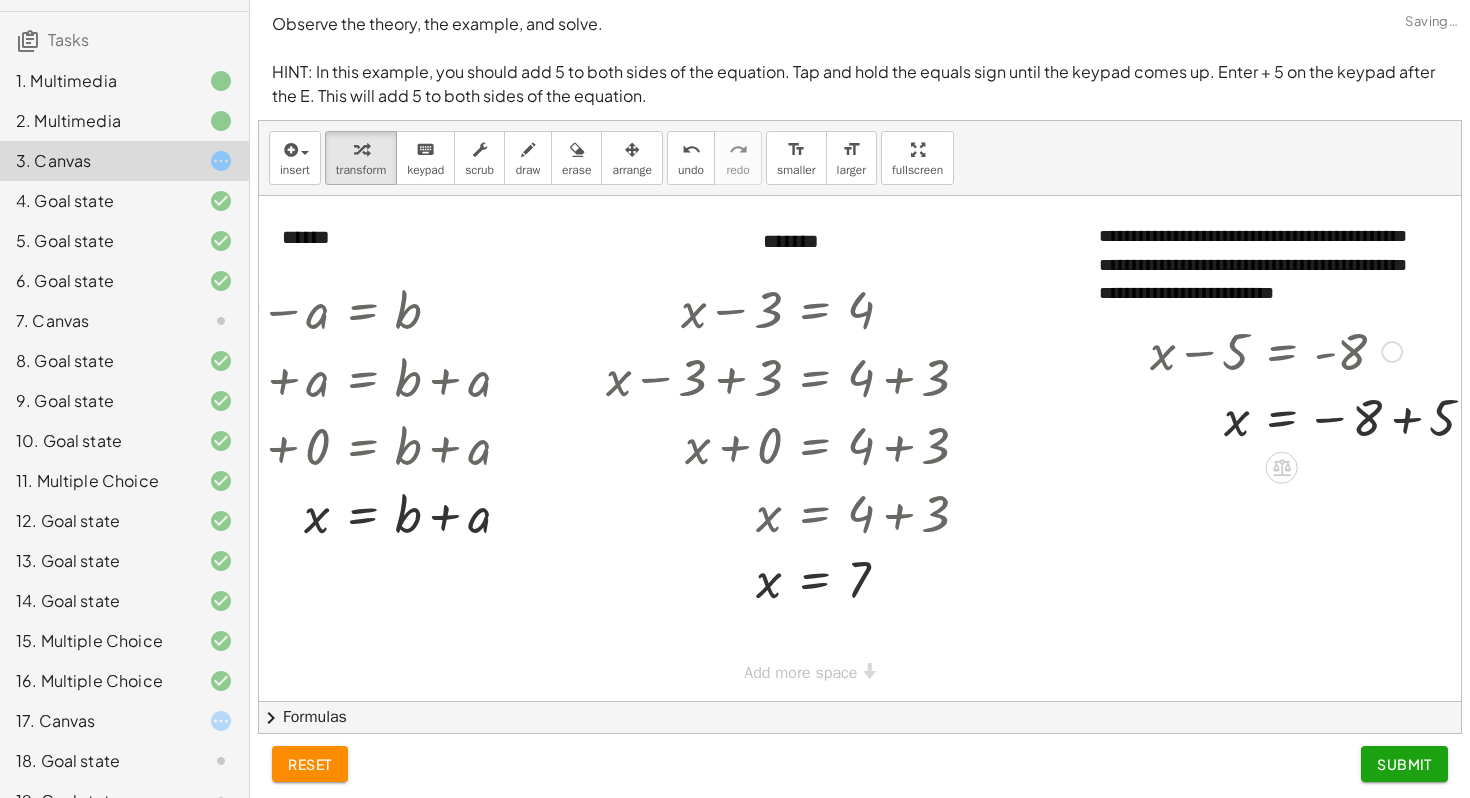 click at bounding box center (1320, 417) 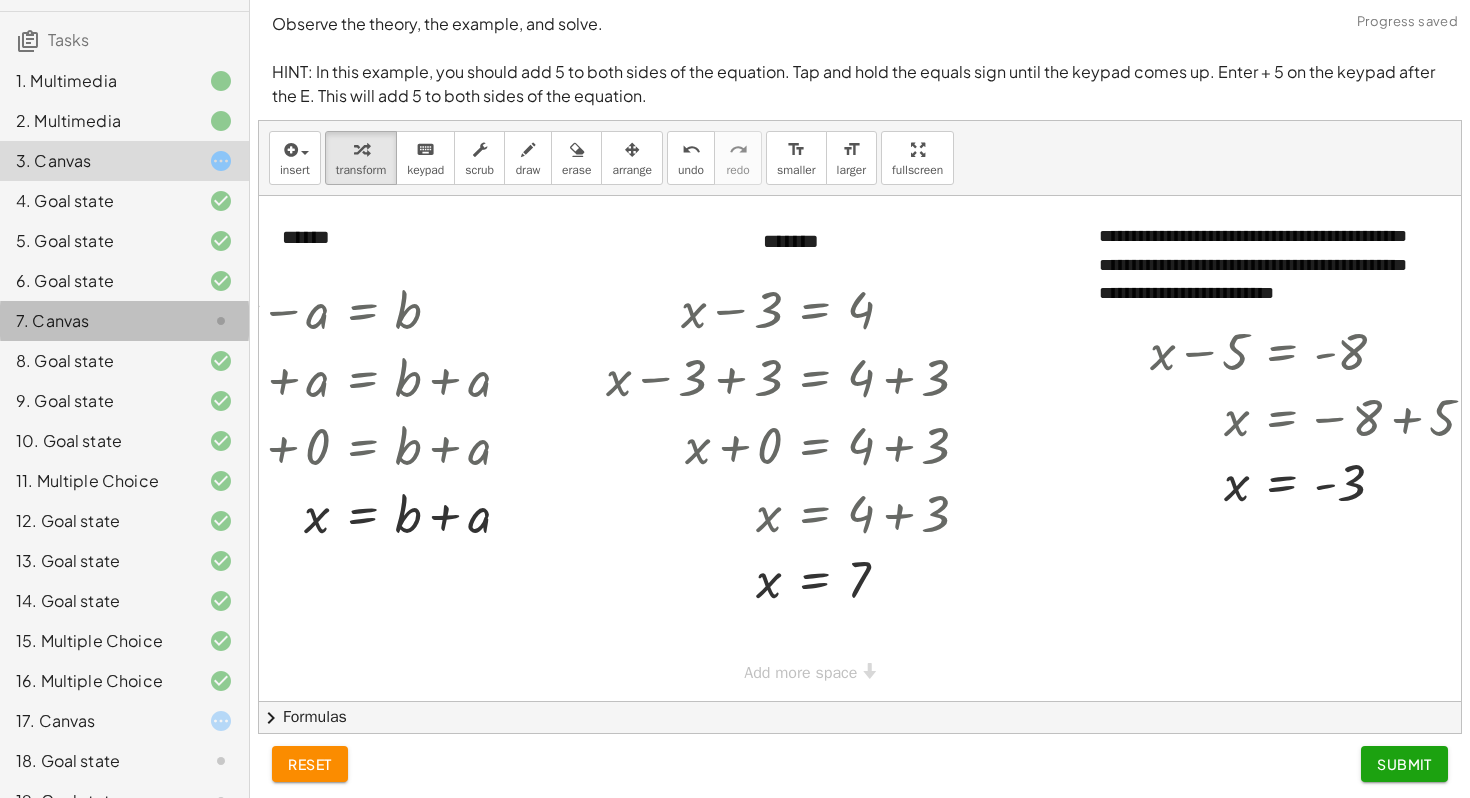click on "7. Canvas" 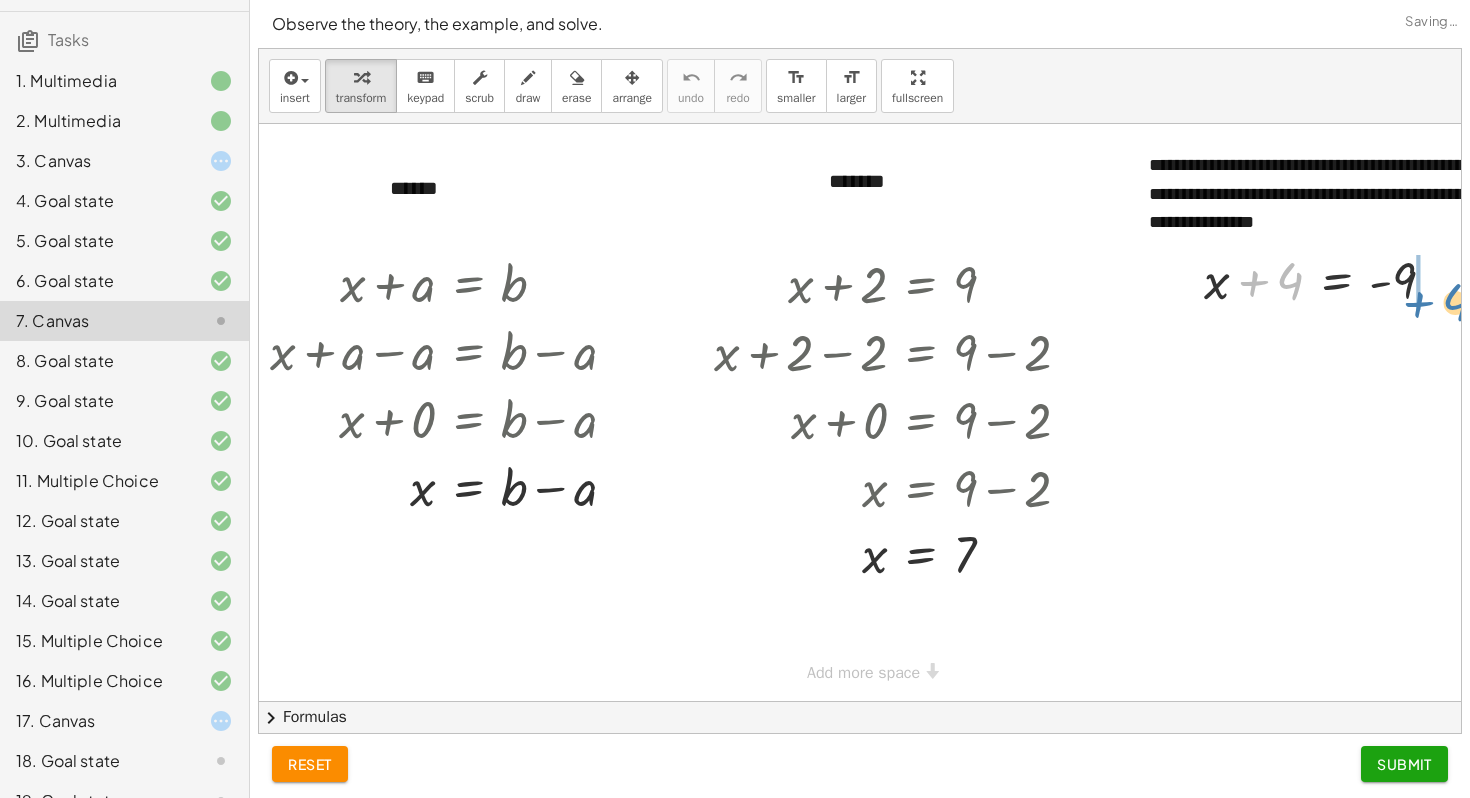 drag, startPoint x: 1255, startPoint y: 278, endPoint x: 1417, endPoint y: 288, distance: 162.30835 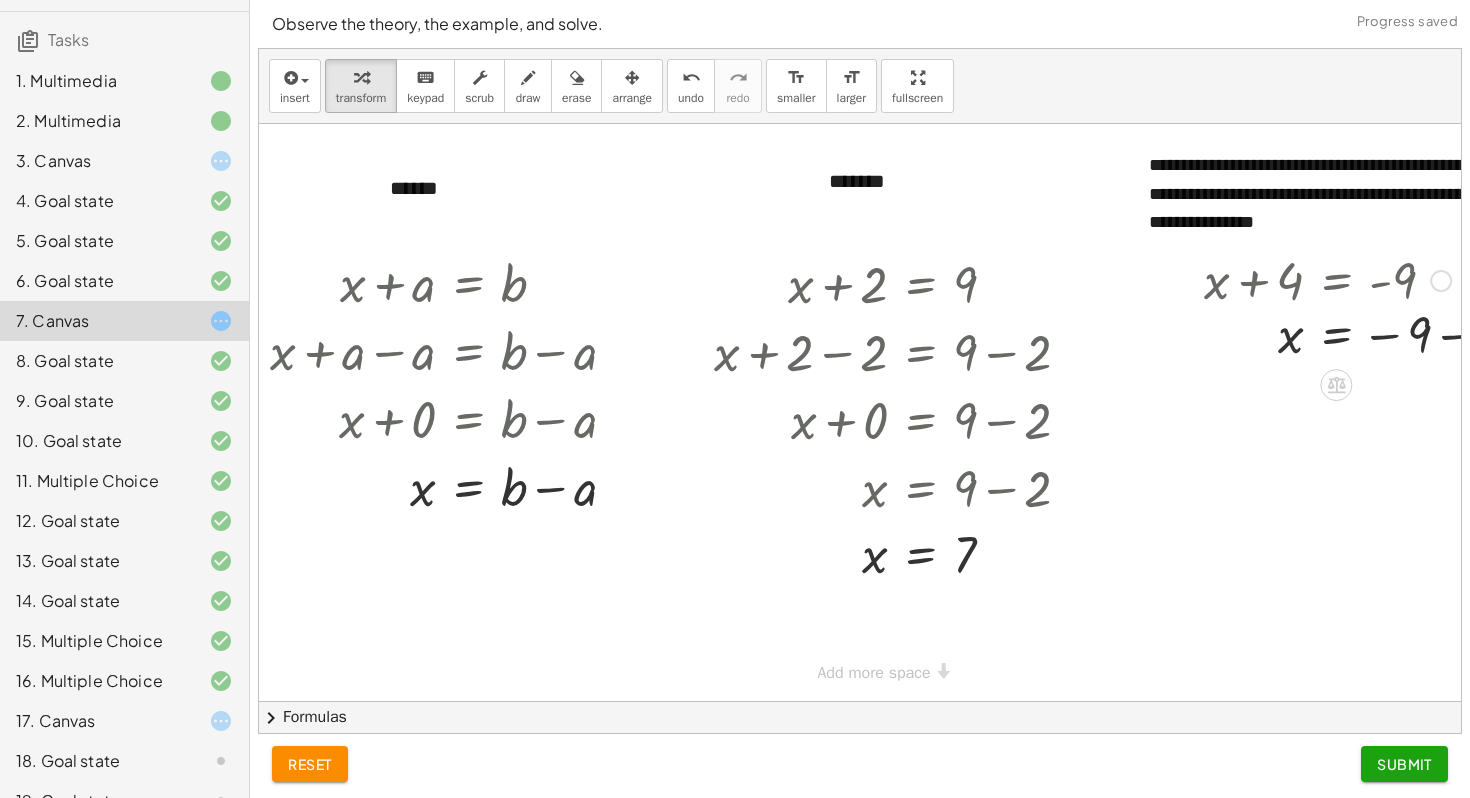 click on "+ x + 4 = - 9 x 4 = − 9 −" at bounding box center (1336, 281) 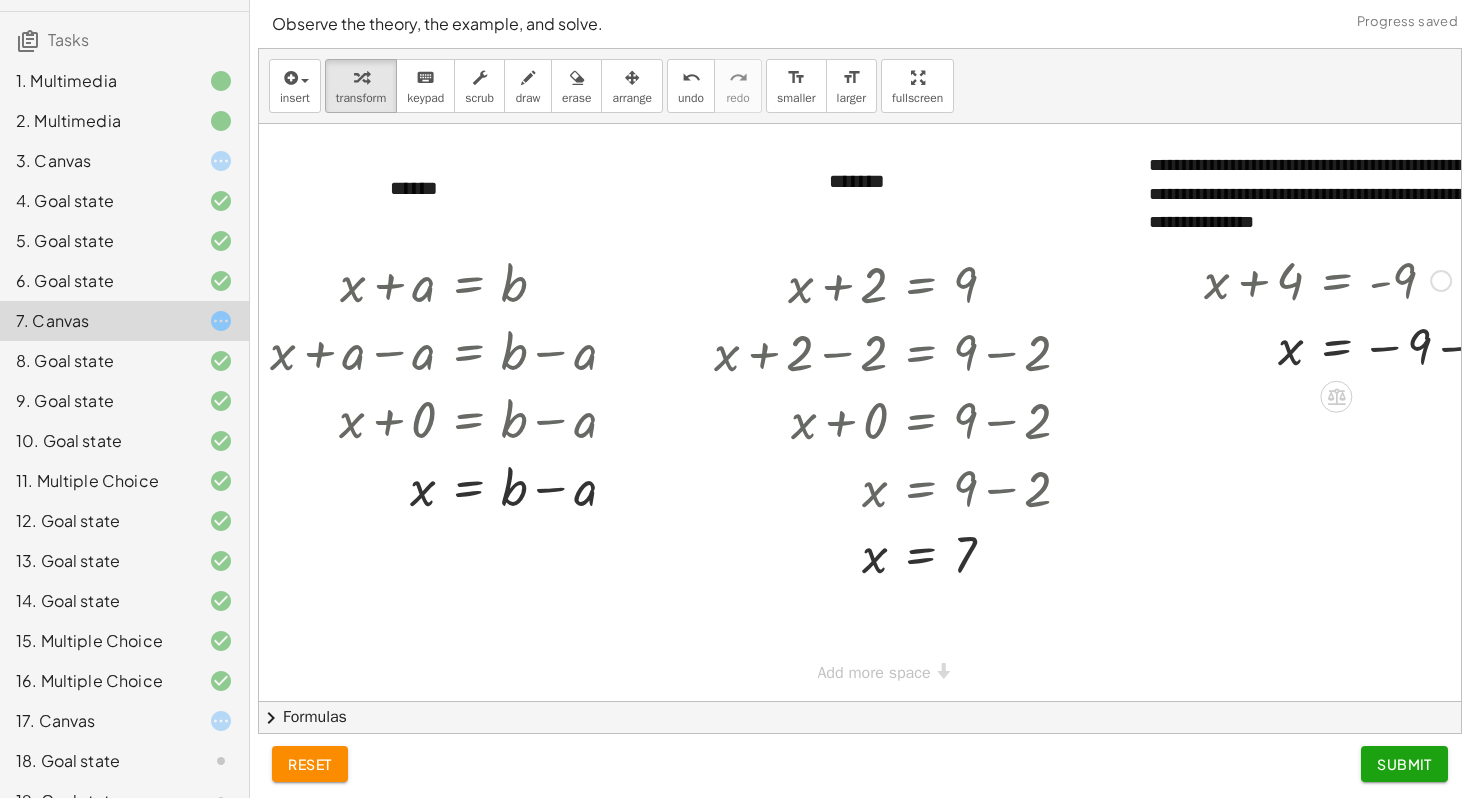 click at bounding box center (1372, 346) 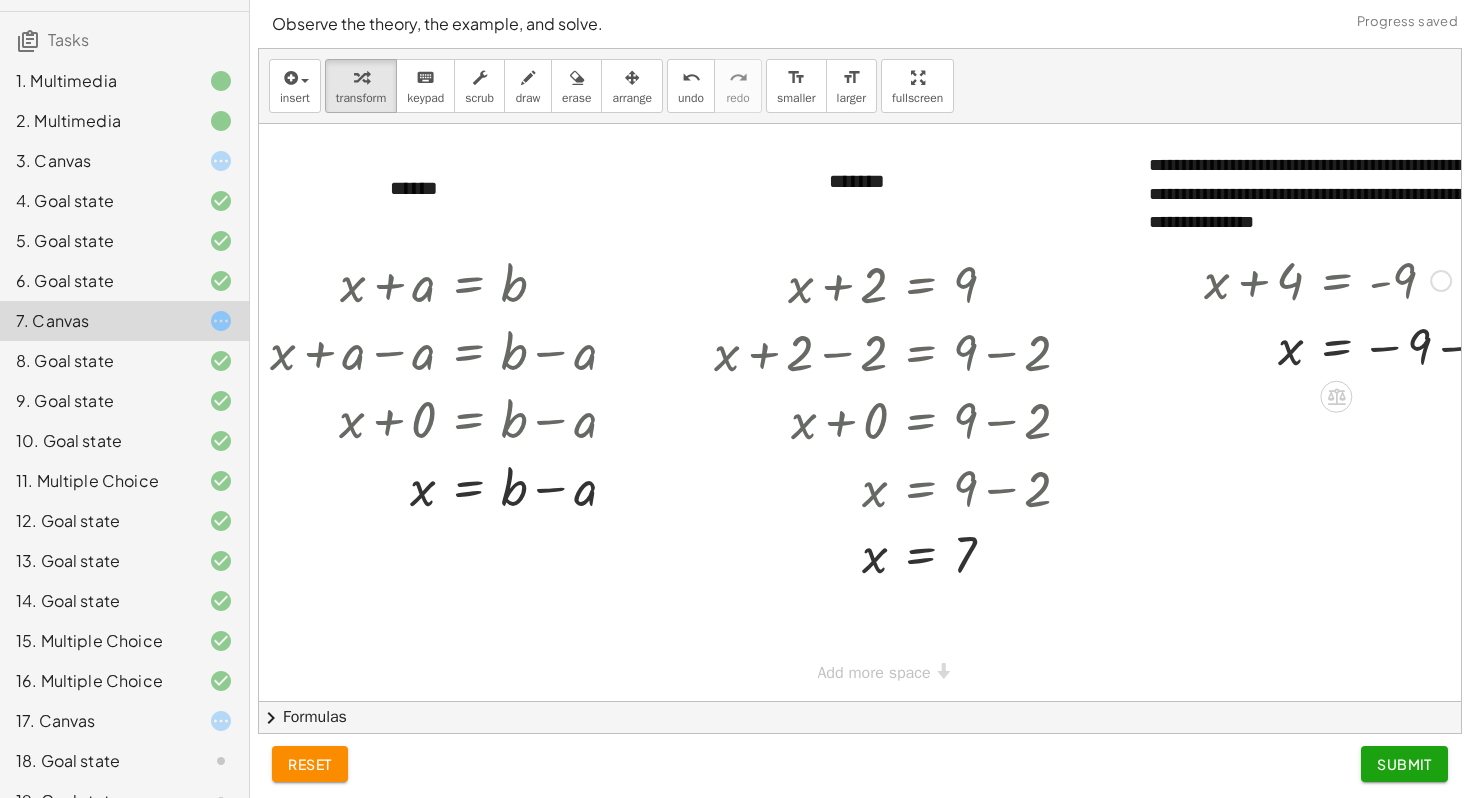click at bounding box center [1372, 346] 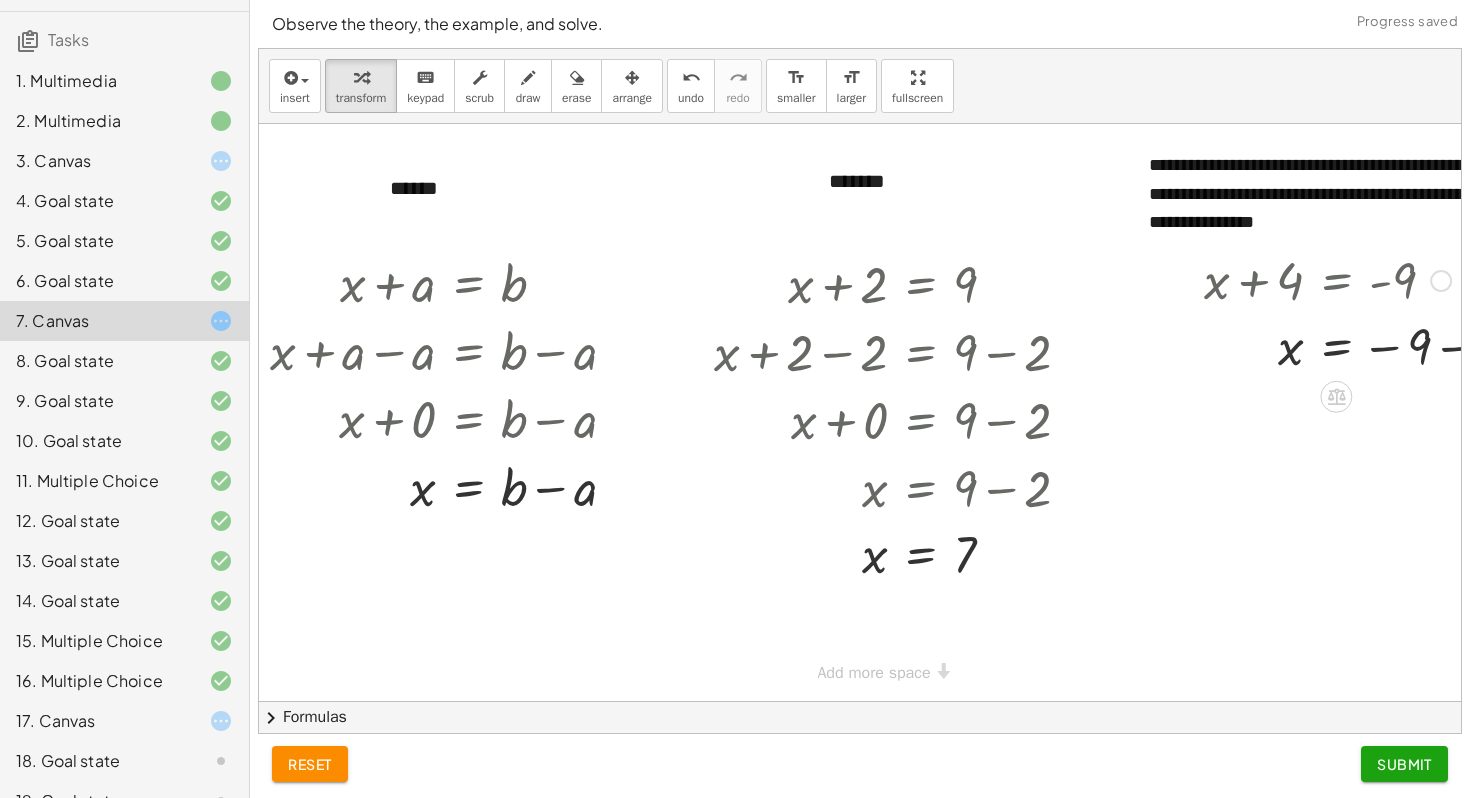 scroll, scrollTop: 0, scrollLeft: 167, axis: horizontal 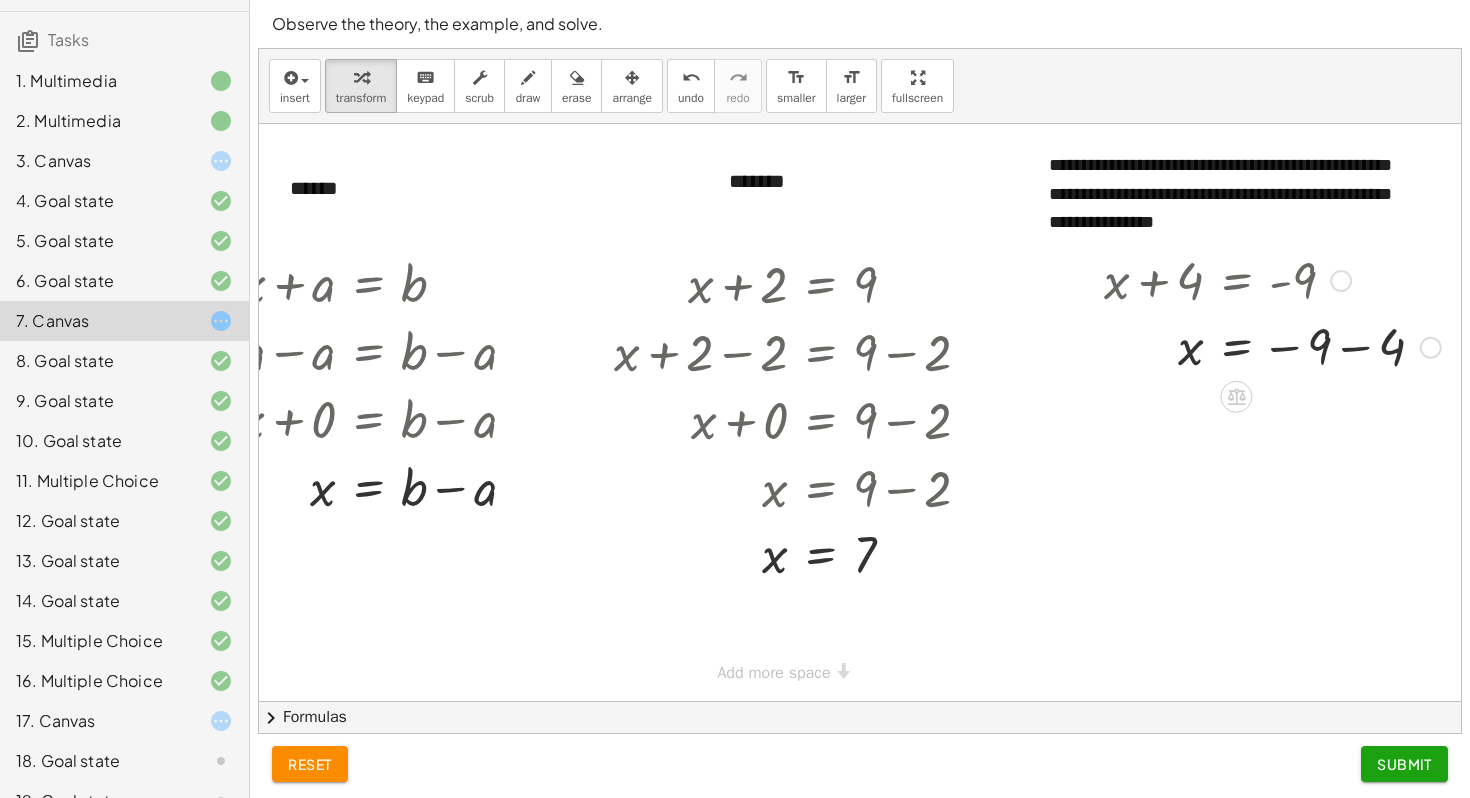 click at bounding box center [1272, 346] 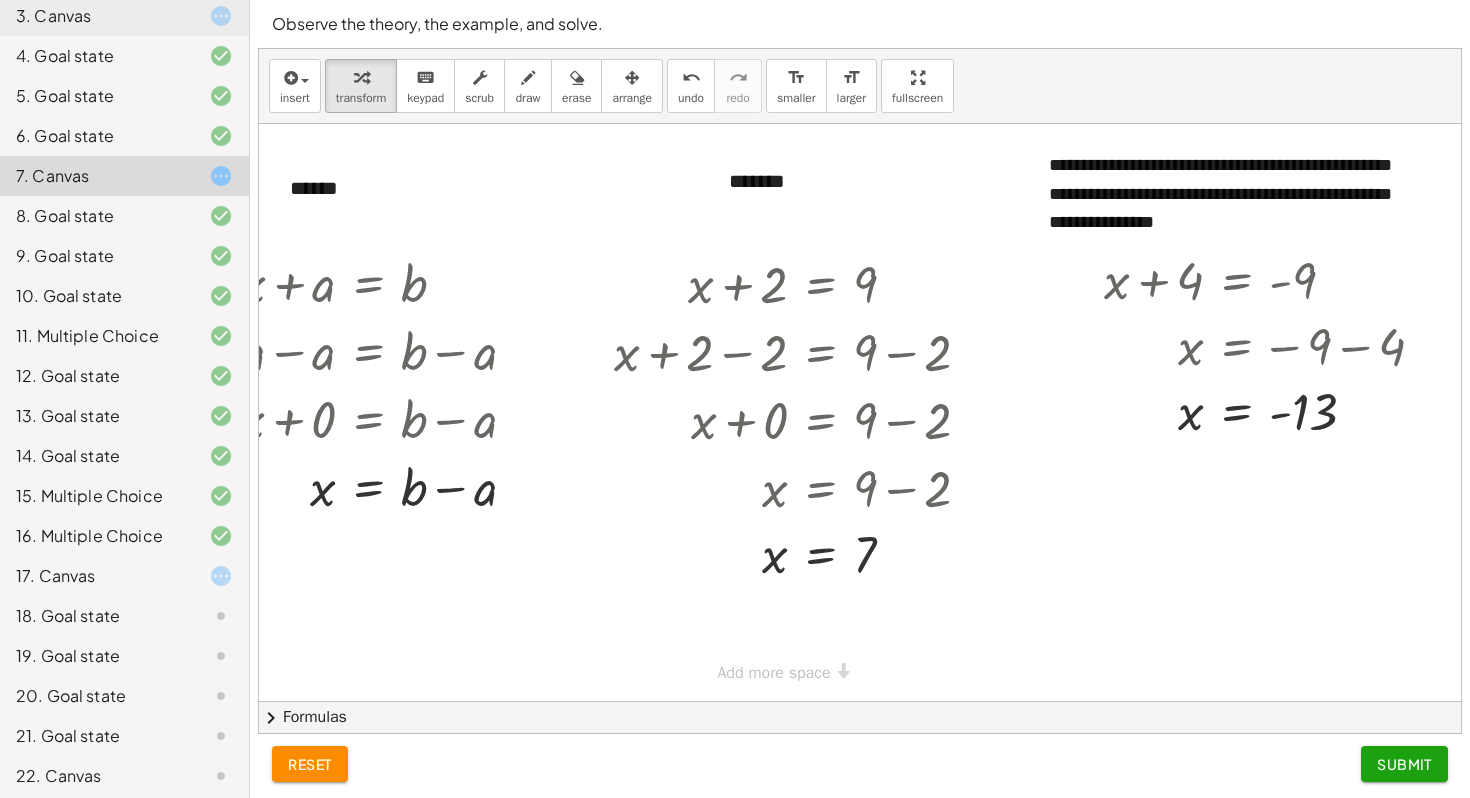 scroll, scrollTop: 287, scrollLeft: 0, axis: vertical 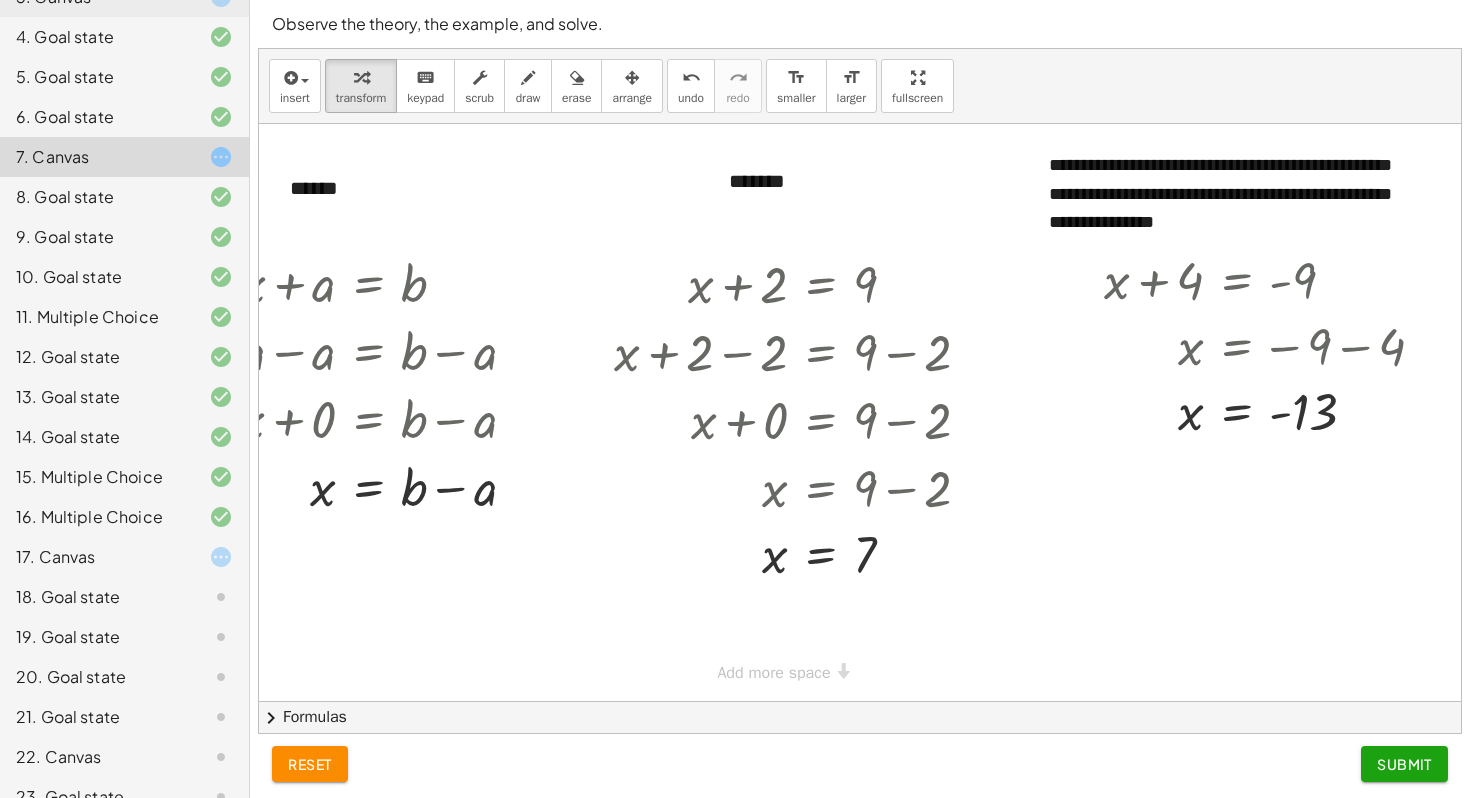 click on "18. Goal state" 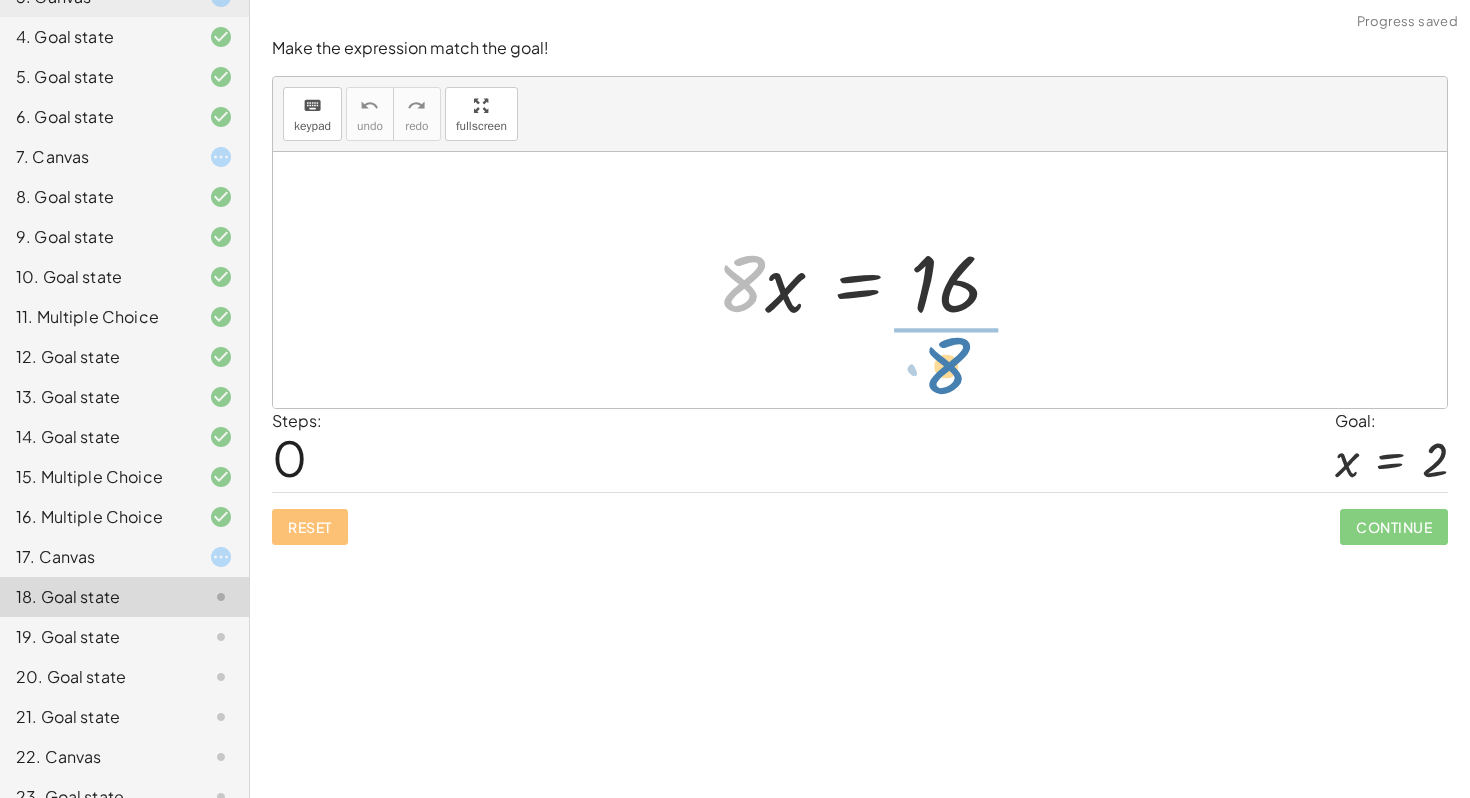 drag, startPoint x: 742, startPoint y: 278, endPoint x: 951, endPoint y: 359, distance: 224.14728 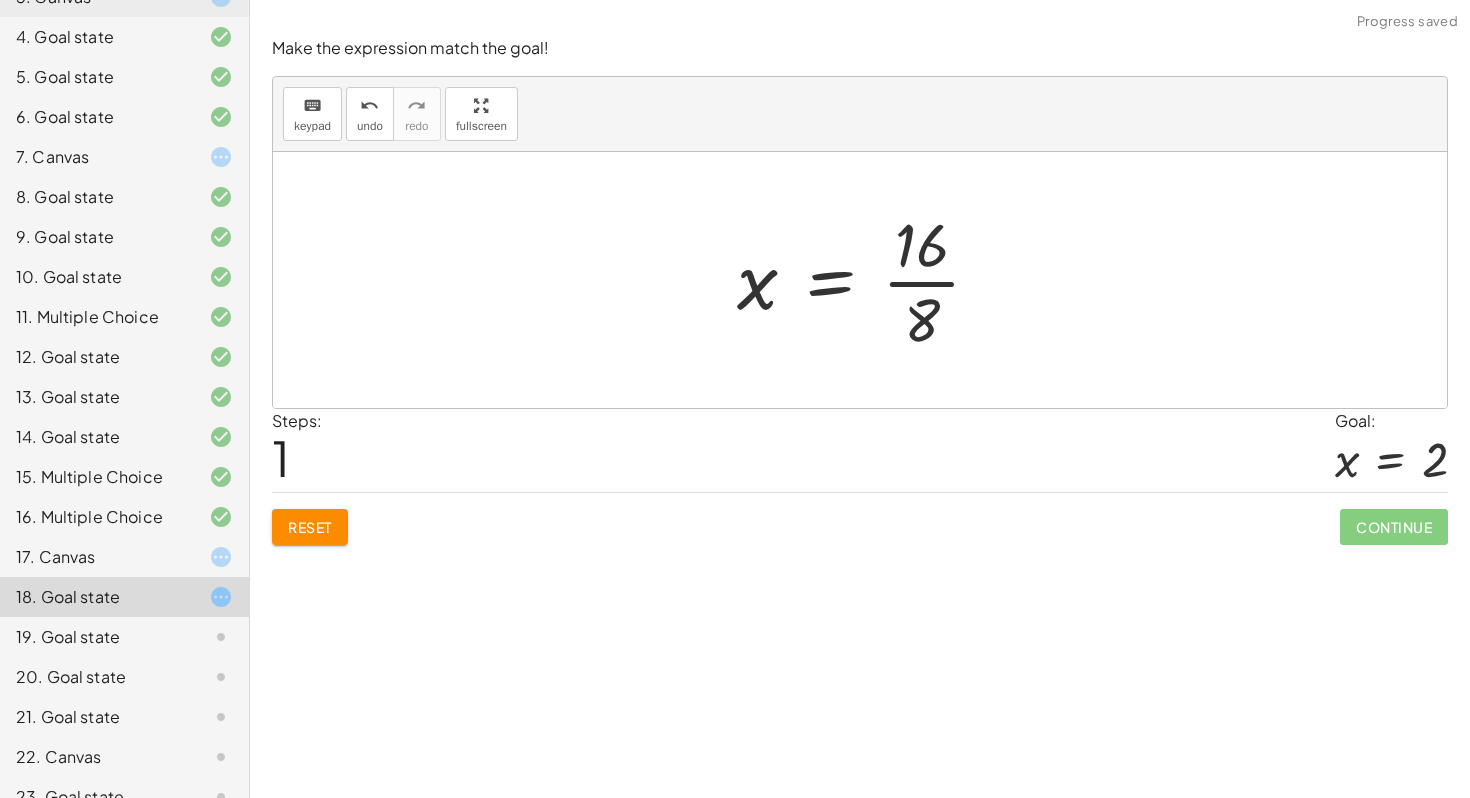 click at bounding box center (867, 280) 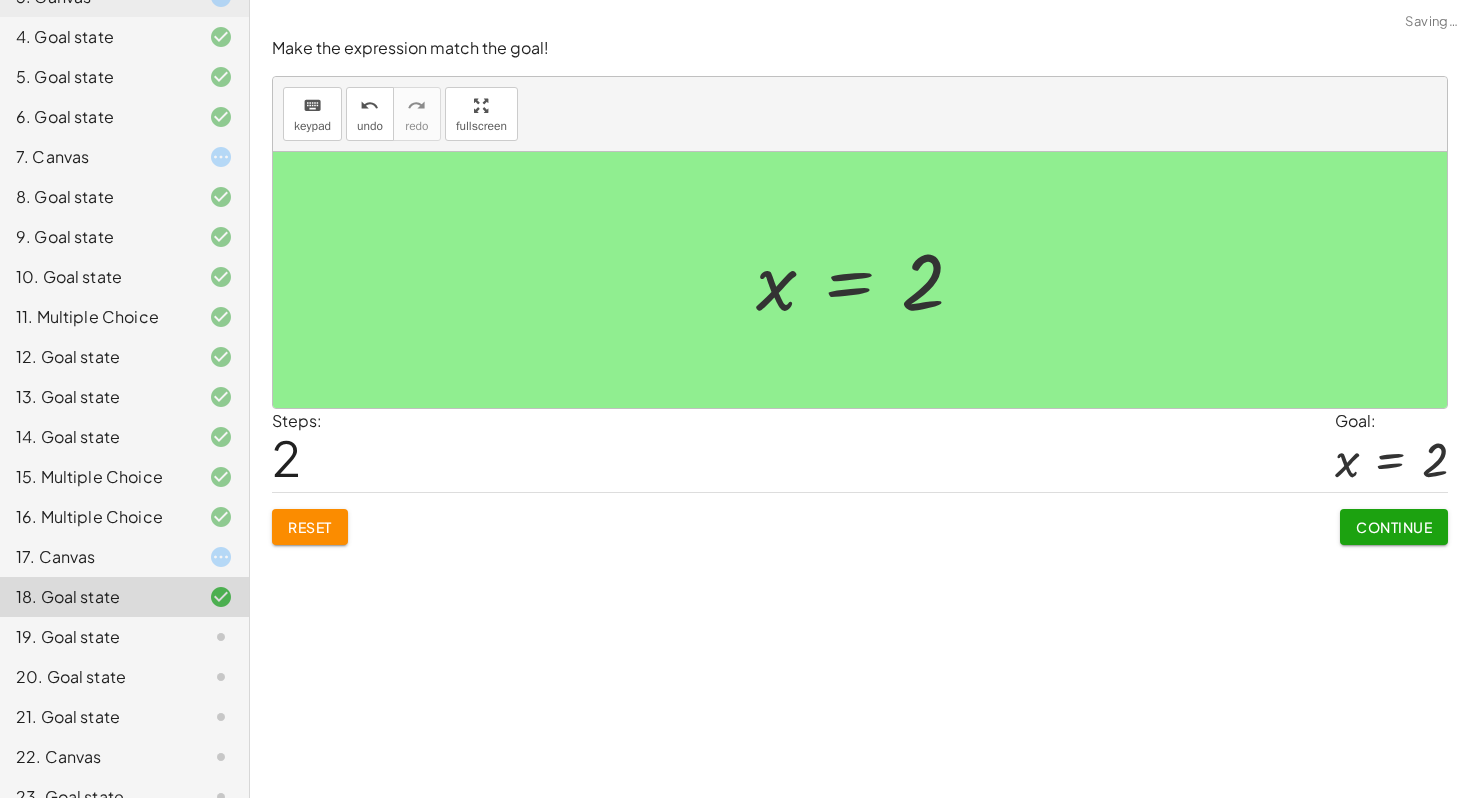 click on "Continue" 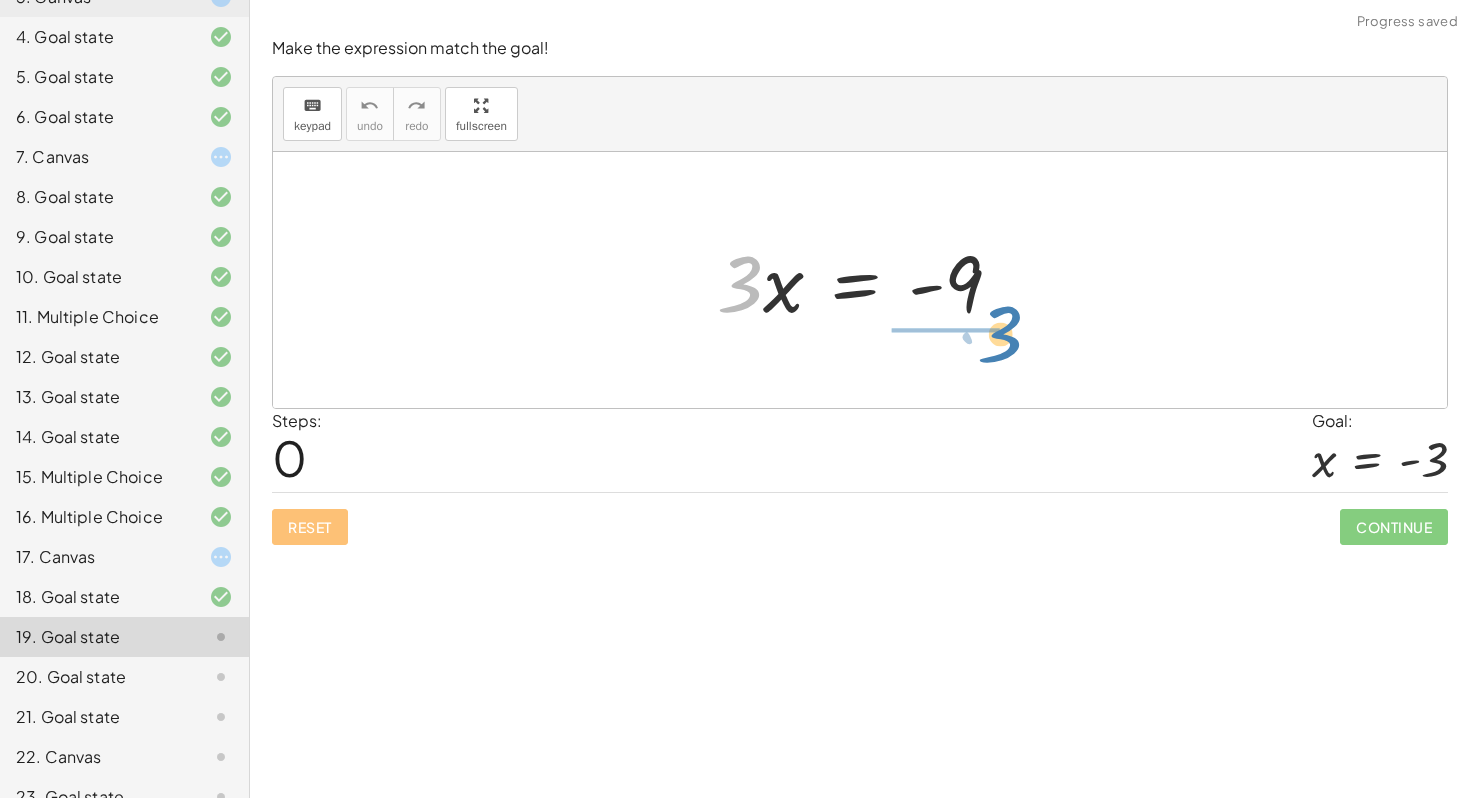 drag, startPoint x: 747, startPoint y: 298, endPoint x: 1009, endPoint y: 348, distance: 266.72833 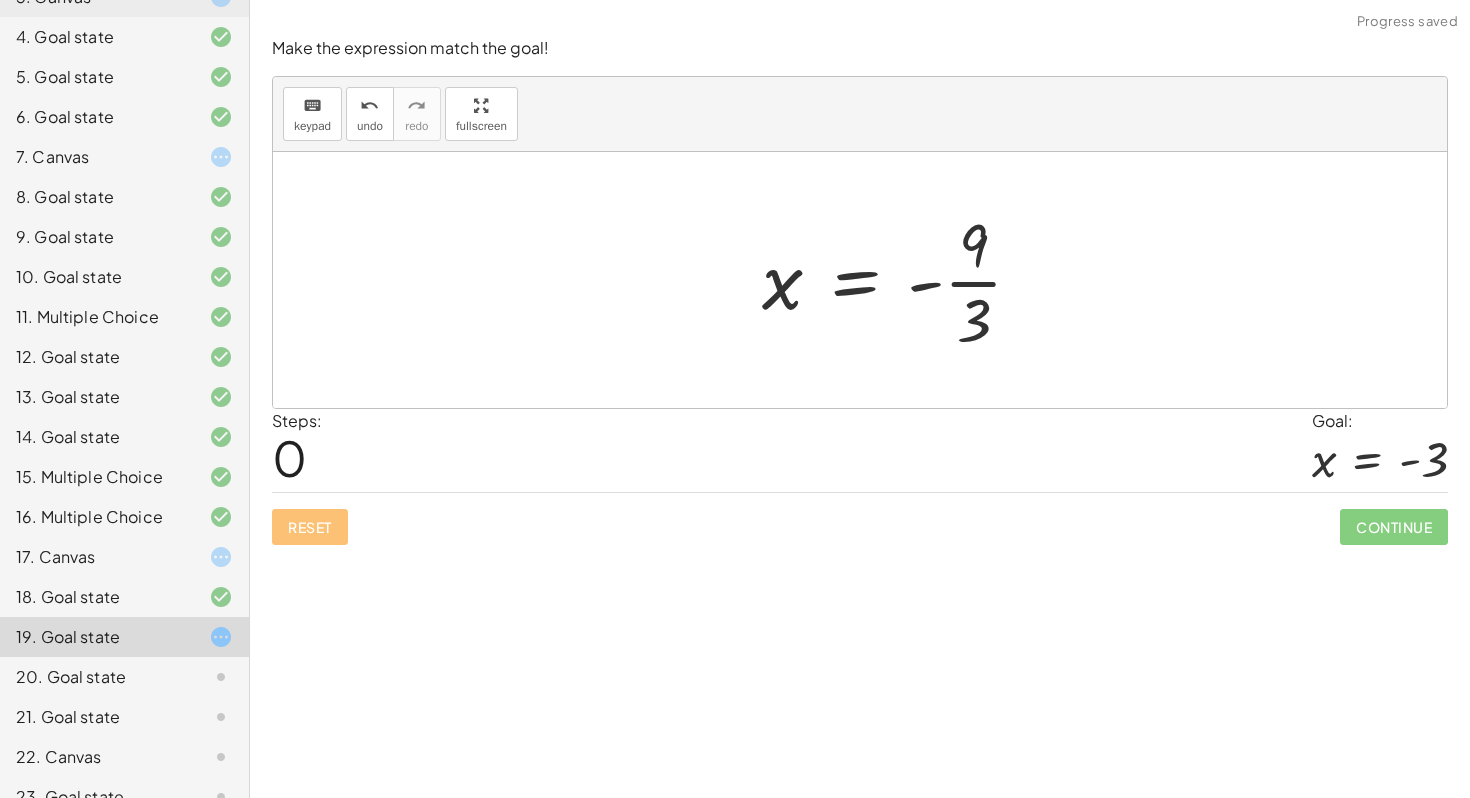 click at bounding box center (900, 280) 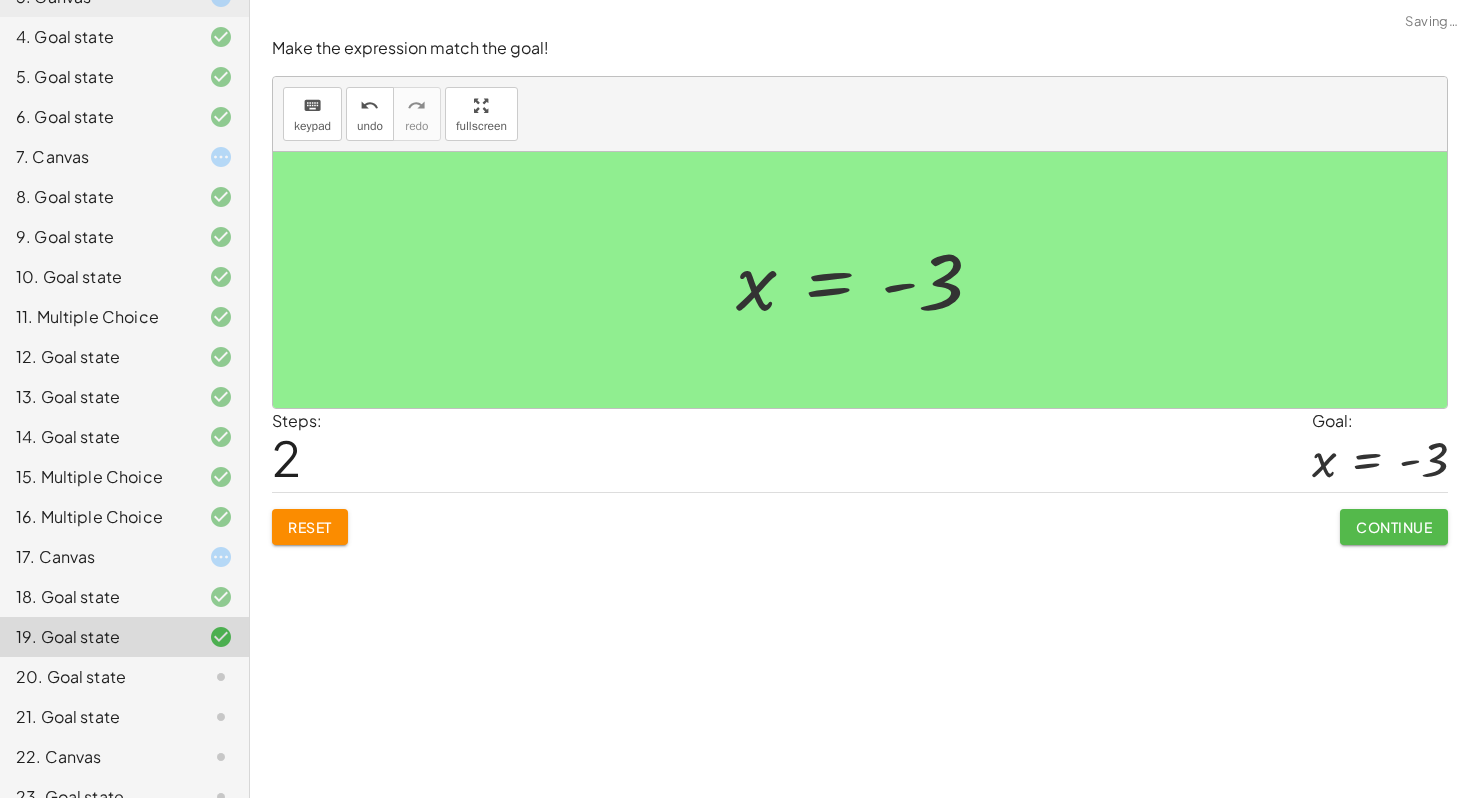 click on "Continue" 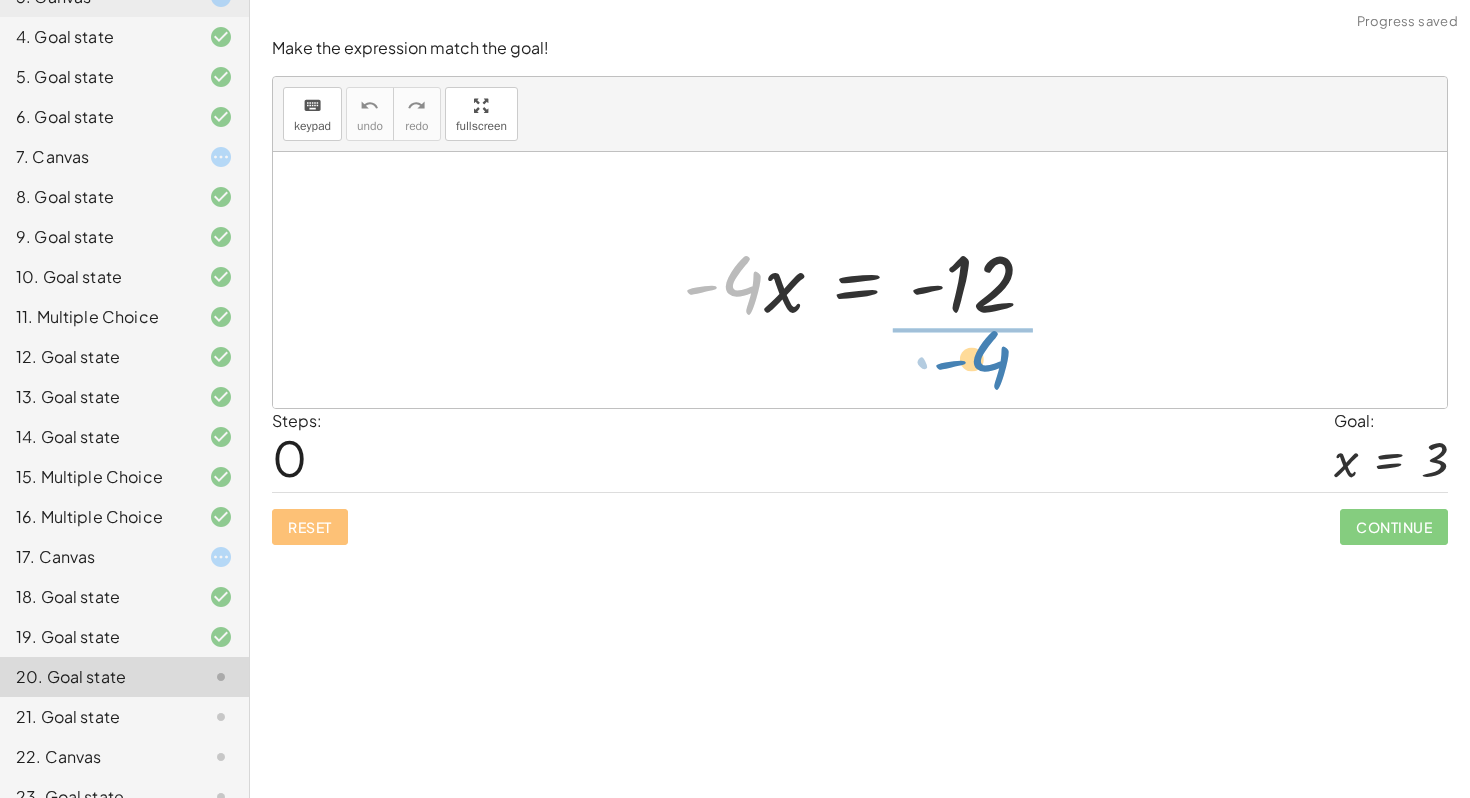 drag, startPoint x: 726, startPoint y: 292, endPoint x: 997, endPoint y: 360, distance: 279.40115 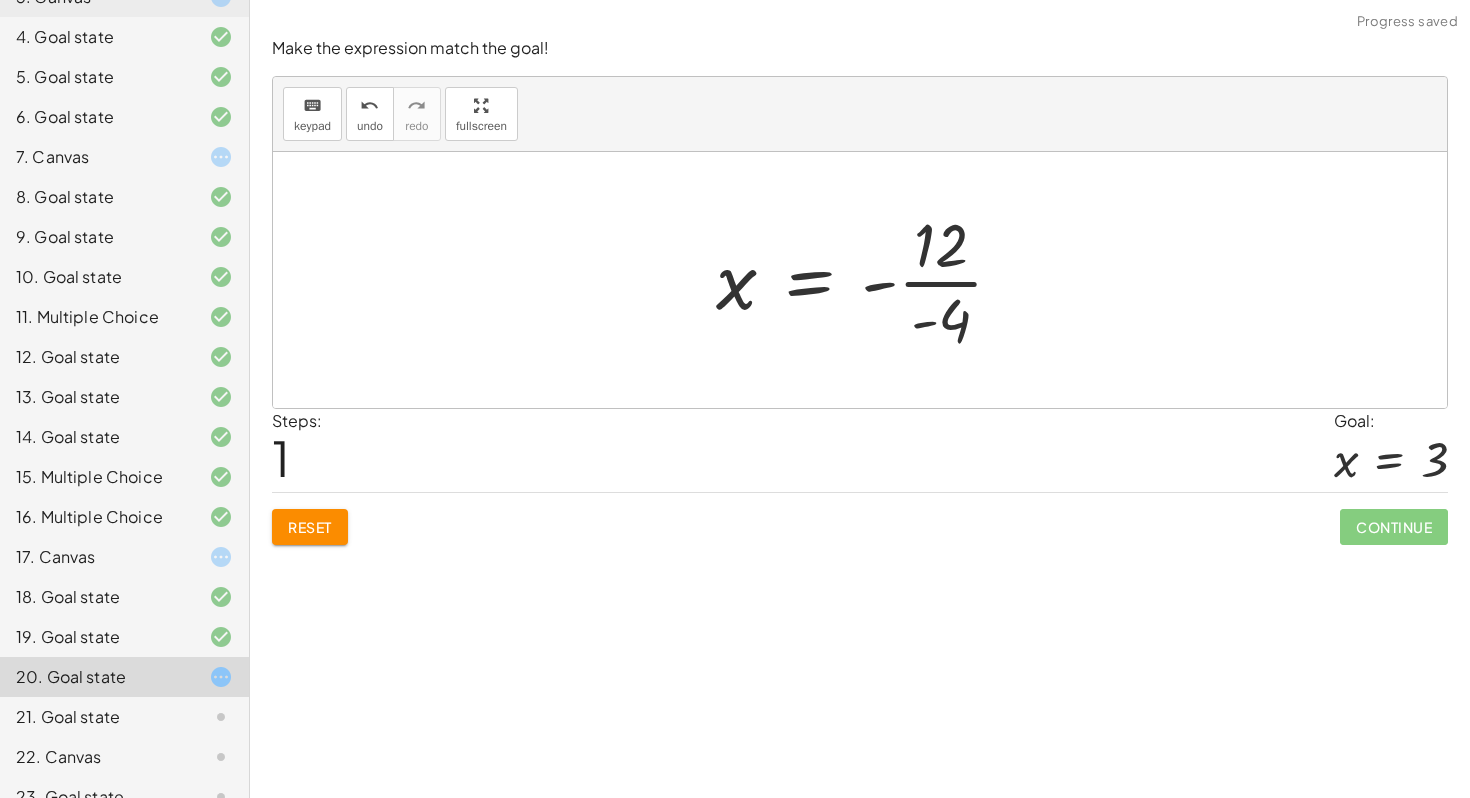 click at bounding box center (867, 280) 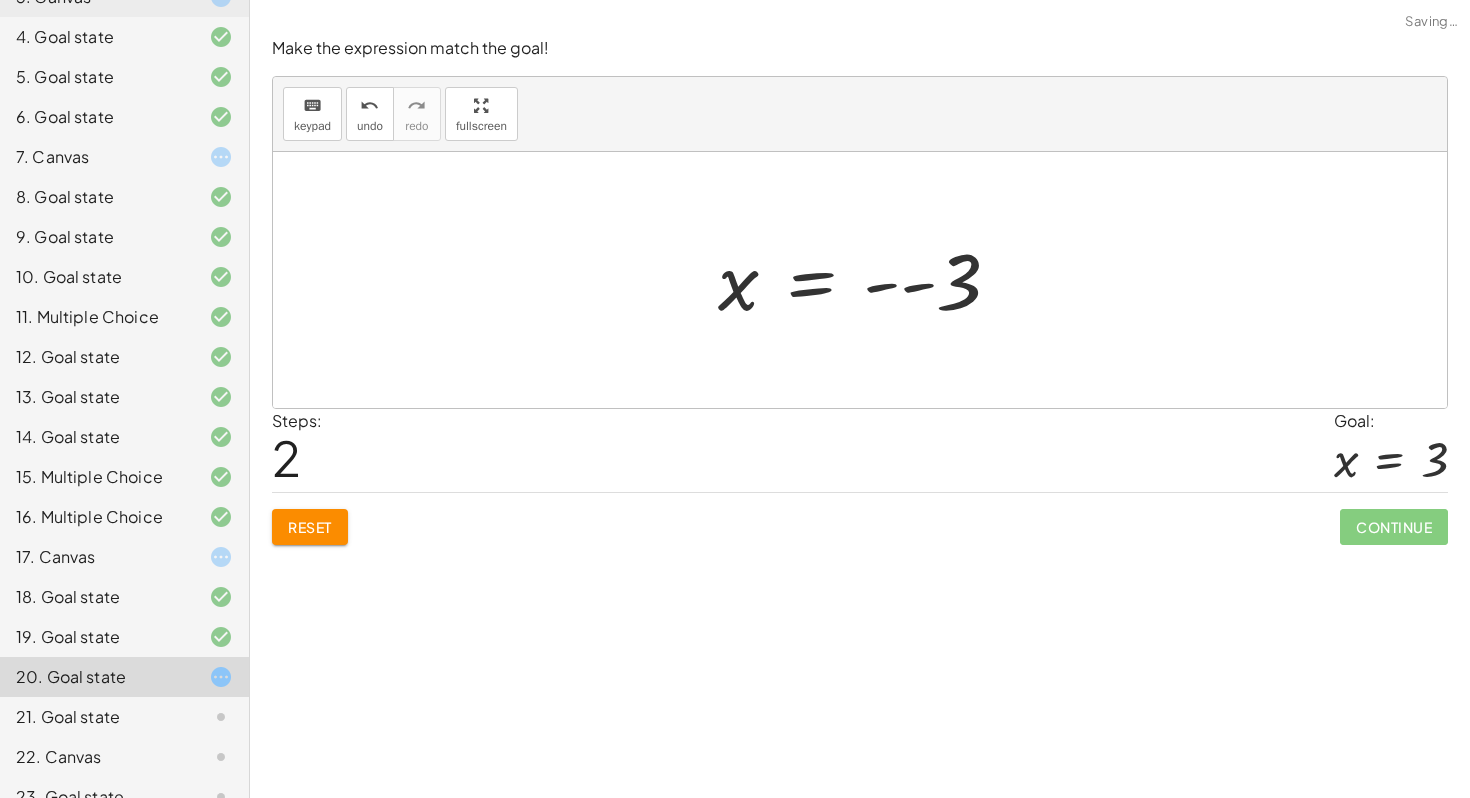 click at bounding box center (867, 280) 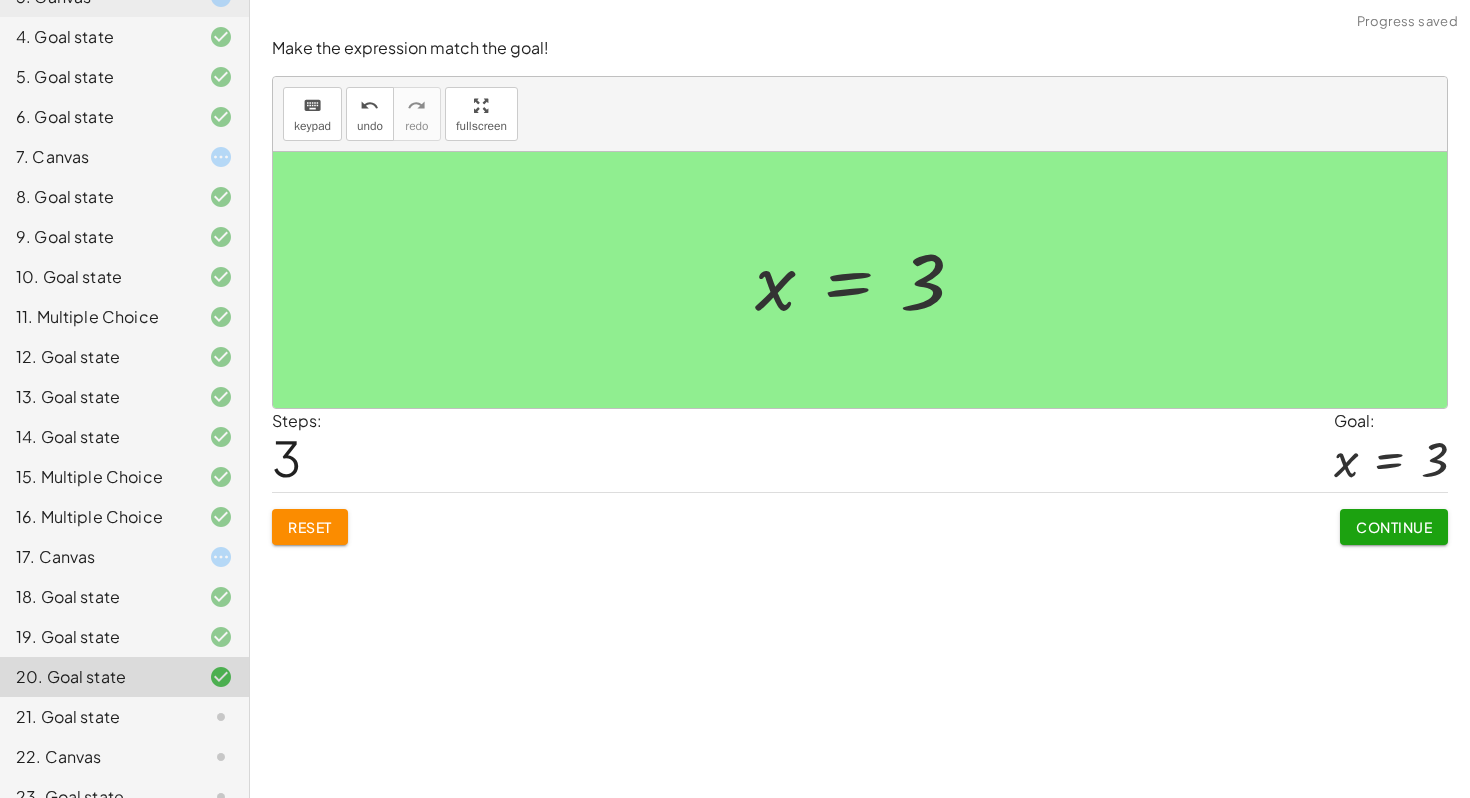 click on "Continue" 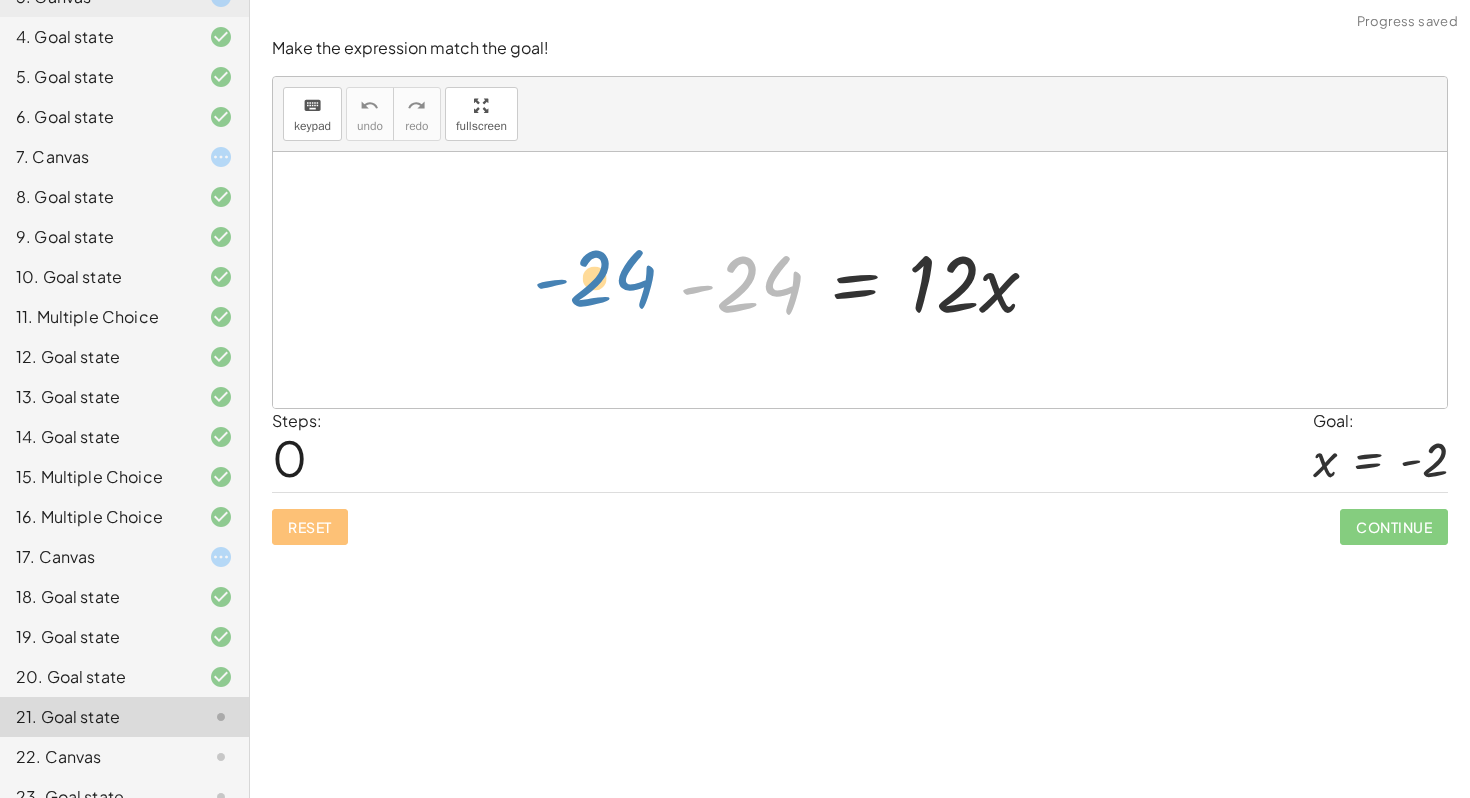 drag, startPoint x: 749, startPoint y: 303, endPoint x: 601, endPoint y: 295, distance: 148.21606 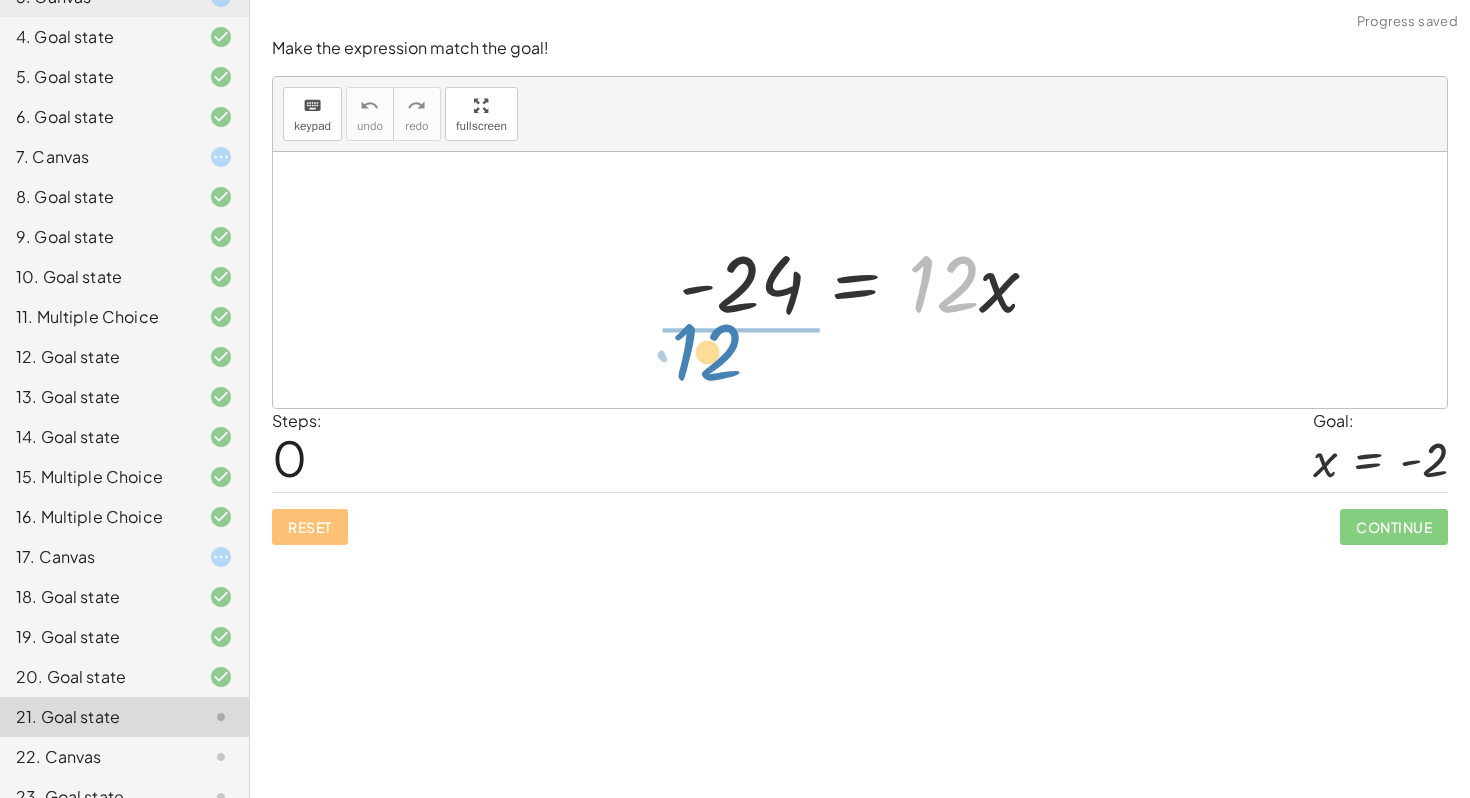 drag, startPoint x: 918, startPoint y: 300, endPoint x: 681, endPoint y: 368, distance: 246.56236 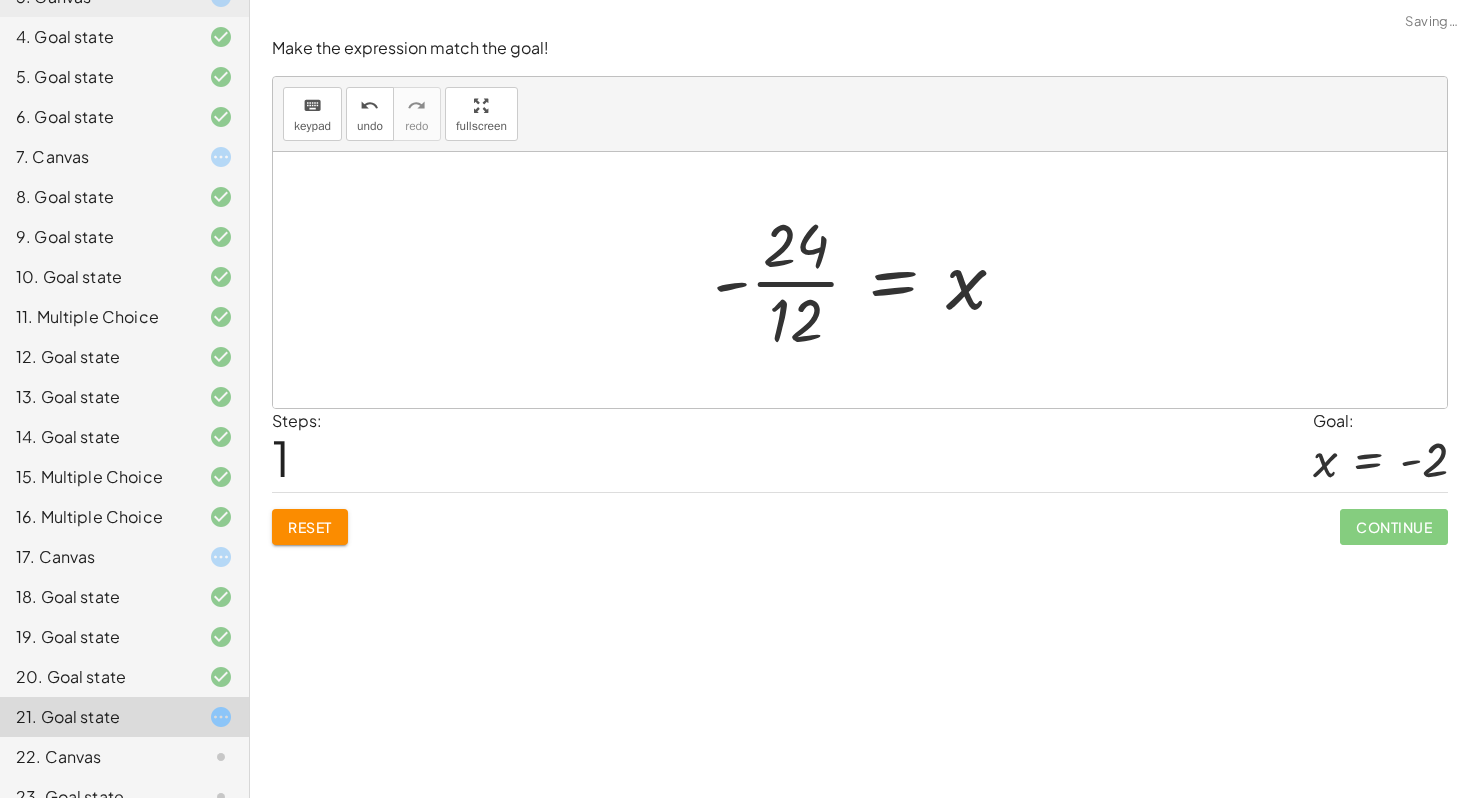 click at bounding box center (867, 280) 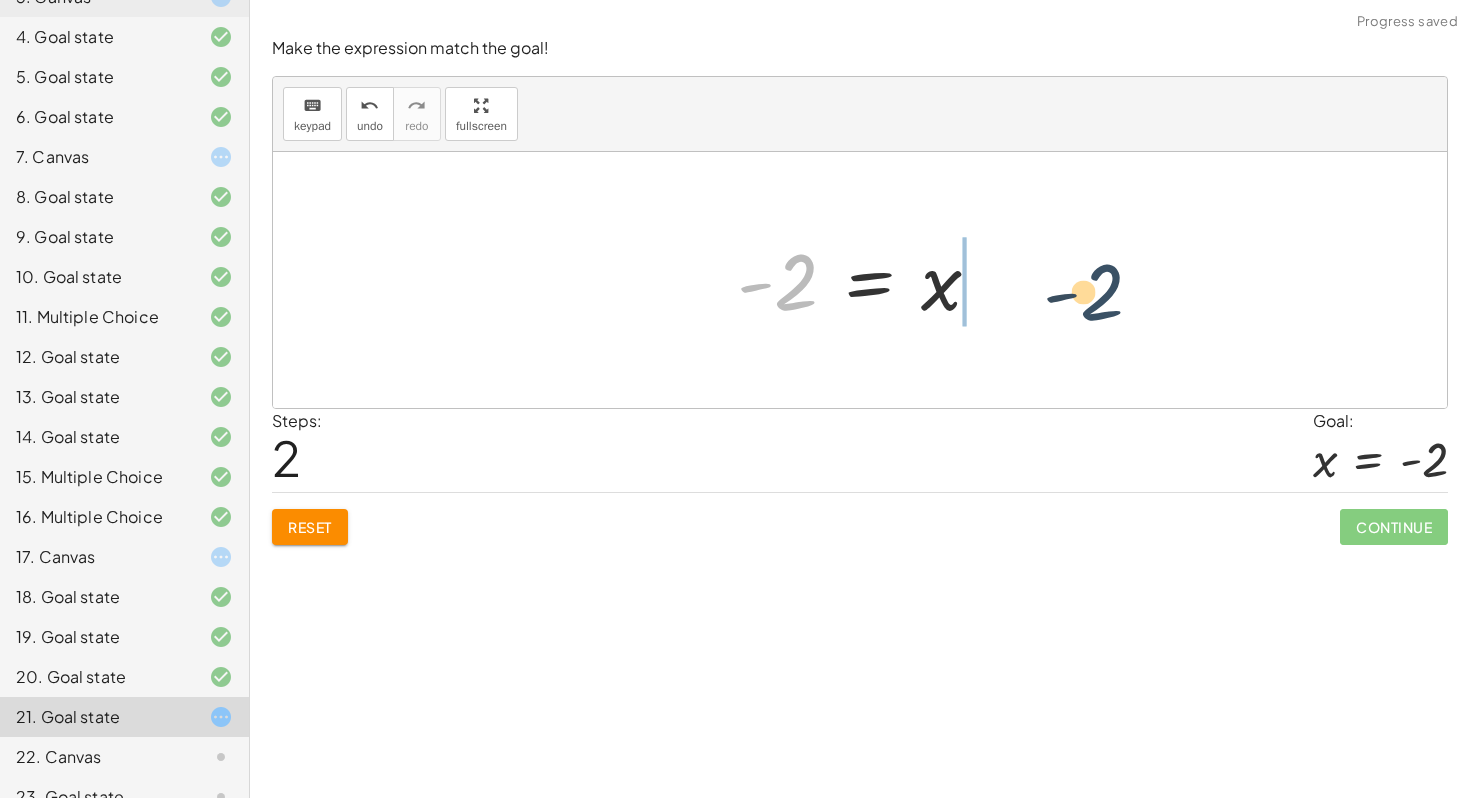 drag, startPoint x: 794, startPoint y: 296, endPoint x: 1110, endPoint y: 307, distance: 316.1914 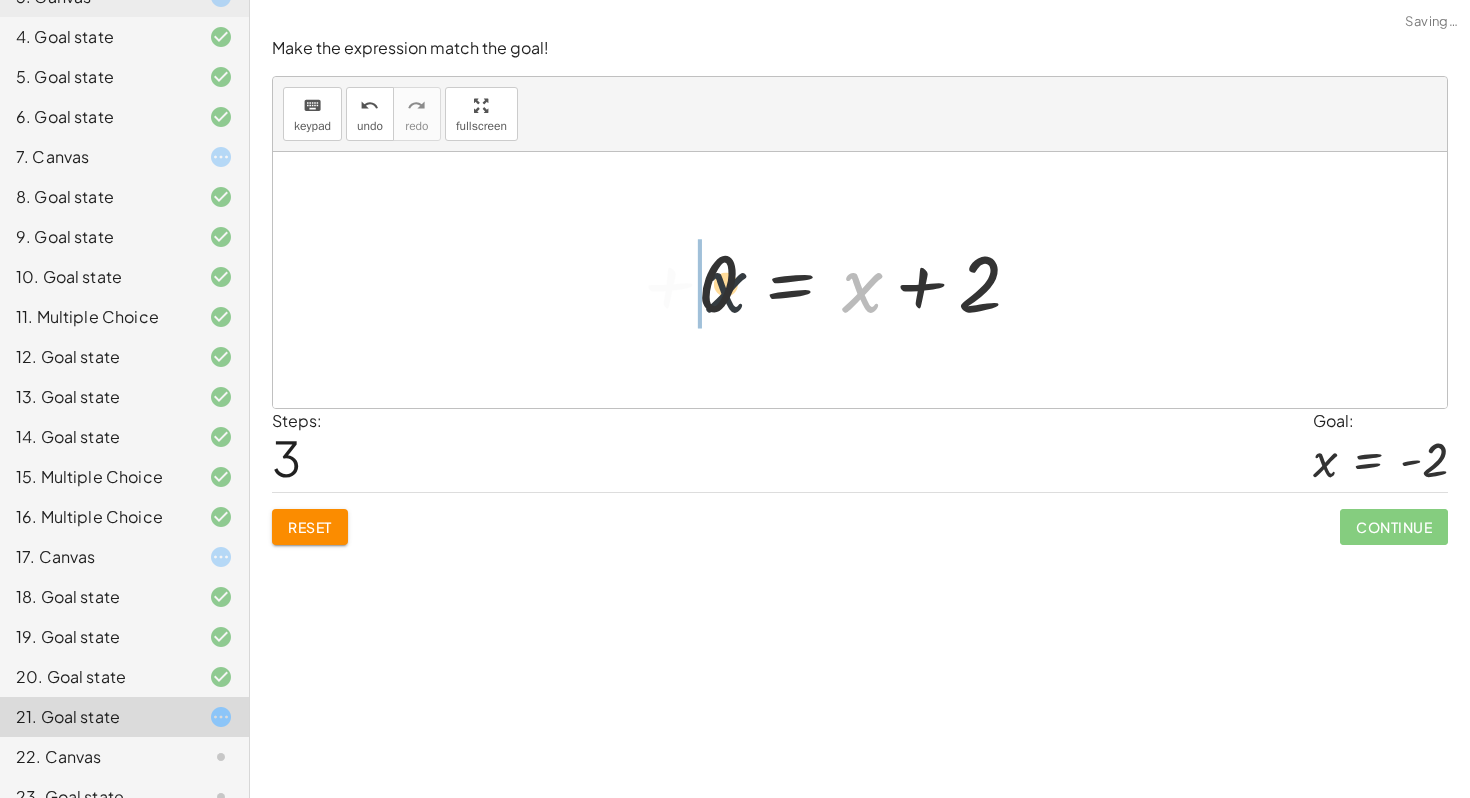 drag, startPoint x: 872, startPoint y: 302, endPoint x: 671, endPoint y: 304, distance: 201.00995 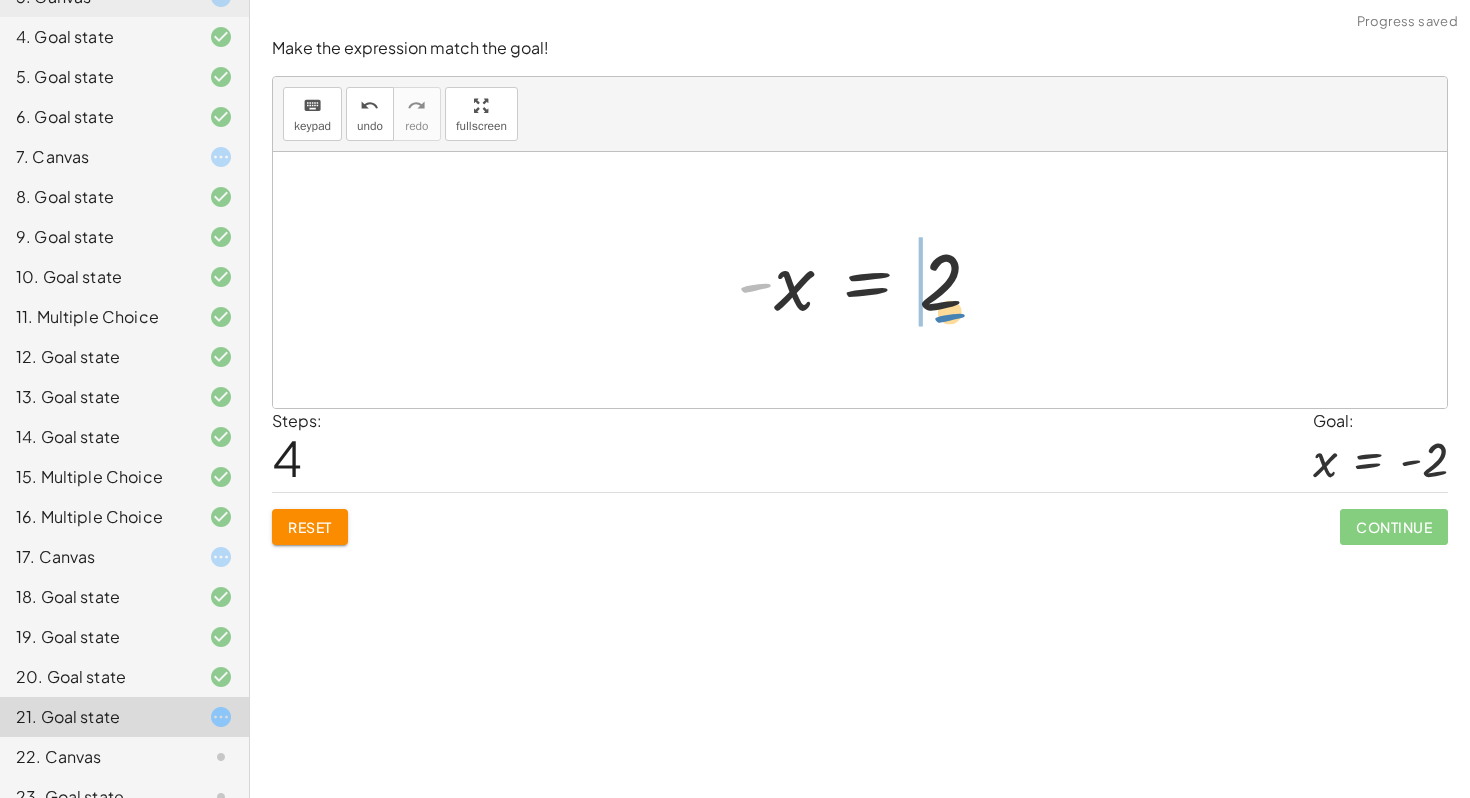 drag, startPoint x: 746, startPoint y: 287, endPoint x: 940, endPoint y: 317, distance: 196.30588 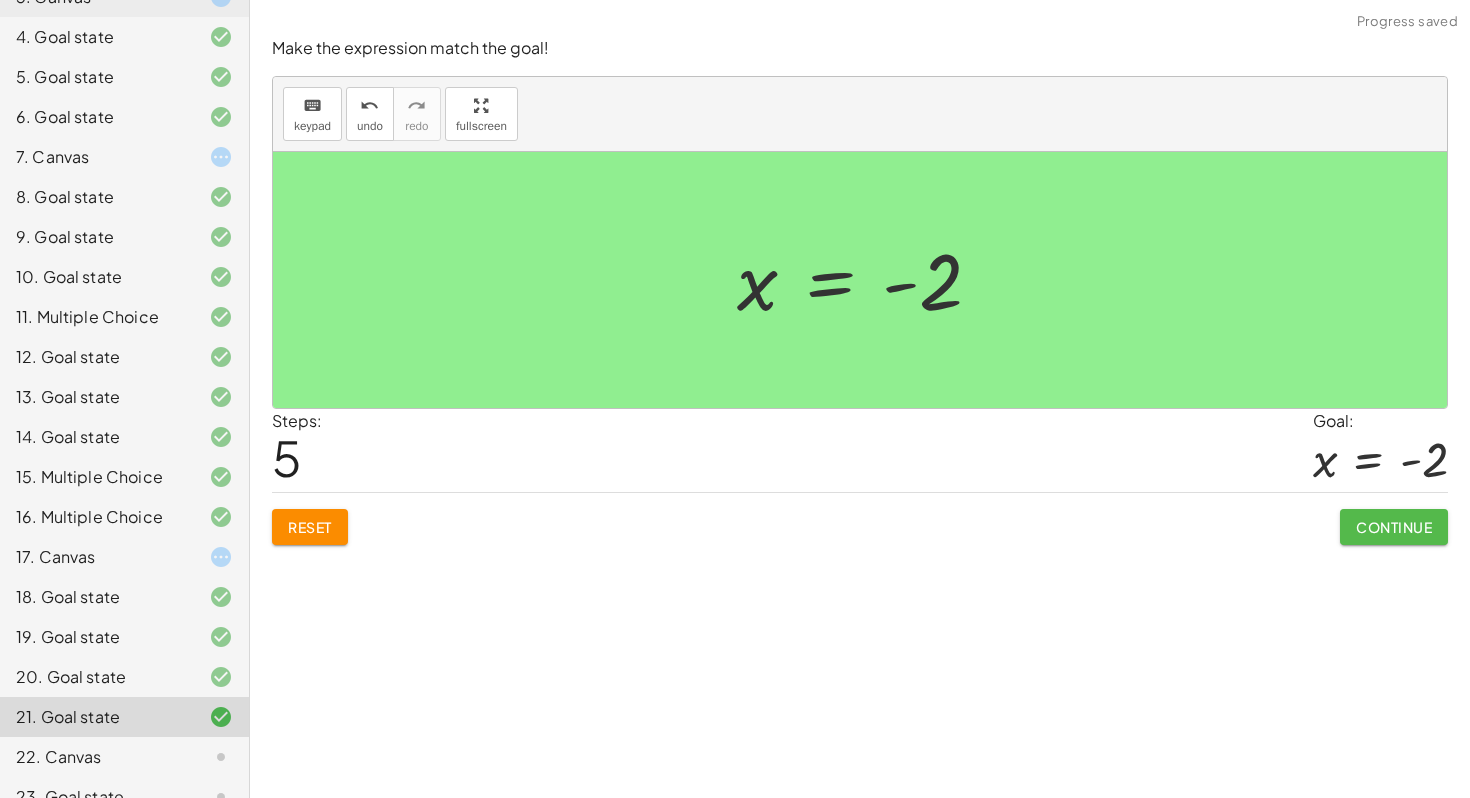 click on "Continue" 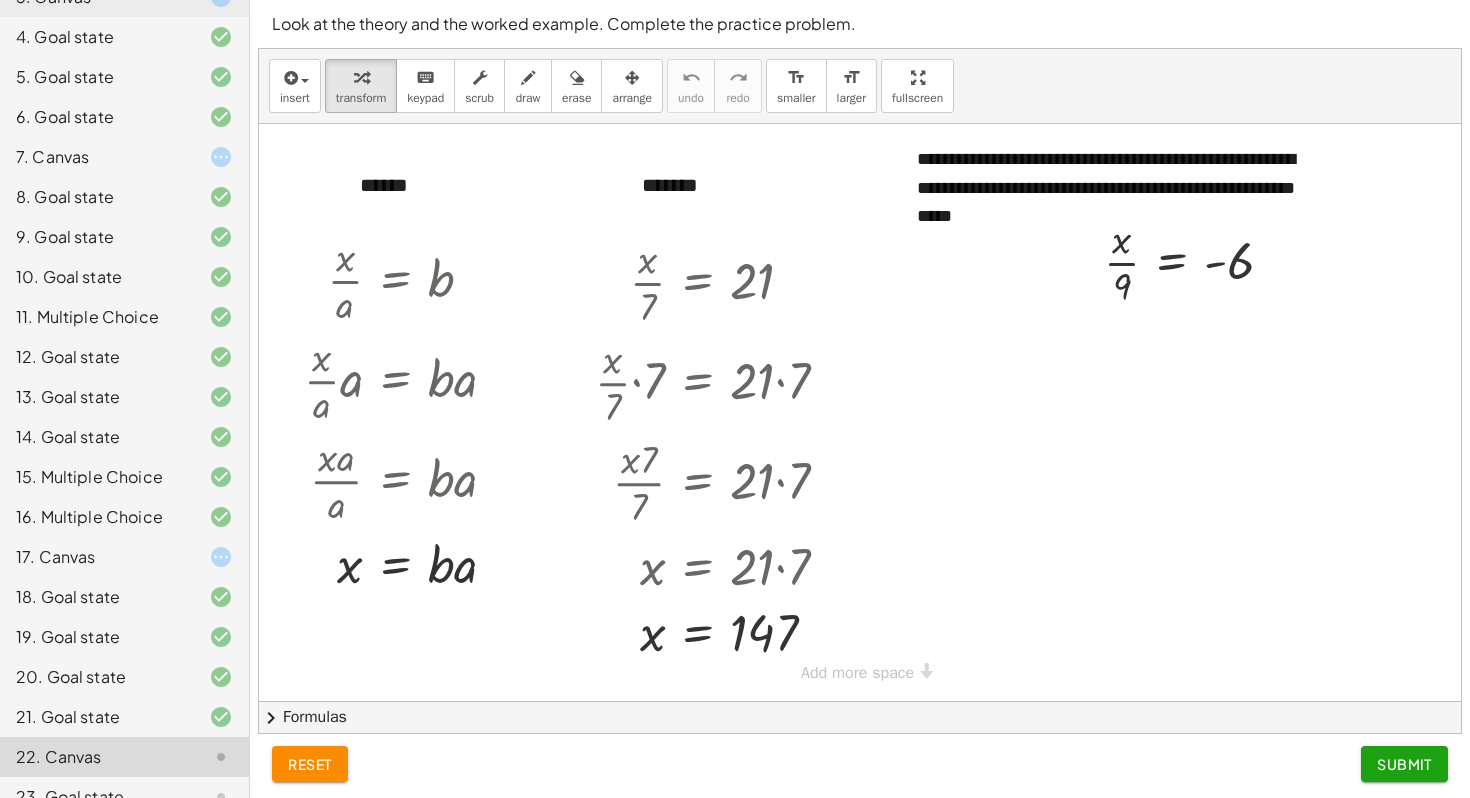 scroll, scrollTop: 313, scrollLeft: 0, axis: vertical 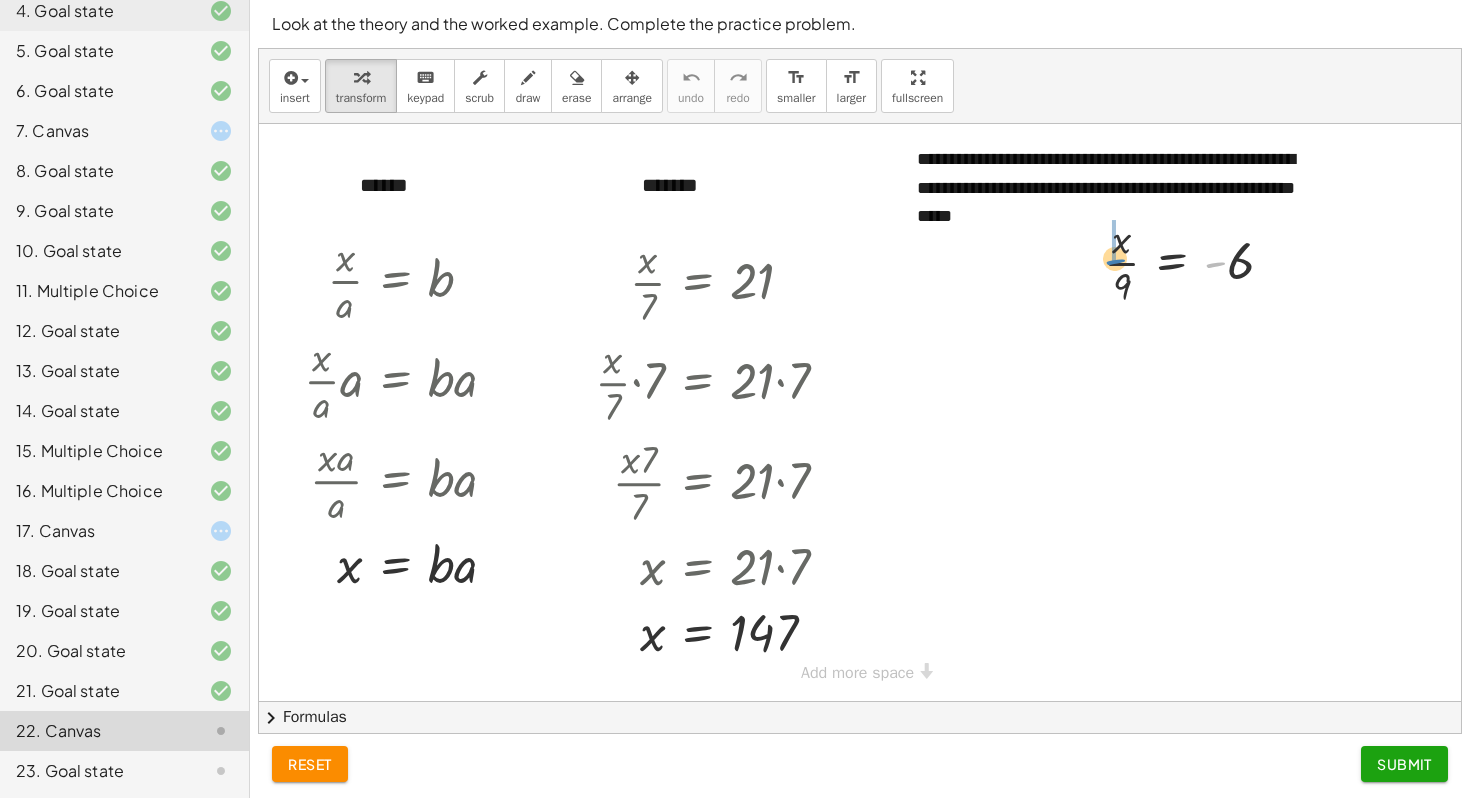 drag, startPoint x: 1226, startPoint y: 269, endPoint x: 1121, endPoint y: 264, distance: 105.11898 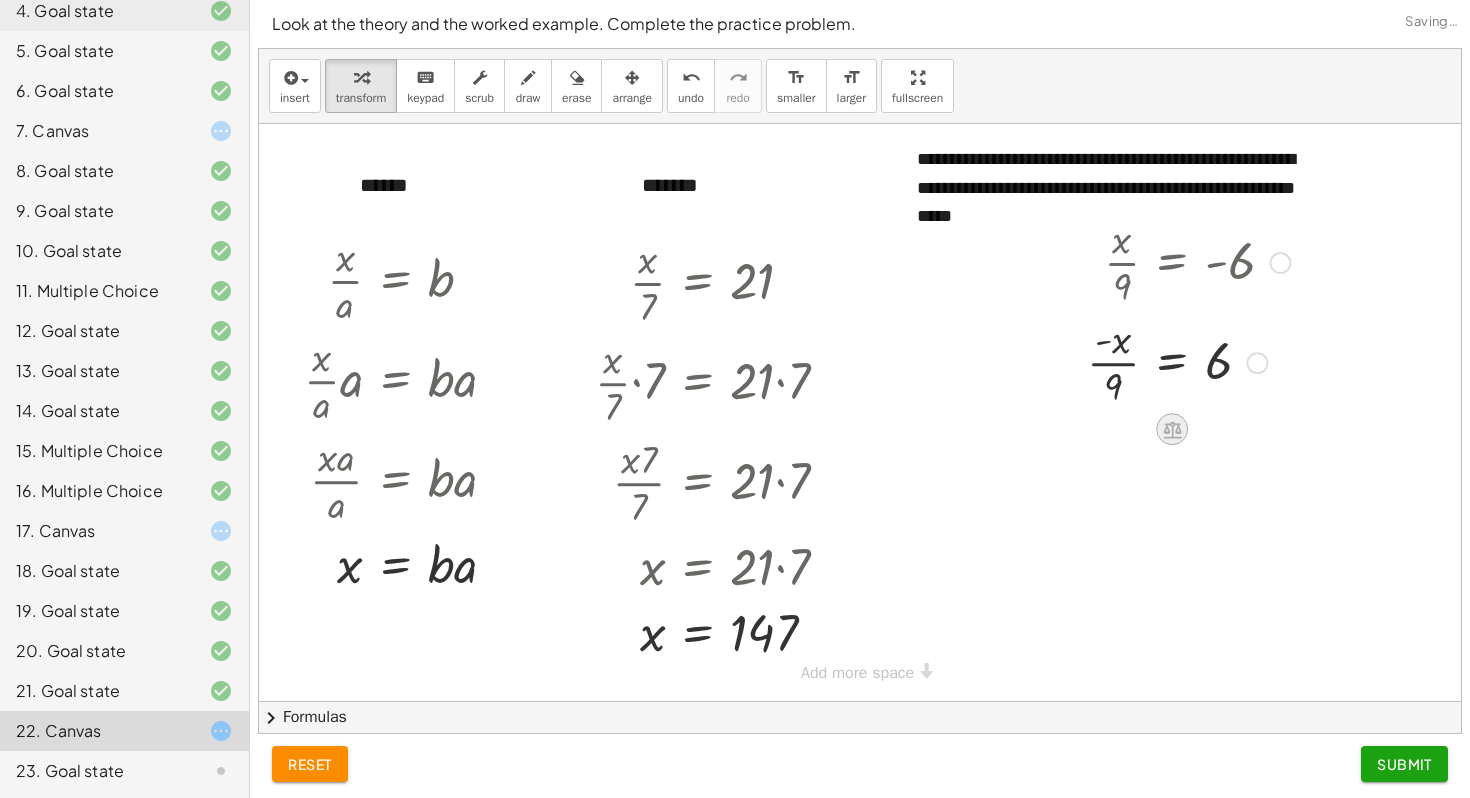click 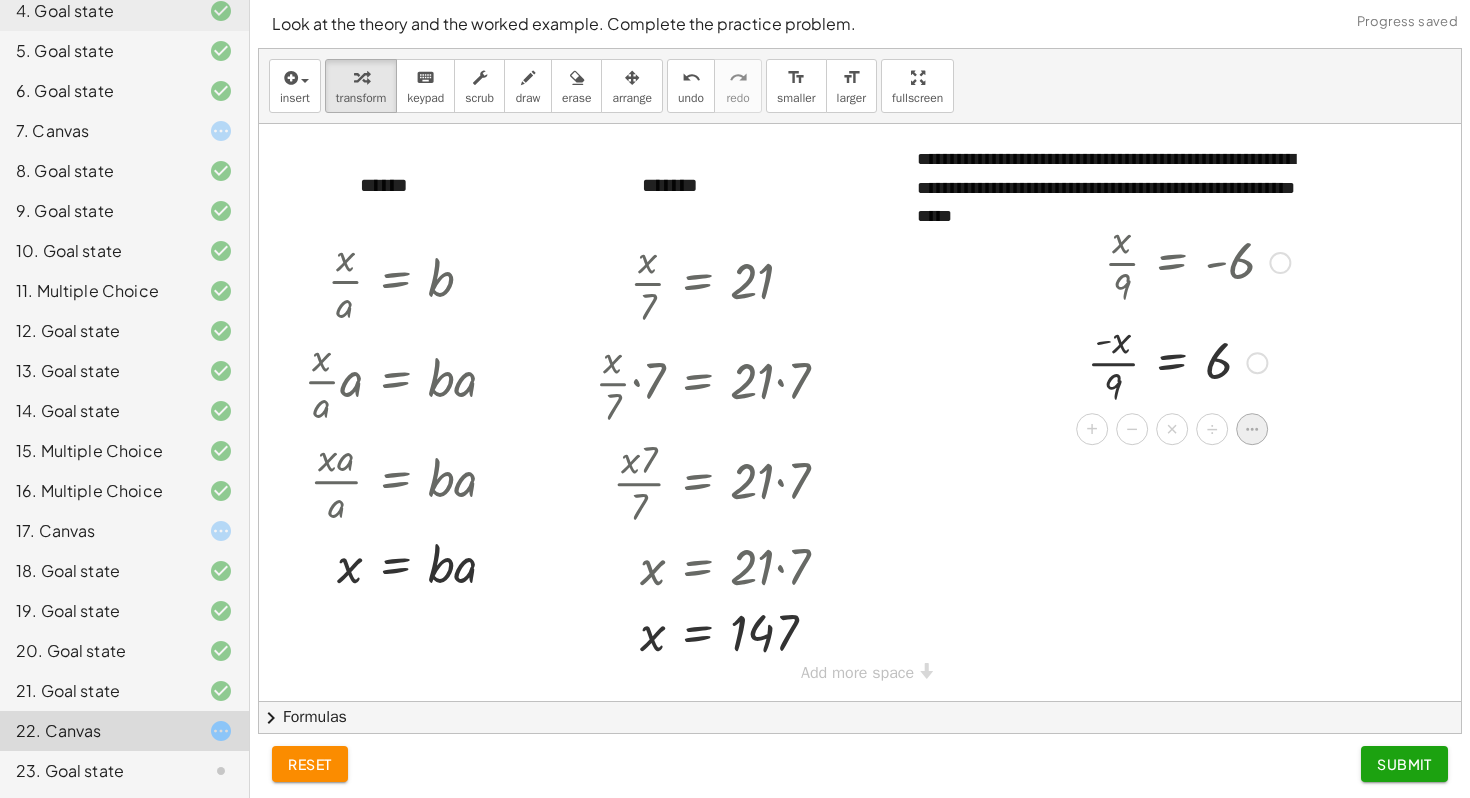 click 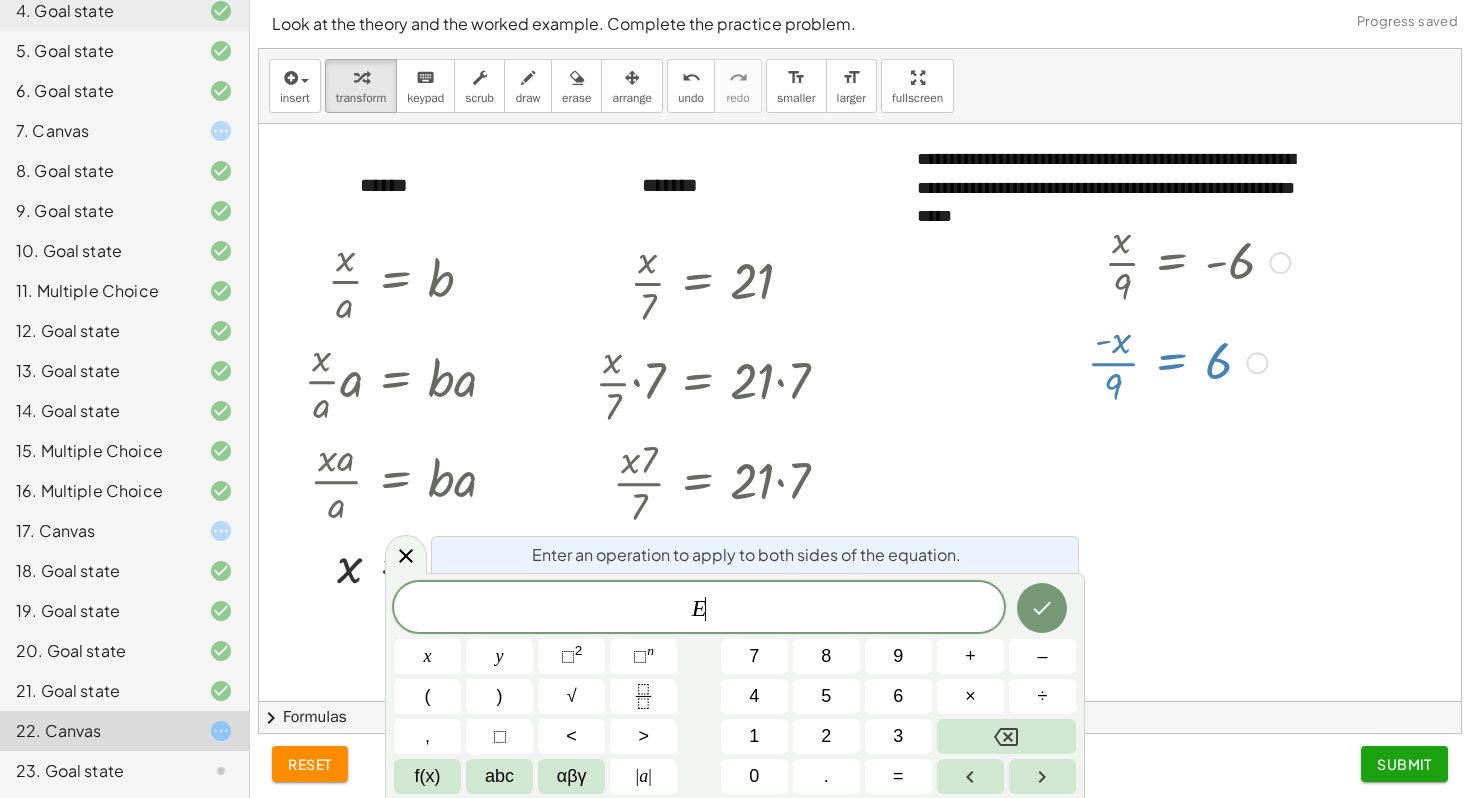 click 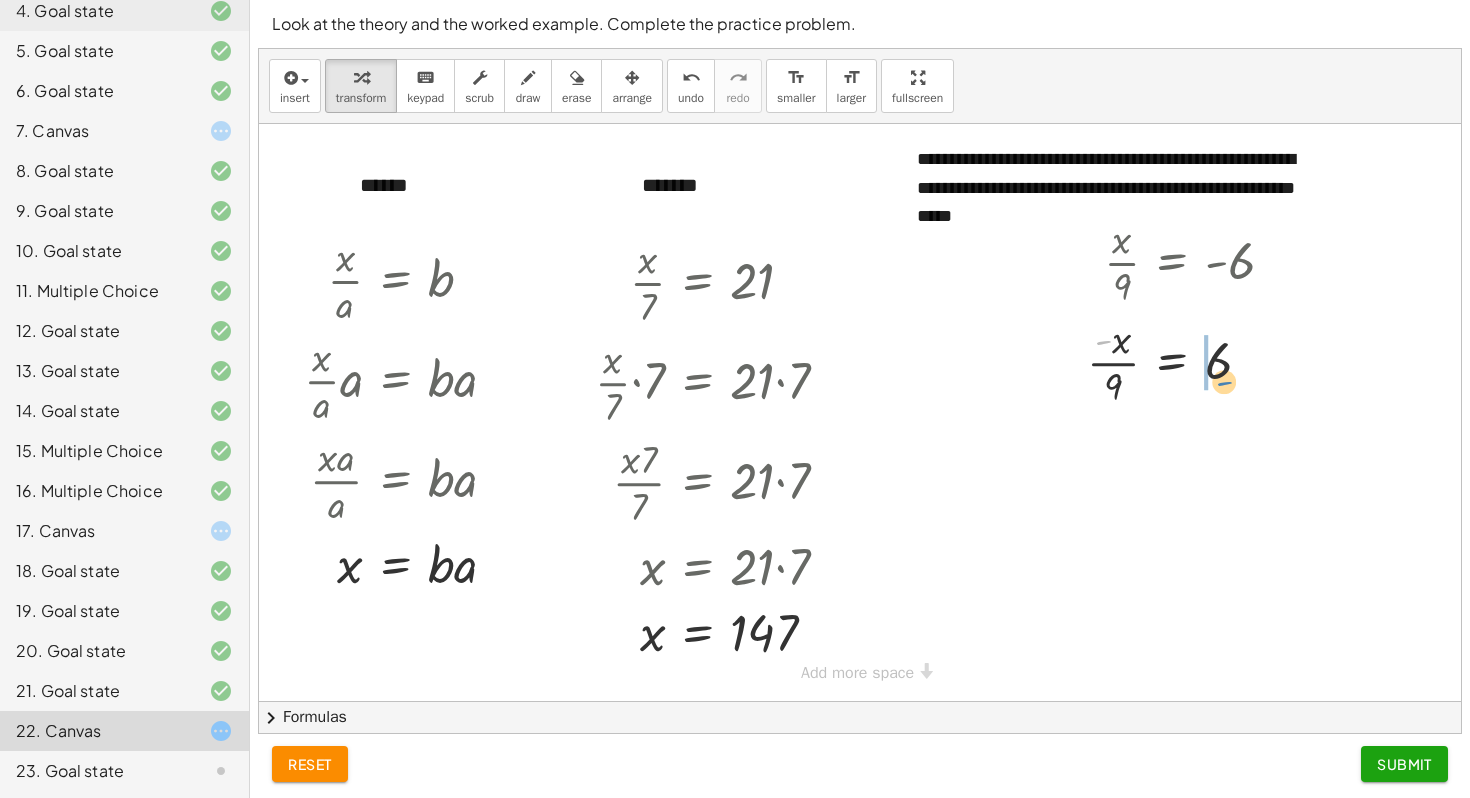 drag, startPoint x: 1098, startPoint y: 343, endPoint x: 1226, endPoint y: 371, distance: 131.02672 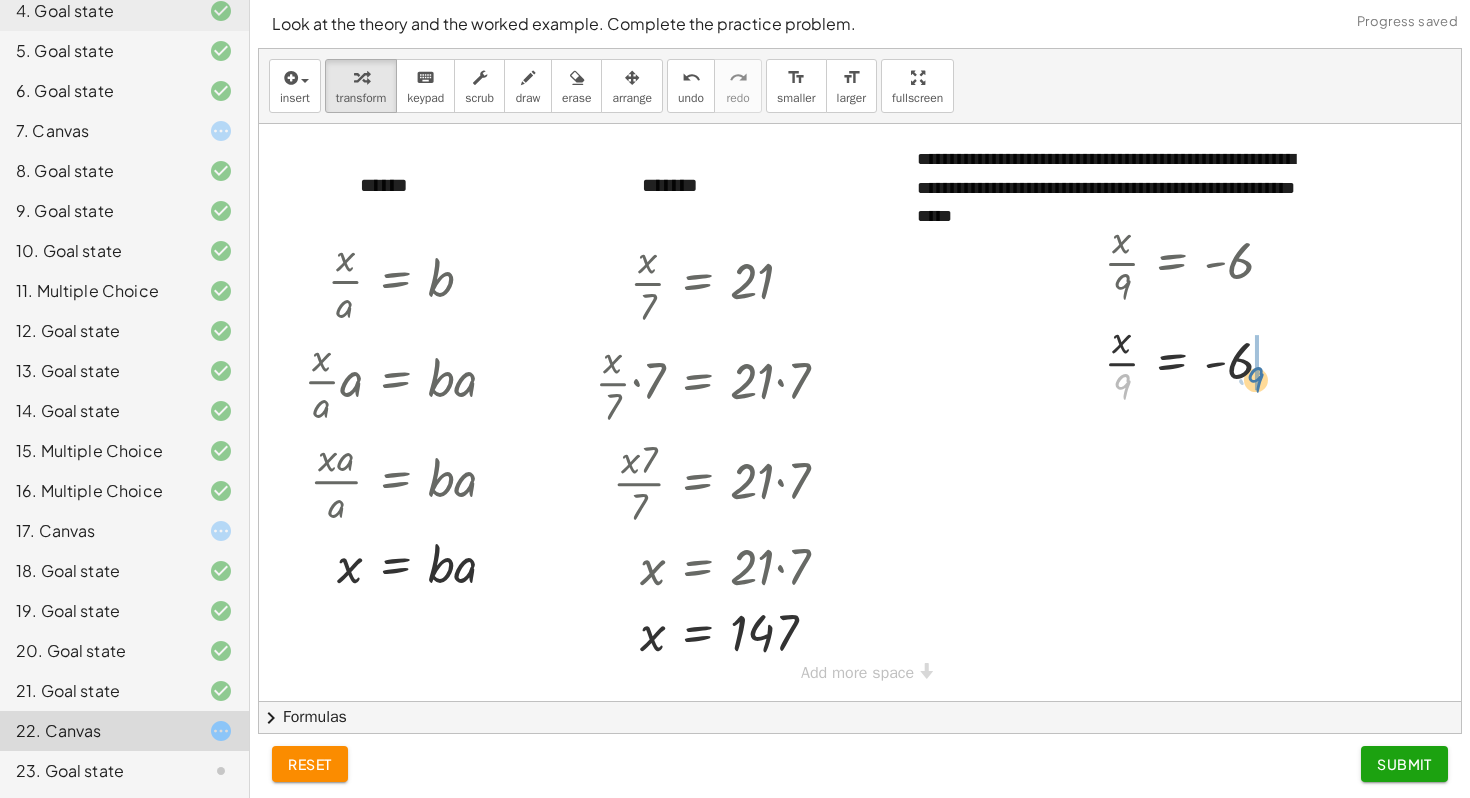 drag, startPoint x: 1125, startPoint y: 390, endPoint x: 1259, endPoint y: 382, distance: 134.23859 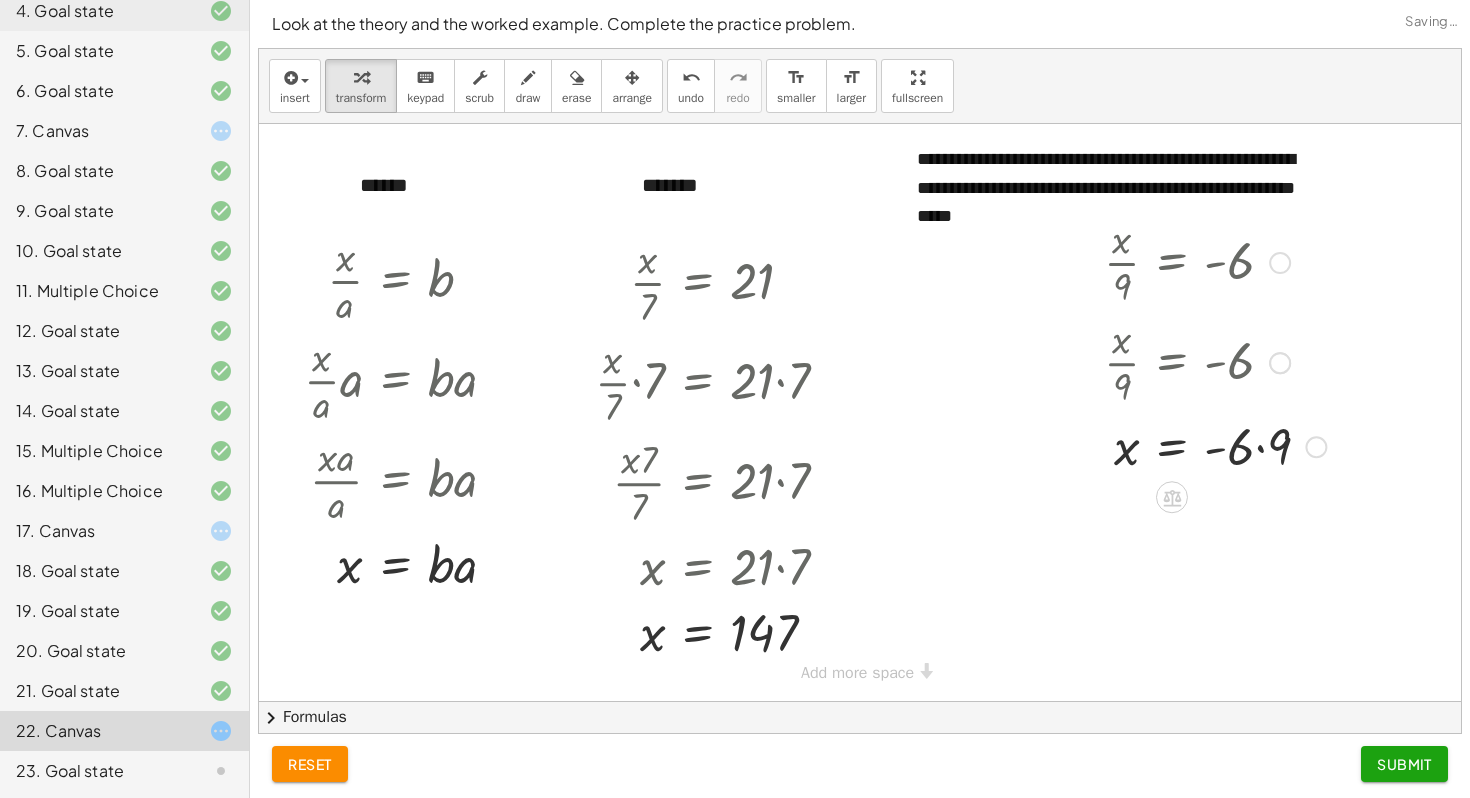 click at bounding box center (1215, 445) 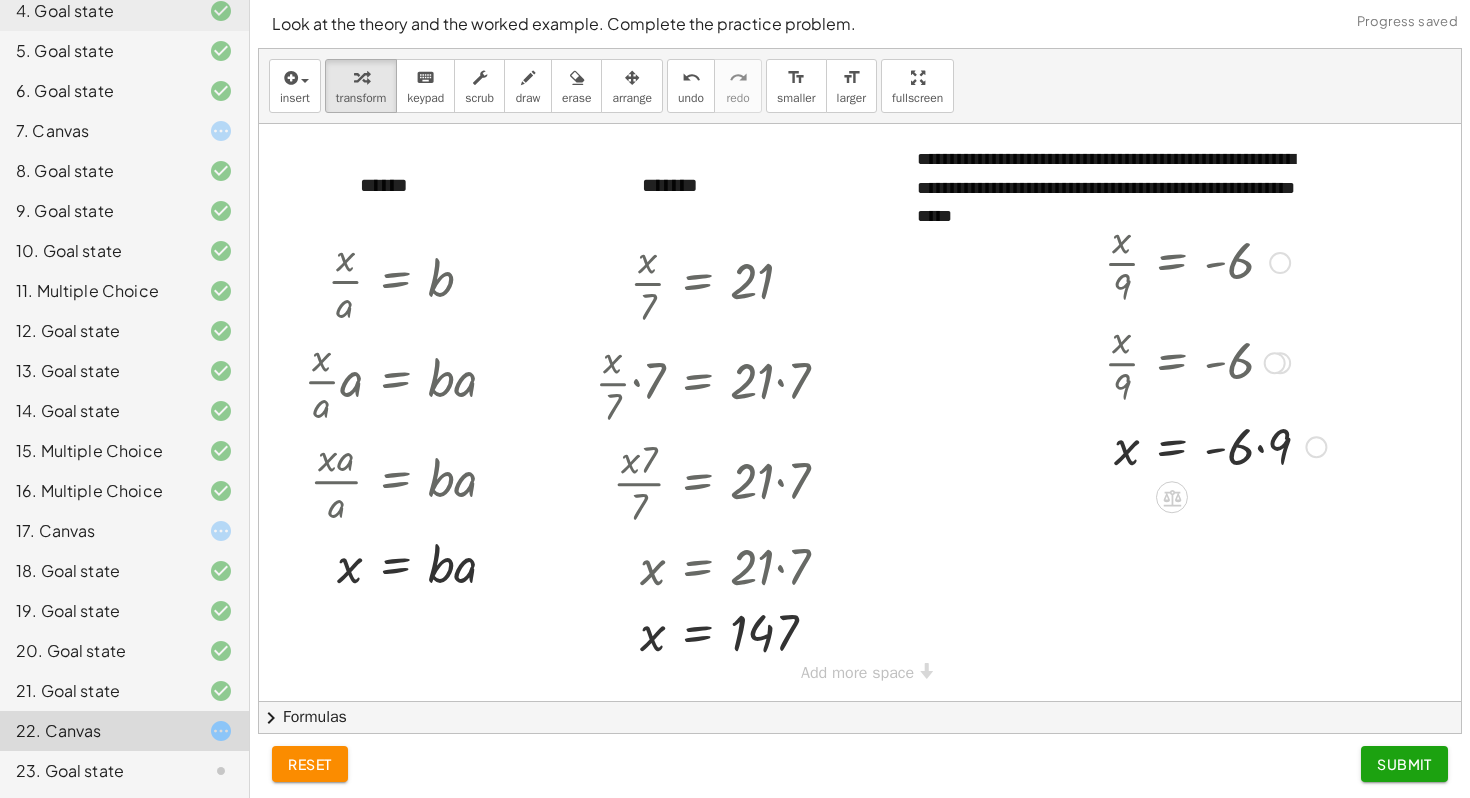 click at bounding box center (1215, 445) 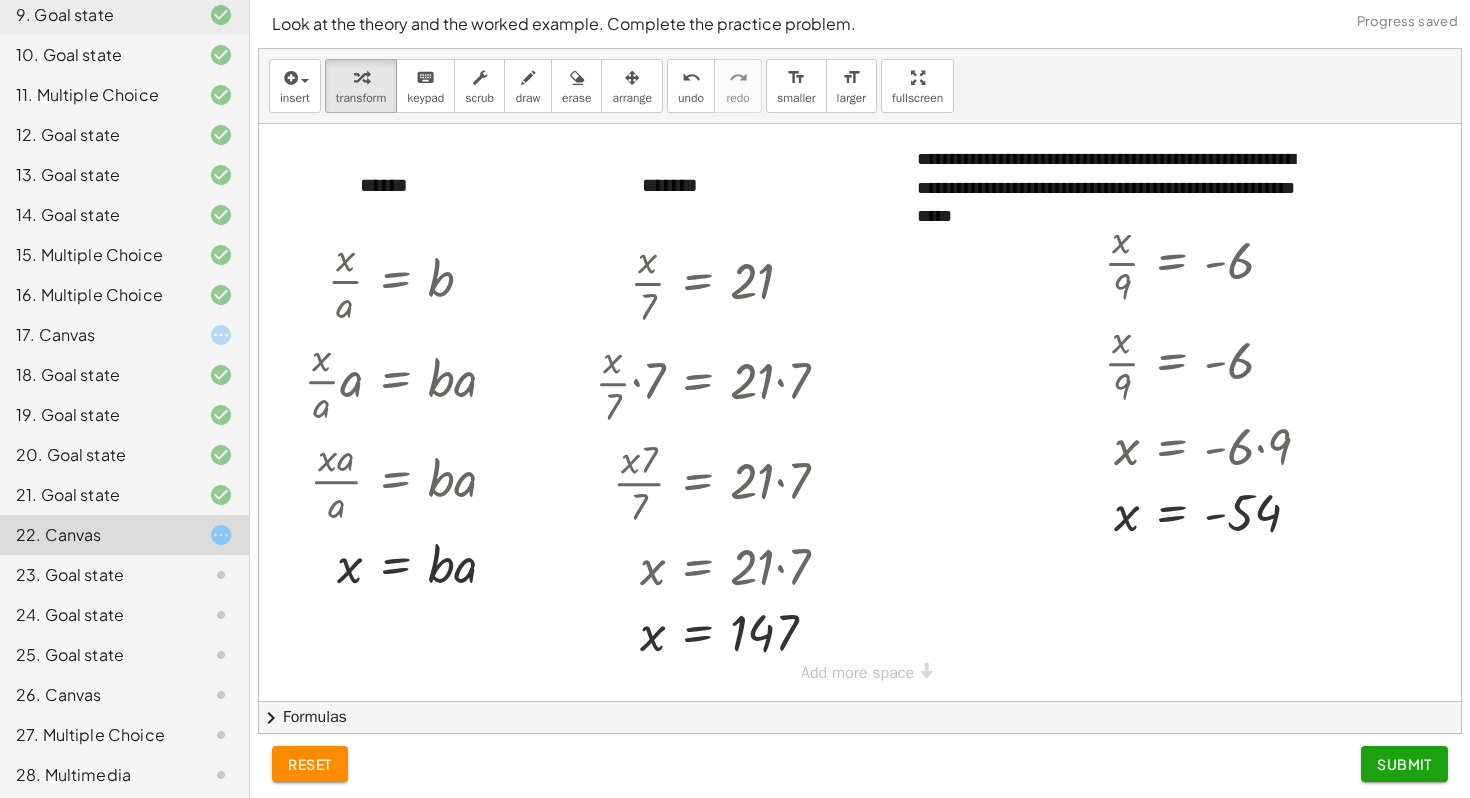scroll, scrollTop: 515, scrollLeft: 0, axis: vertical 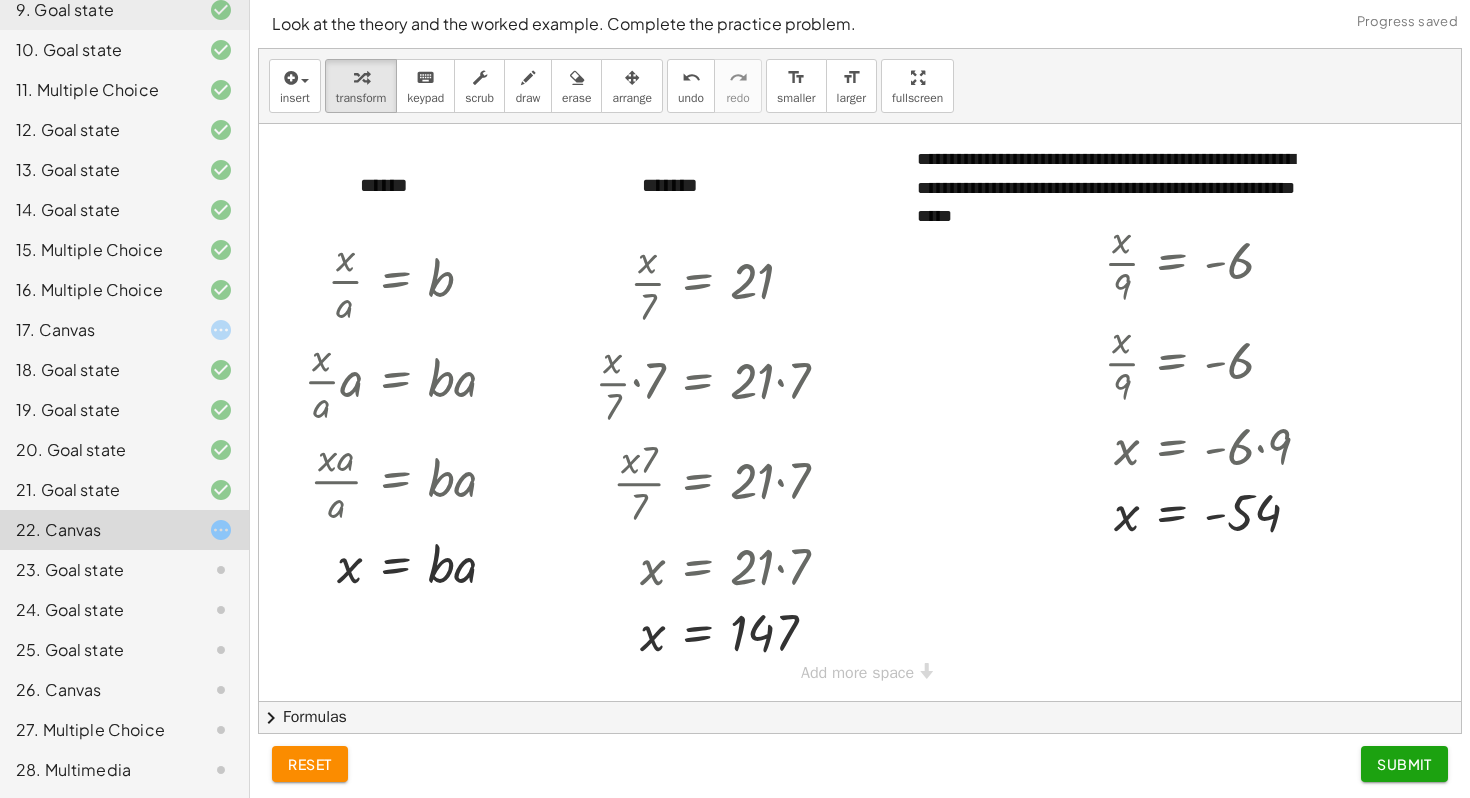 click on "23. Goal state" 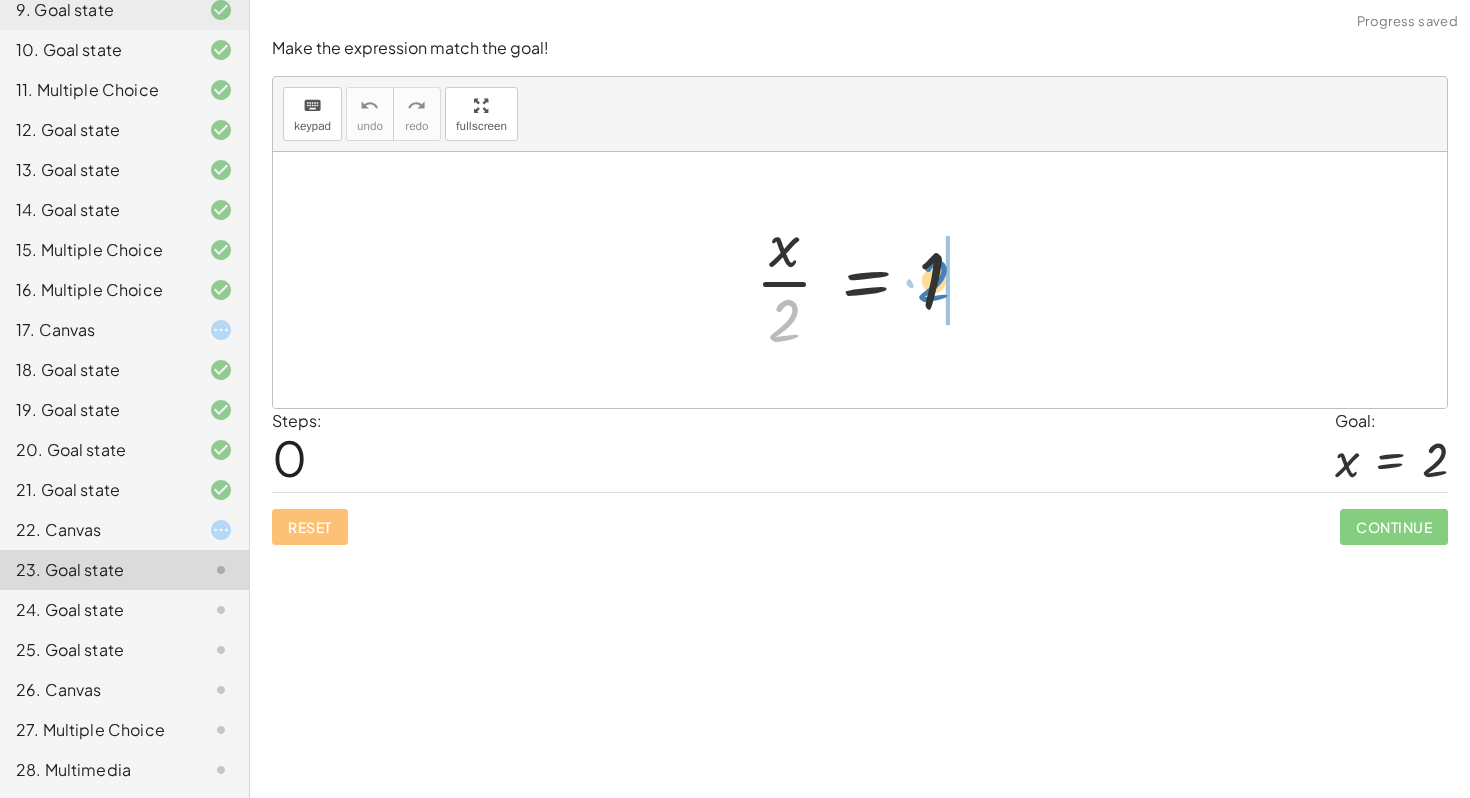 drag, startPoint x: 788, startPoint y: 323, endPoint x: 951, endPoint y: 278, distance: 169.09761 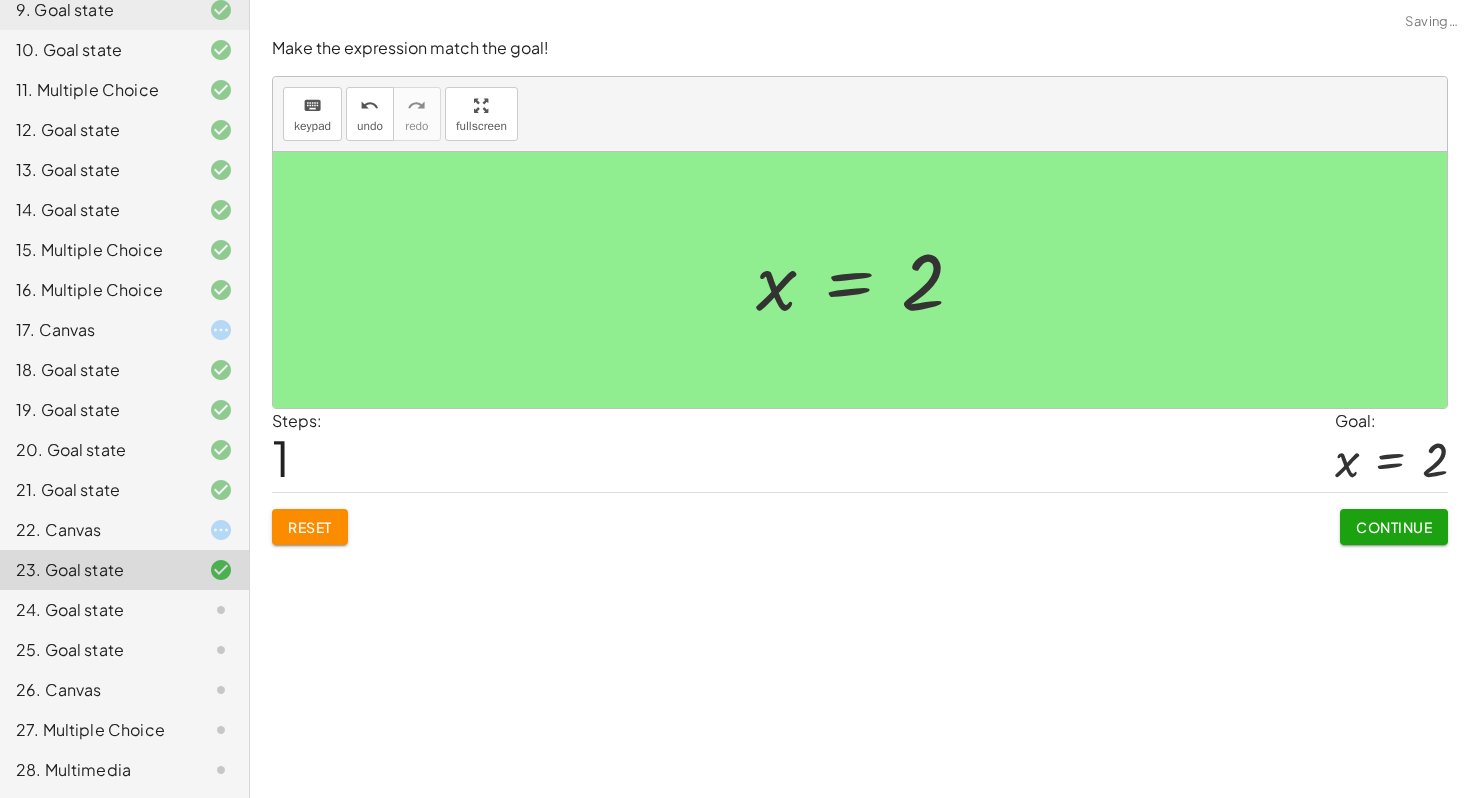 click on "Continue" 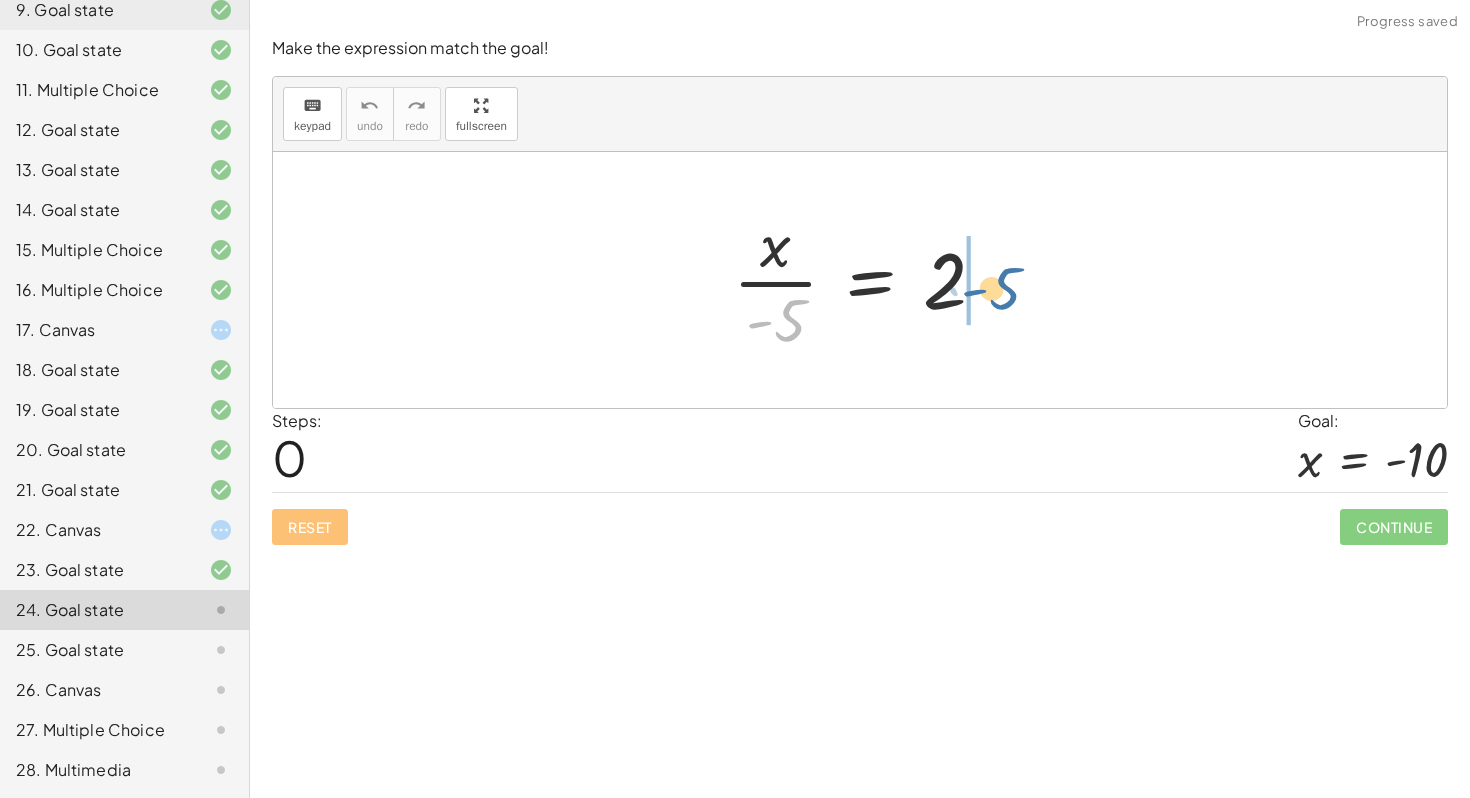 drag, startPoint x: 790, startPoint y: 323, endPoint x: 1006, endPoint y: 290, distance: 218.50629 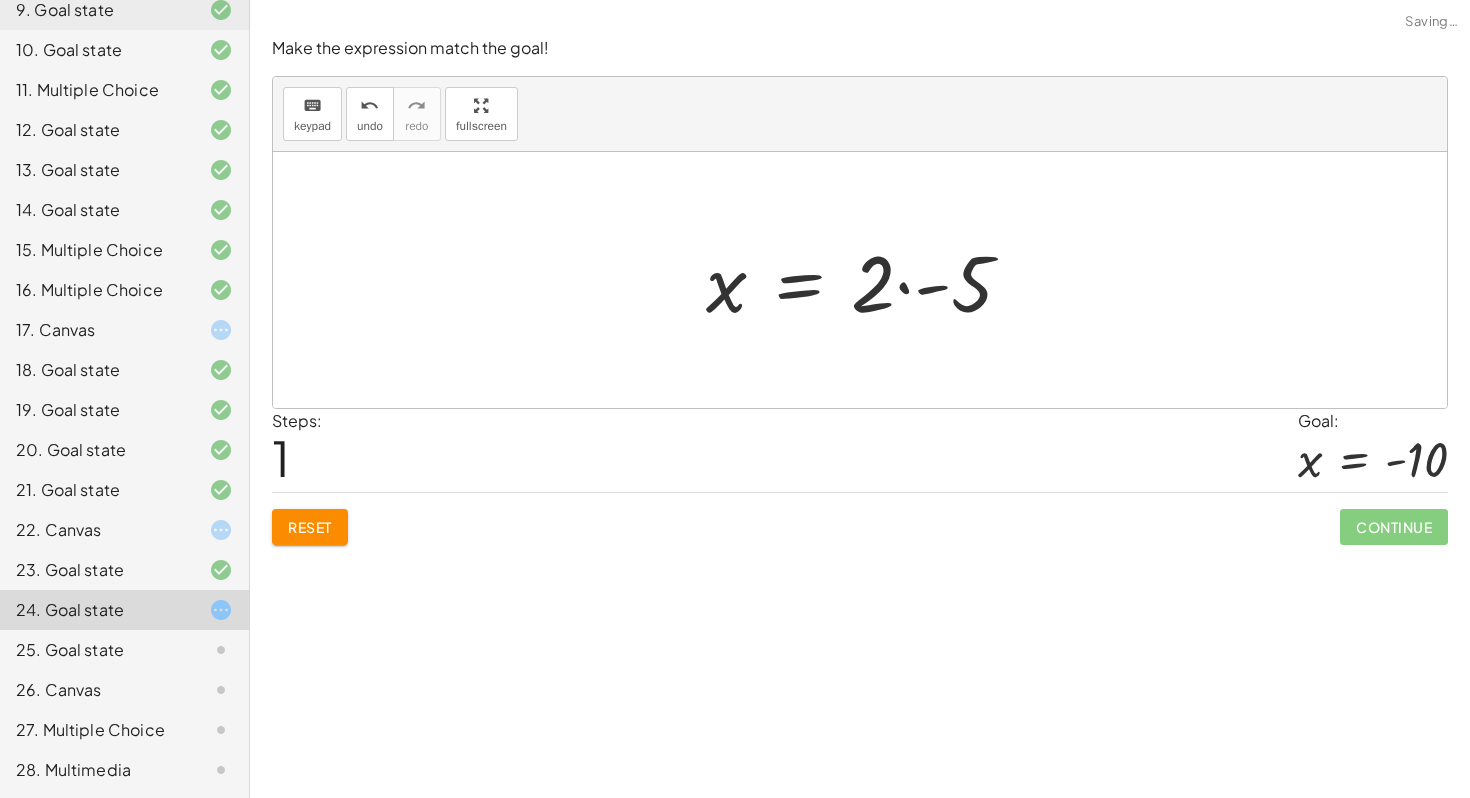 click at bounding box center (867, 280) 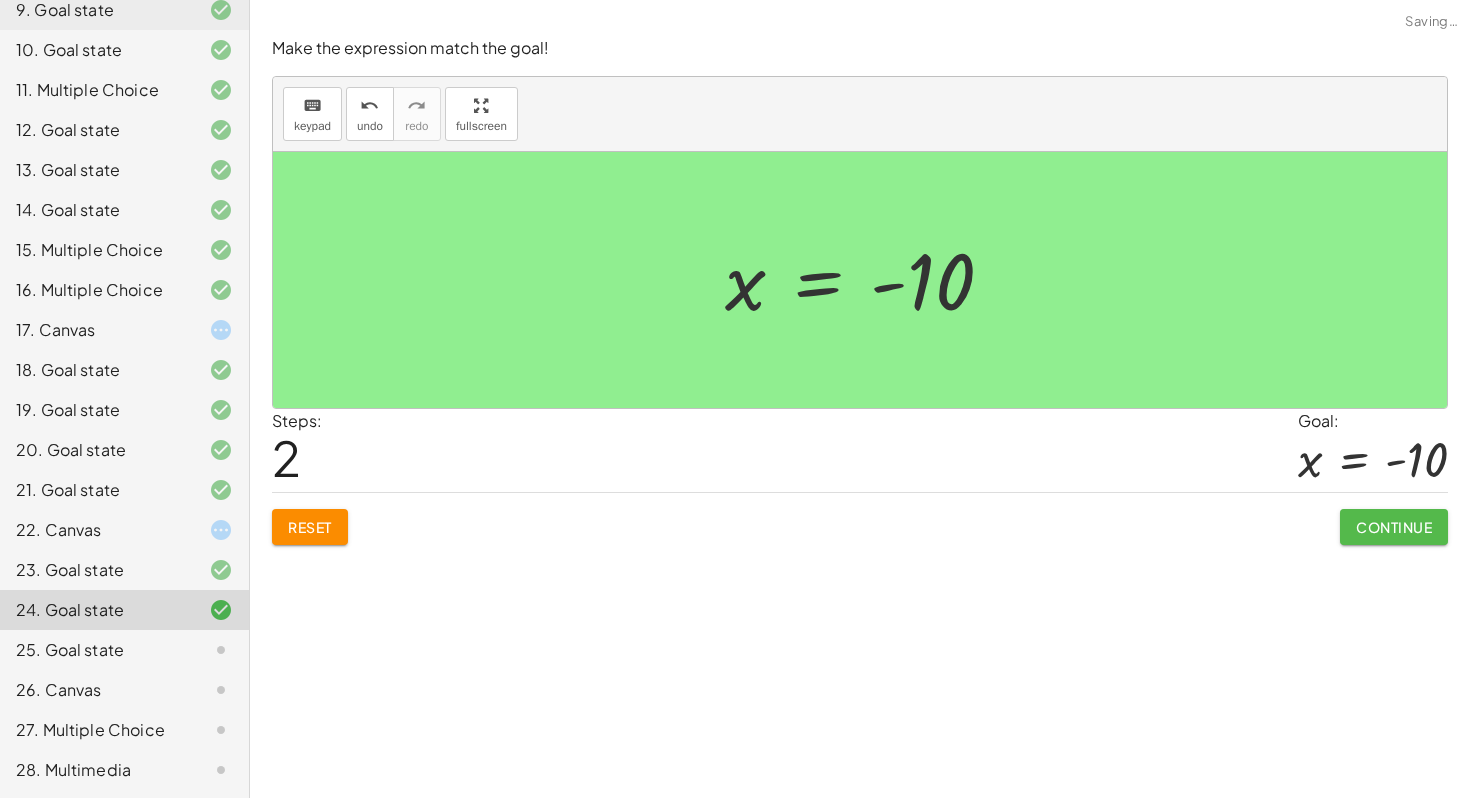 click on "Continue" 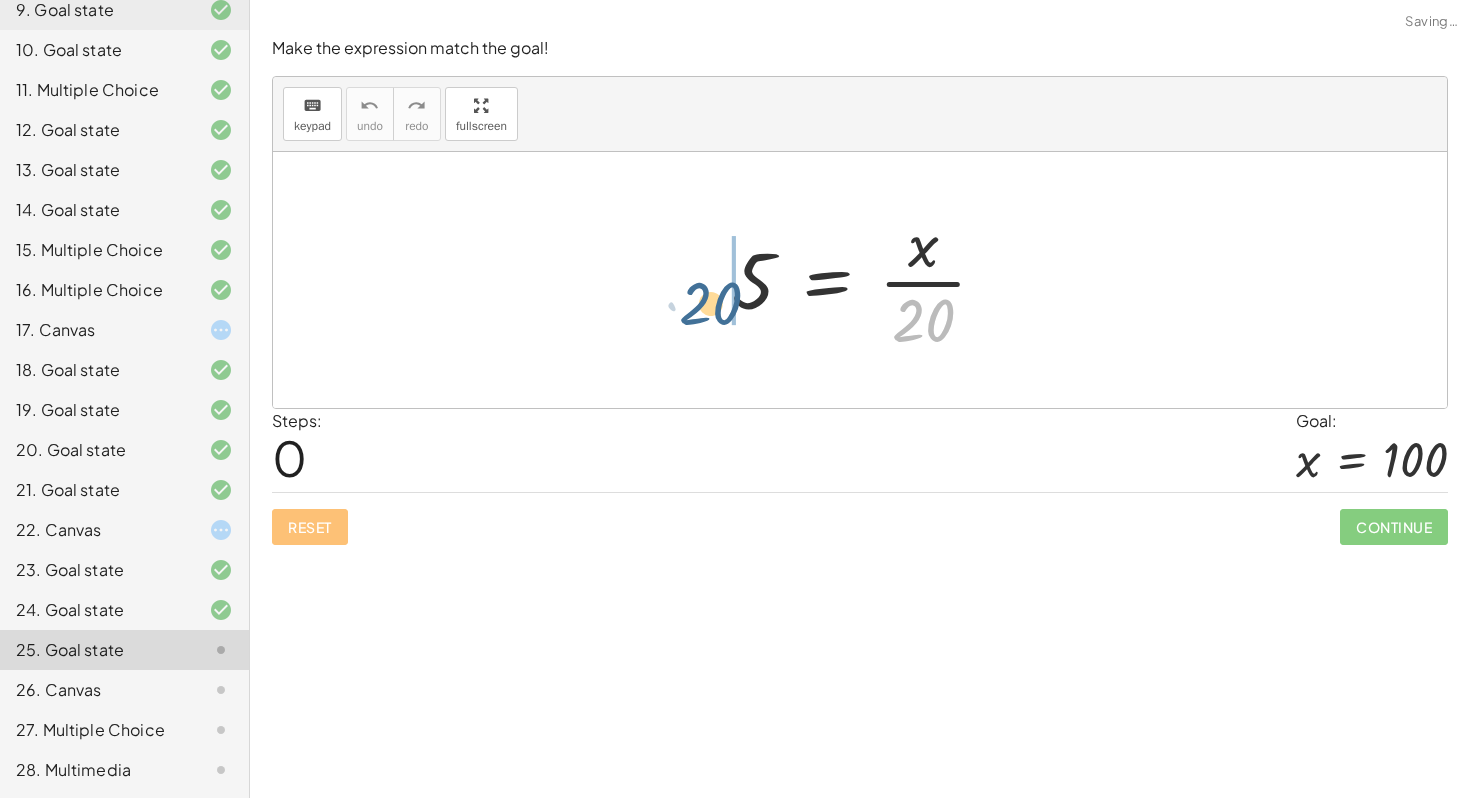 drag, startPoint x: 941, startPoint y: 337, endPoint x: 726, endPoint y: 317, distance: 215.92822 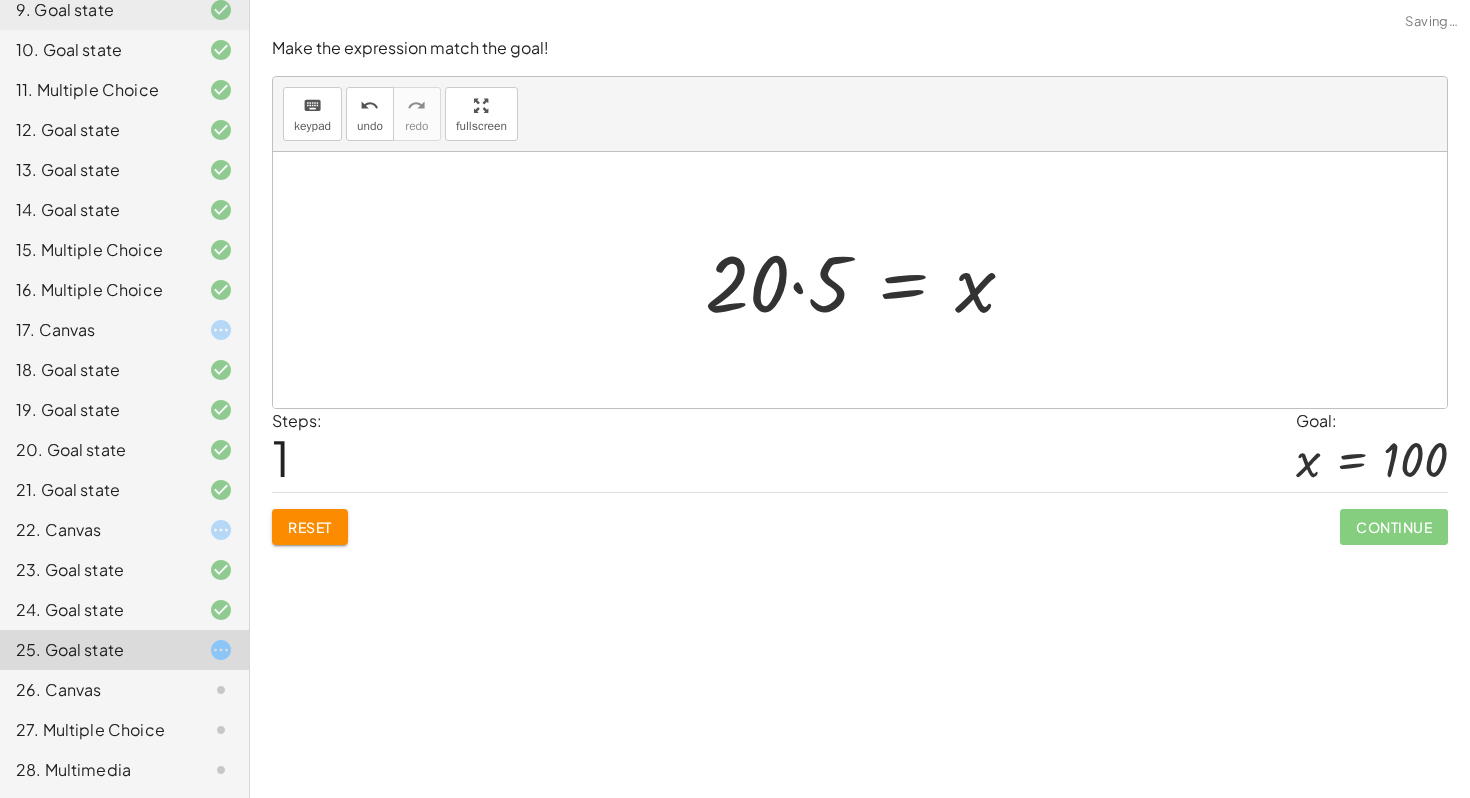click at bounding box center (868, 280) 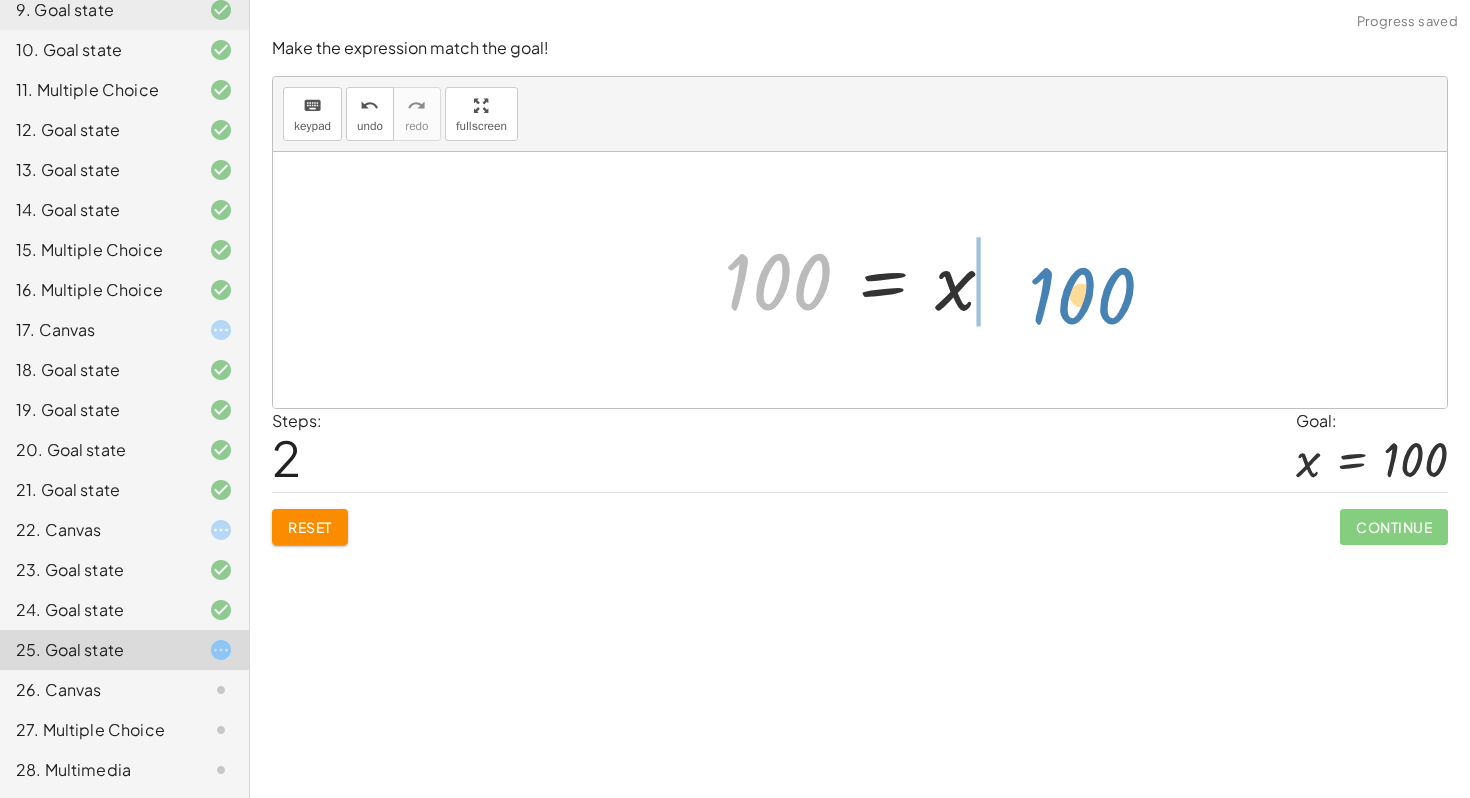 drag, startPoint x: 792, startPoint y: 294, endPoint x: 1102, endPoint y: 305, distance: 310.1951 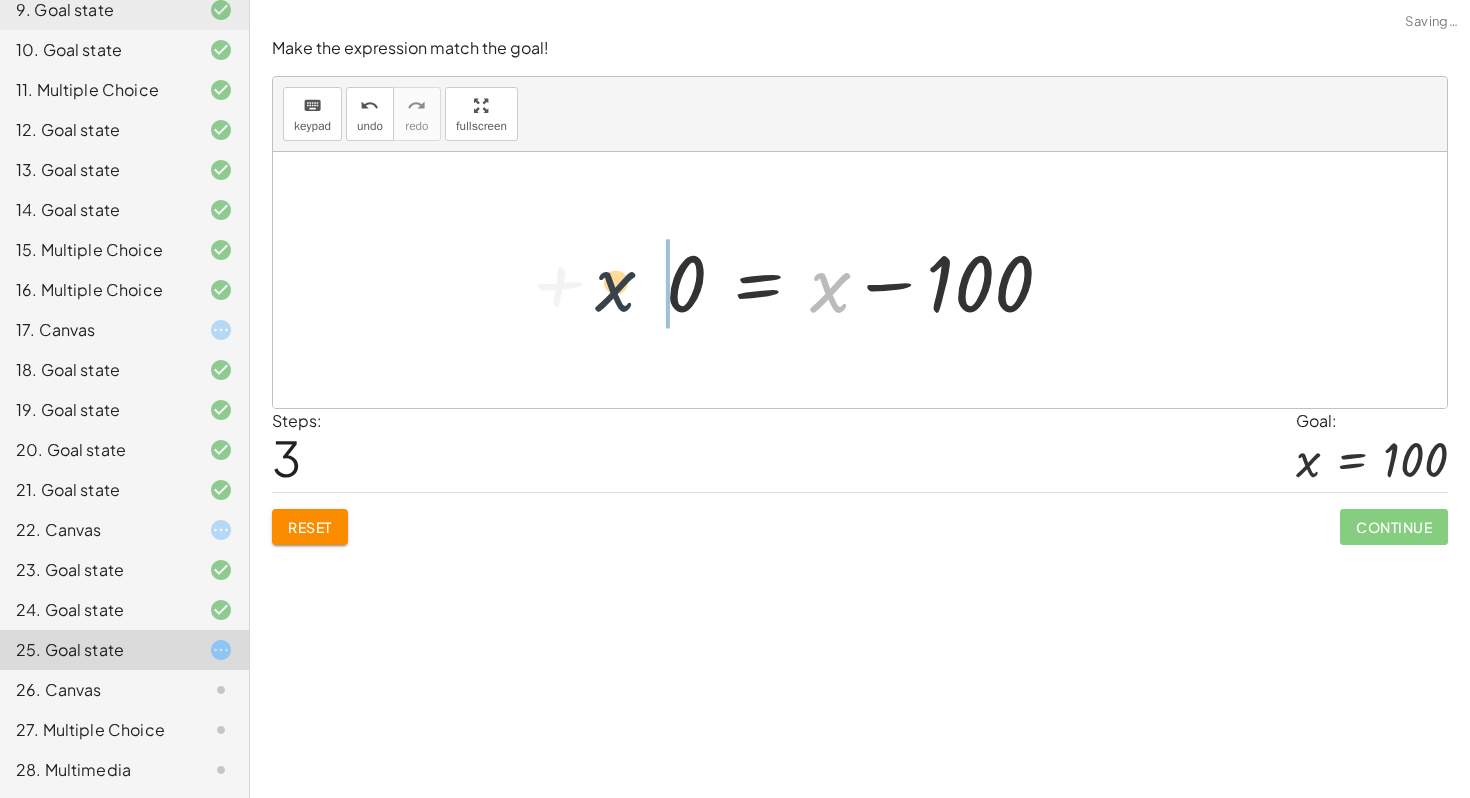 drag, startPoint x: 957, startPoint y: 299, endPoint x: 700, endPoint y: 287, distance: 257.28 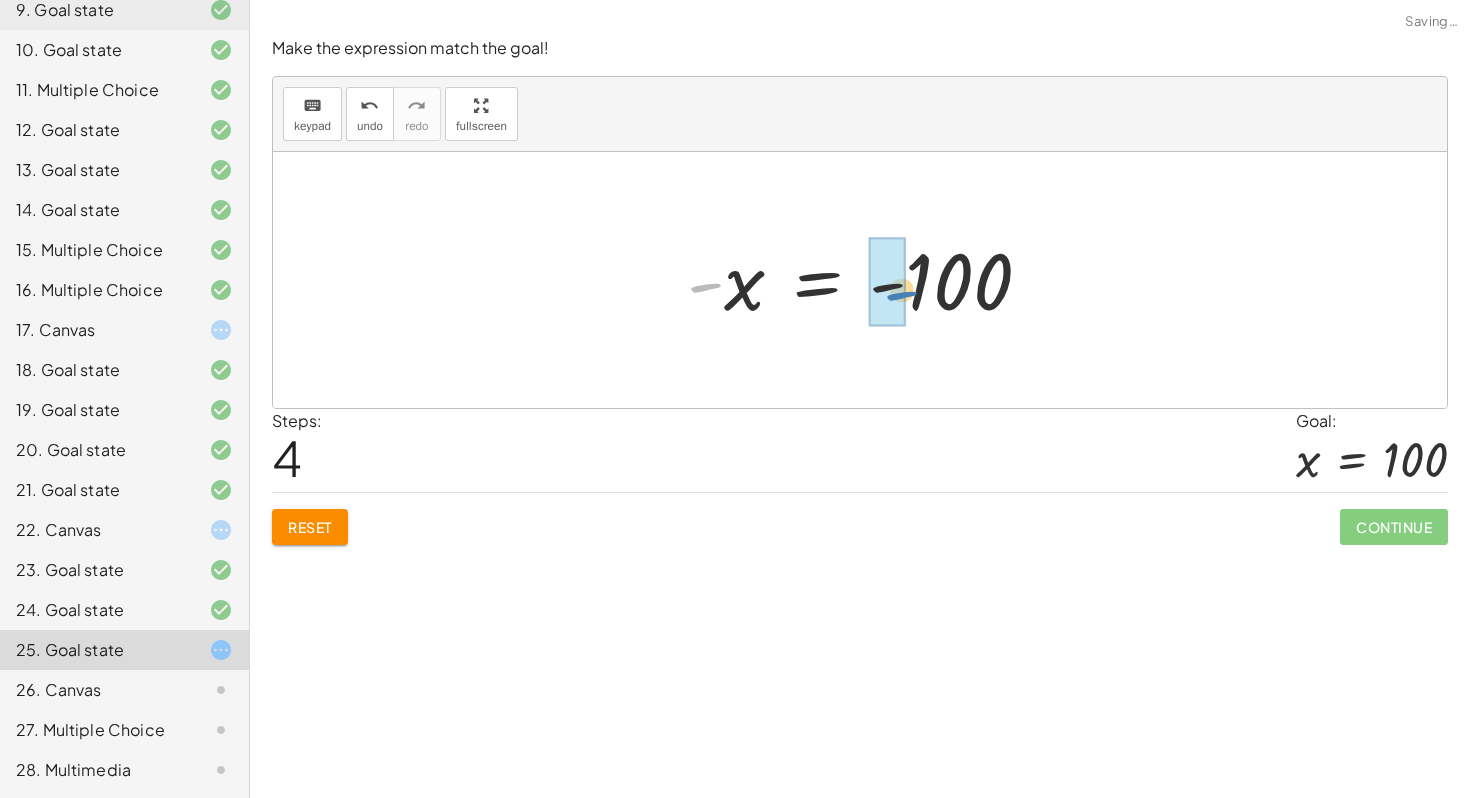 drag, startPoint x: 703, startPoint y: 287, endPoint x: 908, endPoint y: 293, distance: 205.08778 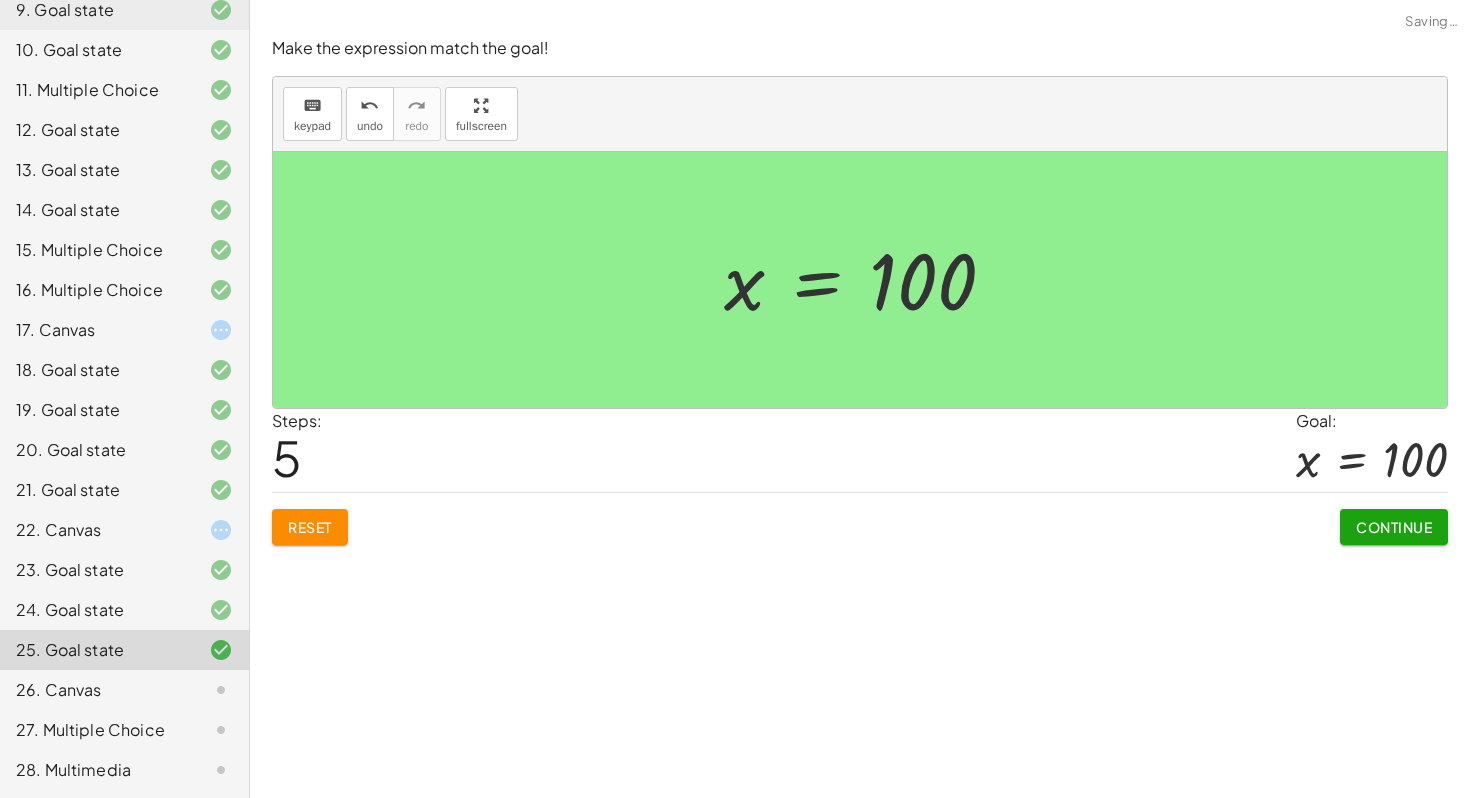 click on "Continue" 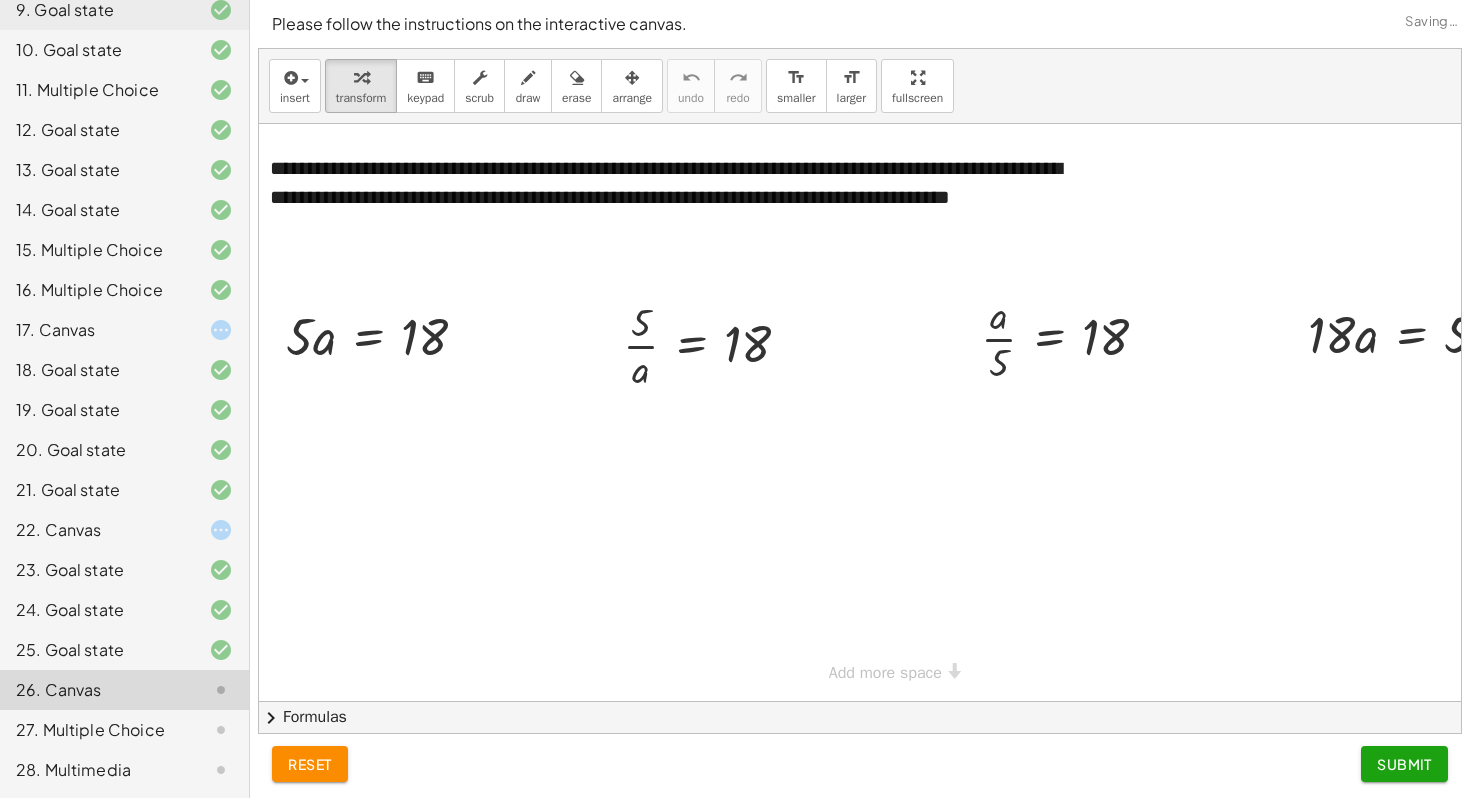 scroll, scrollTop: 0, scrollLeft: 0, axis: both 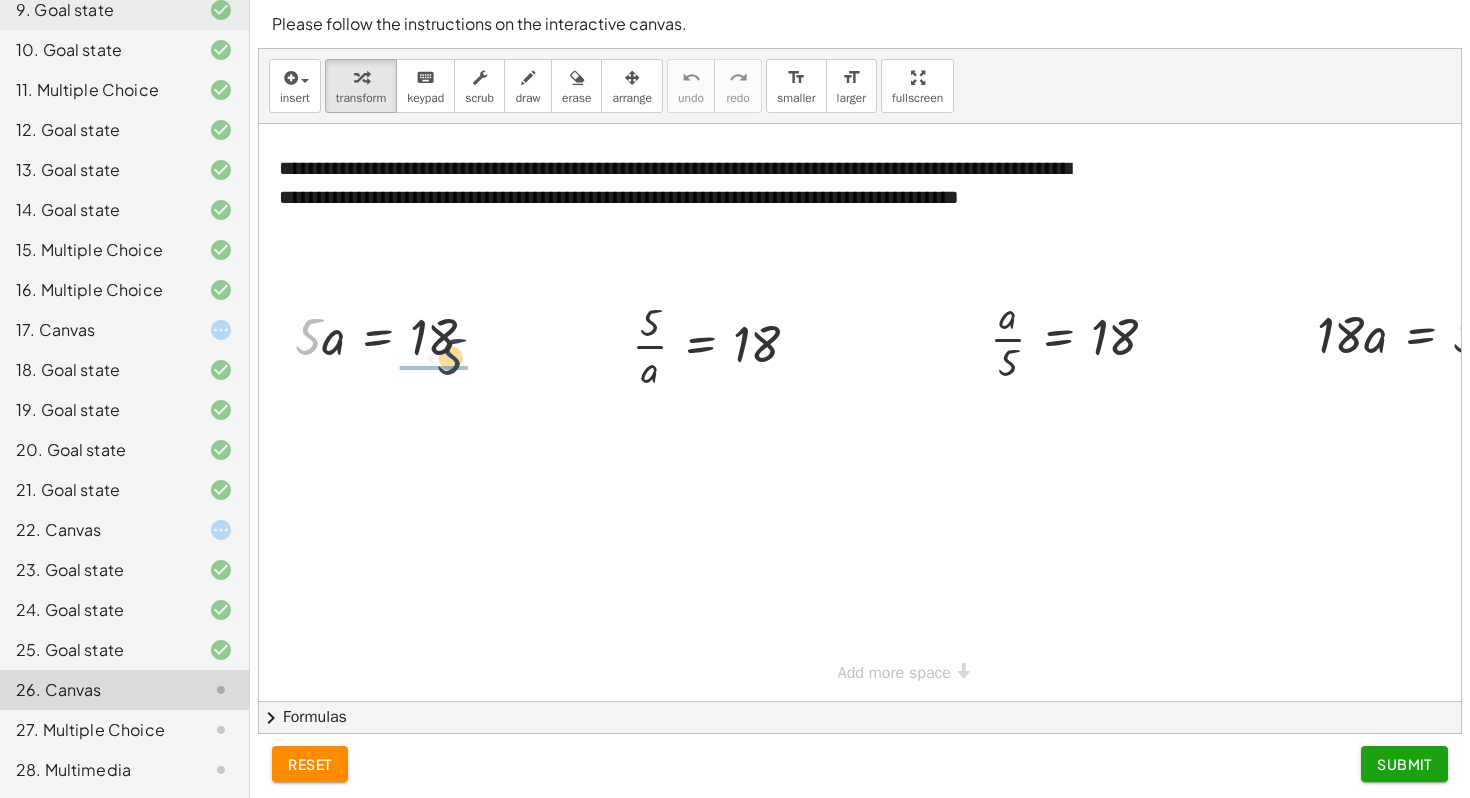 drag, startPoint x: 308, startPoint y: 346, endPoint x: 457, endPoint y: 366, distance: 150.33629 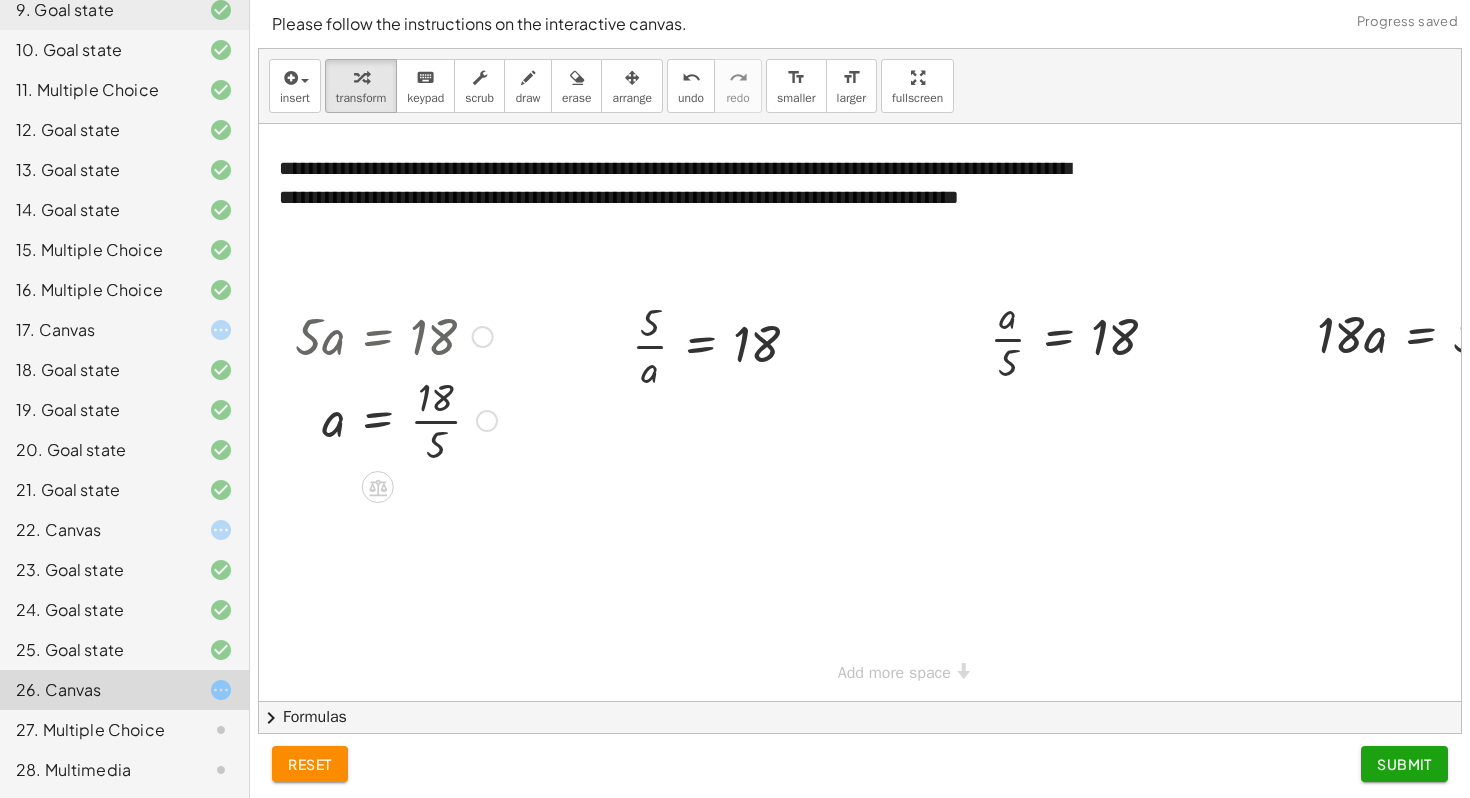 click at bounding box center (396, 335) 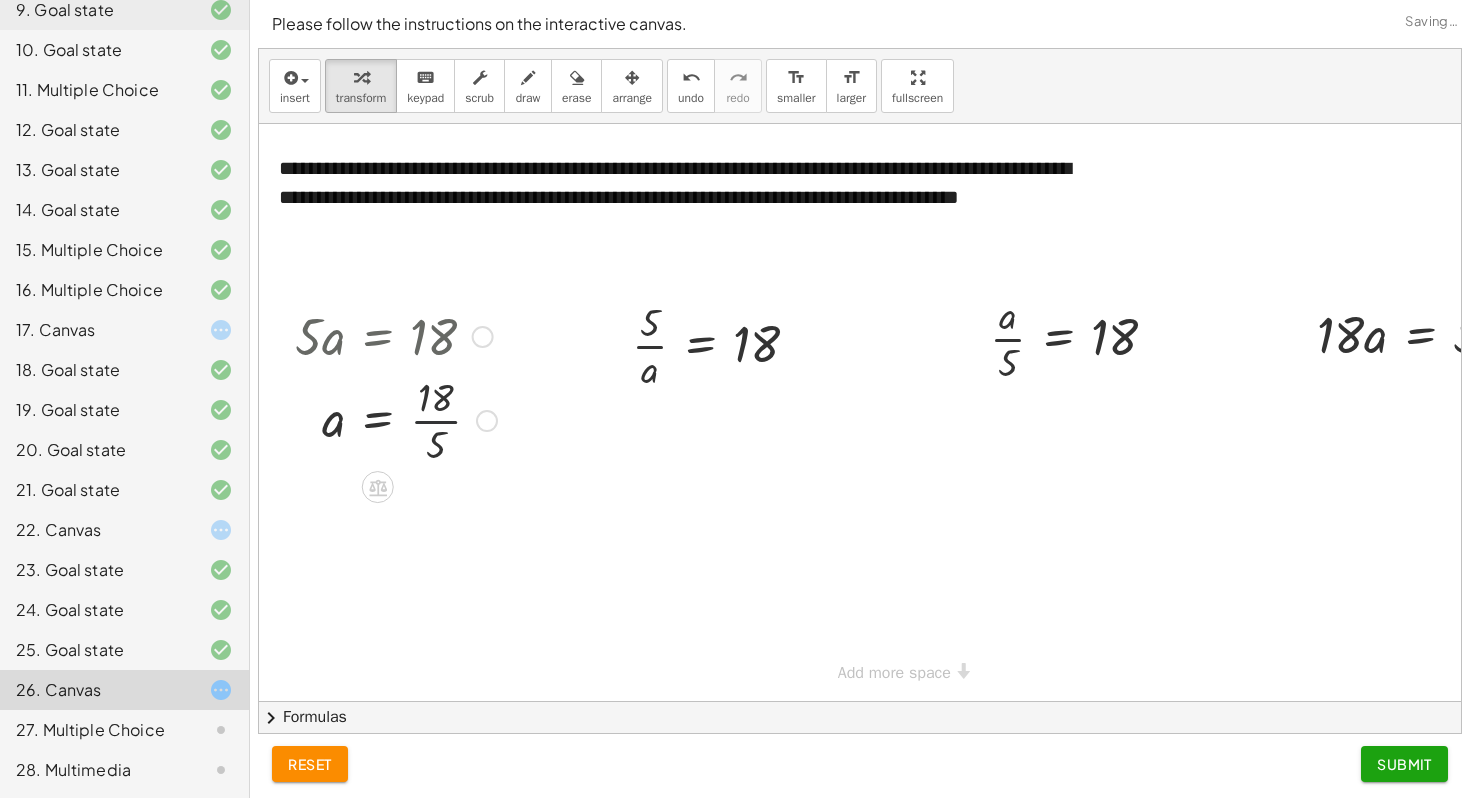 click at bounding box center (396, 419) 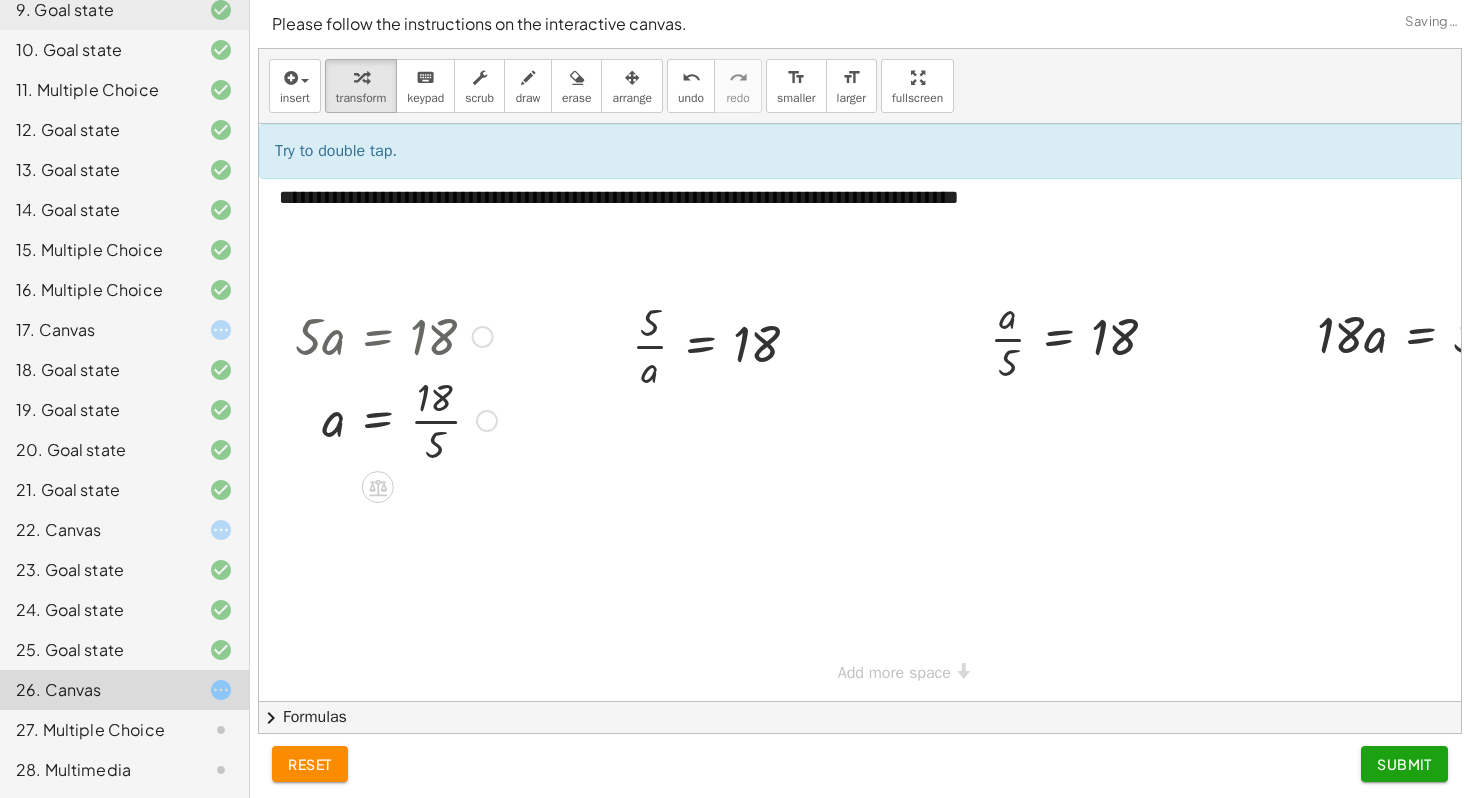 click at bounding box center [396, 419] 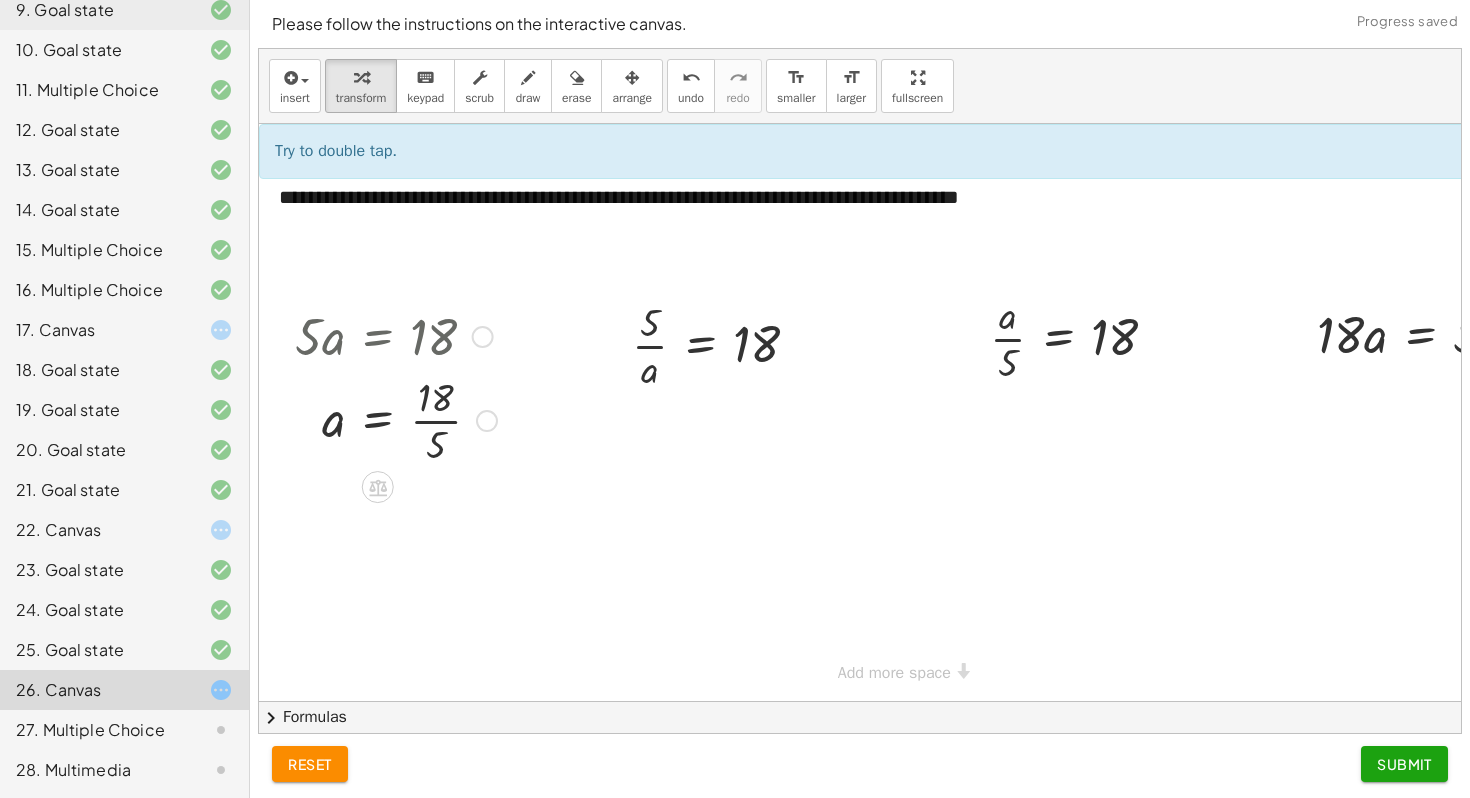 click at bounding box center [396, 419] 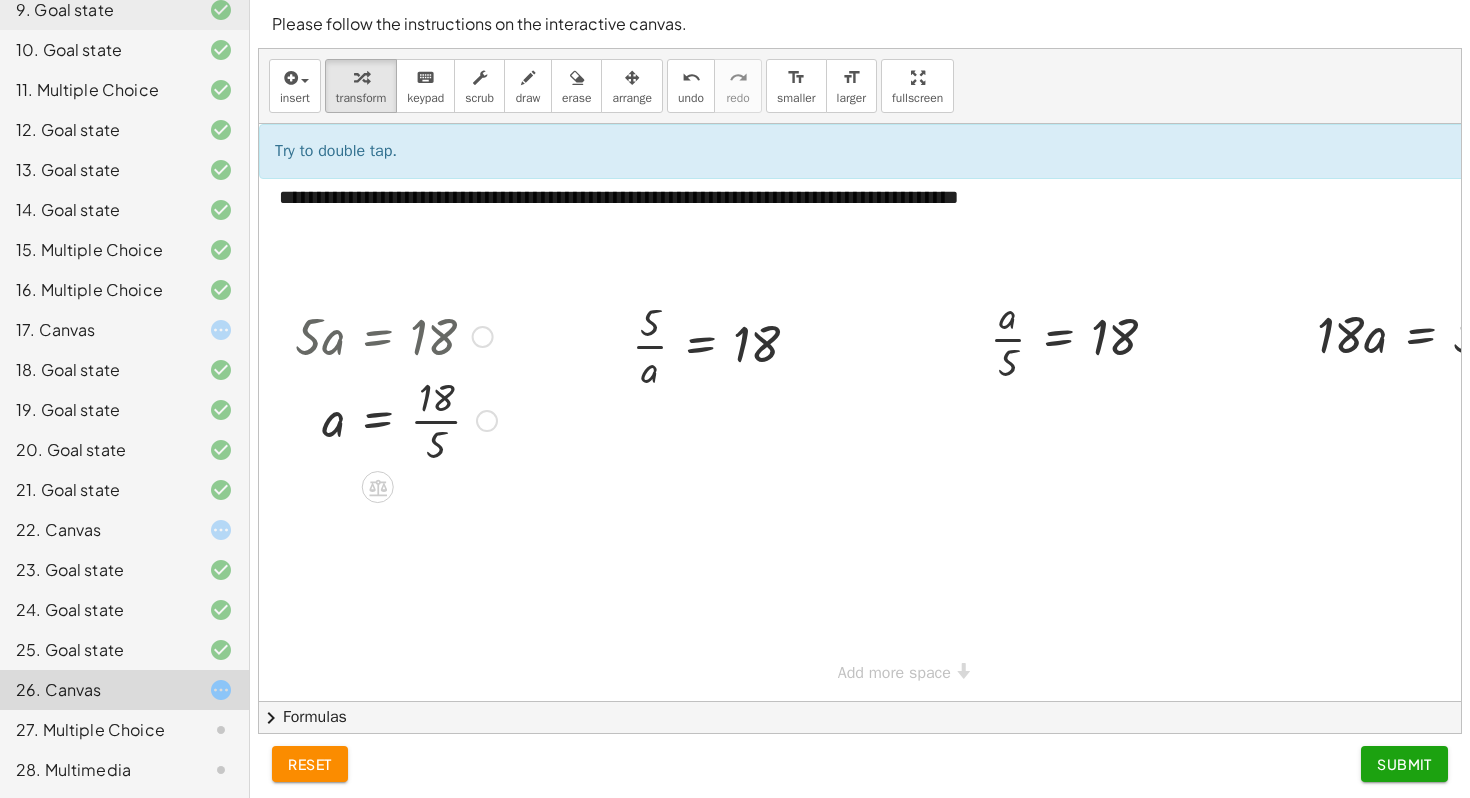 click at bounding box center [396, 419] 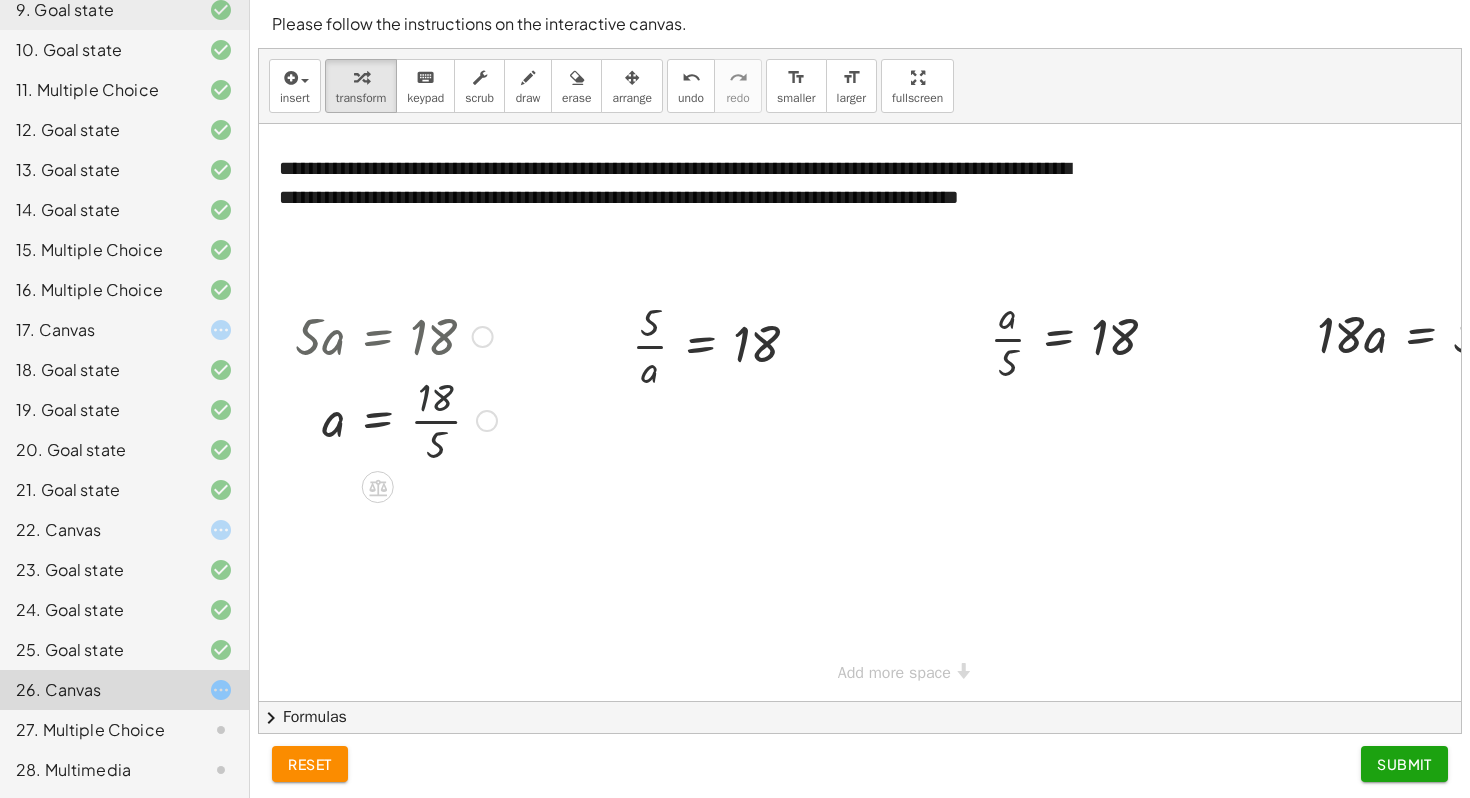 click at bounding box center (396, 419) 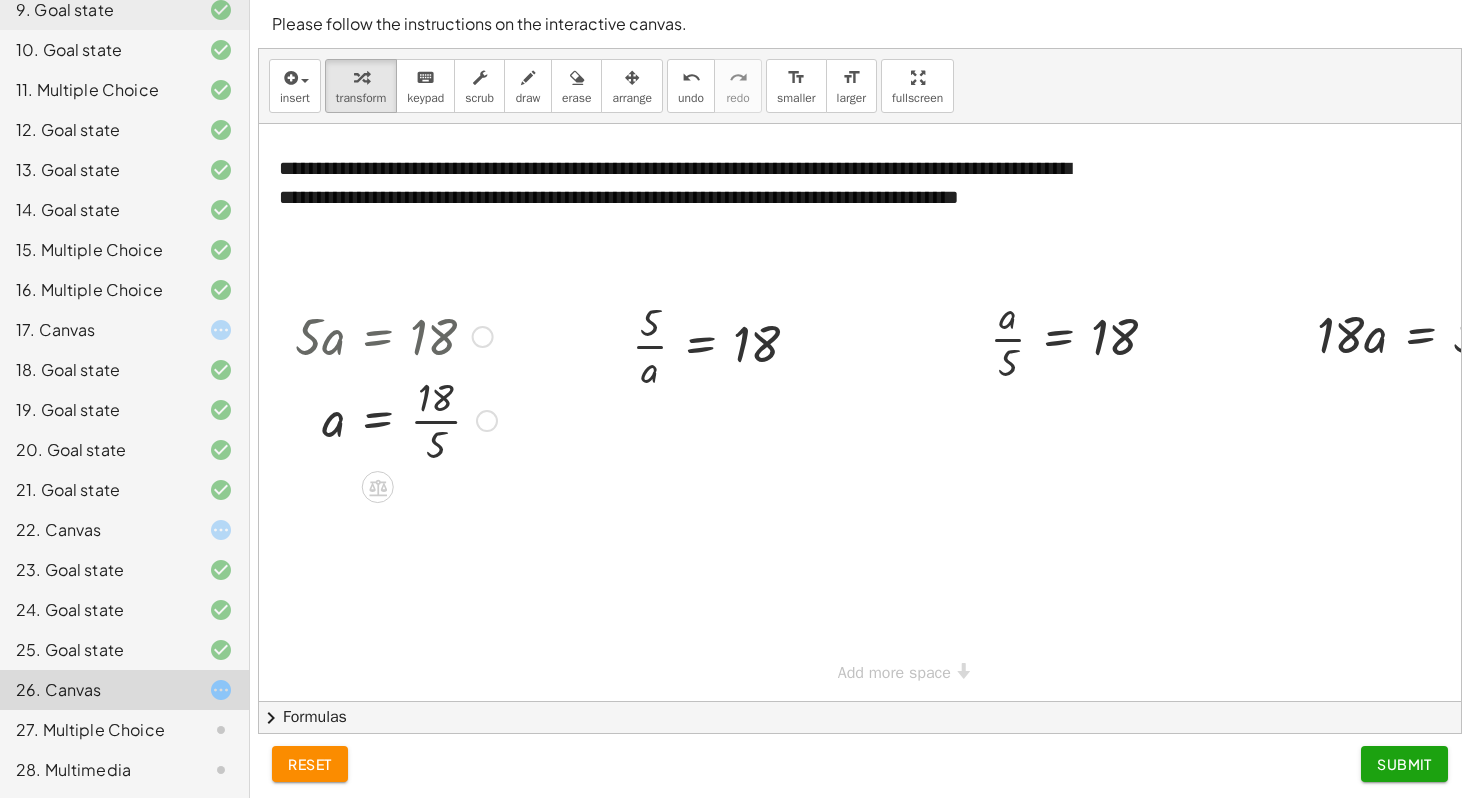 click at bounding box center [487, 421] 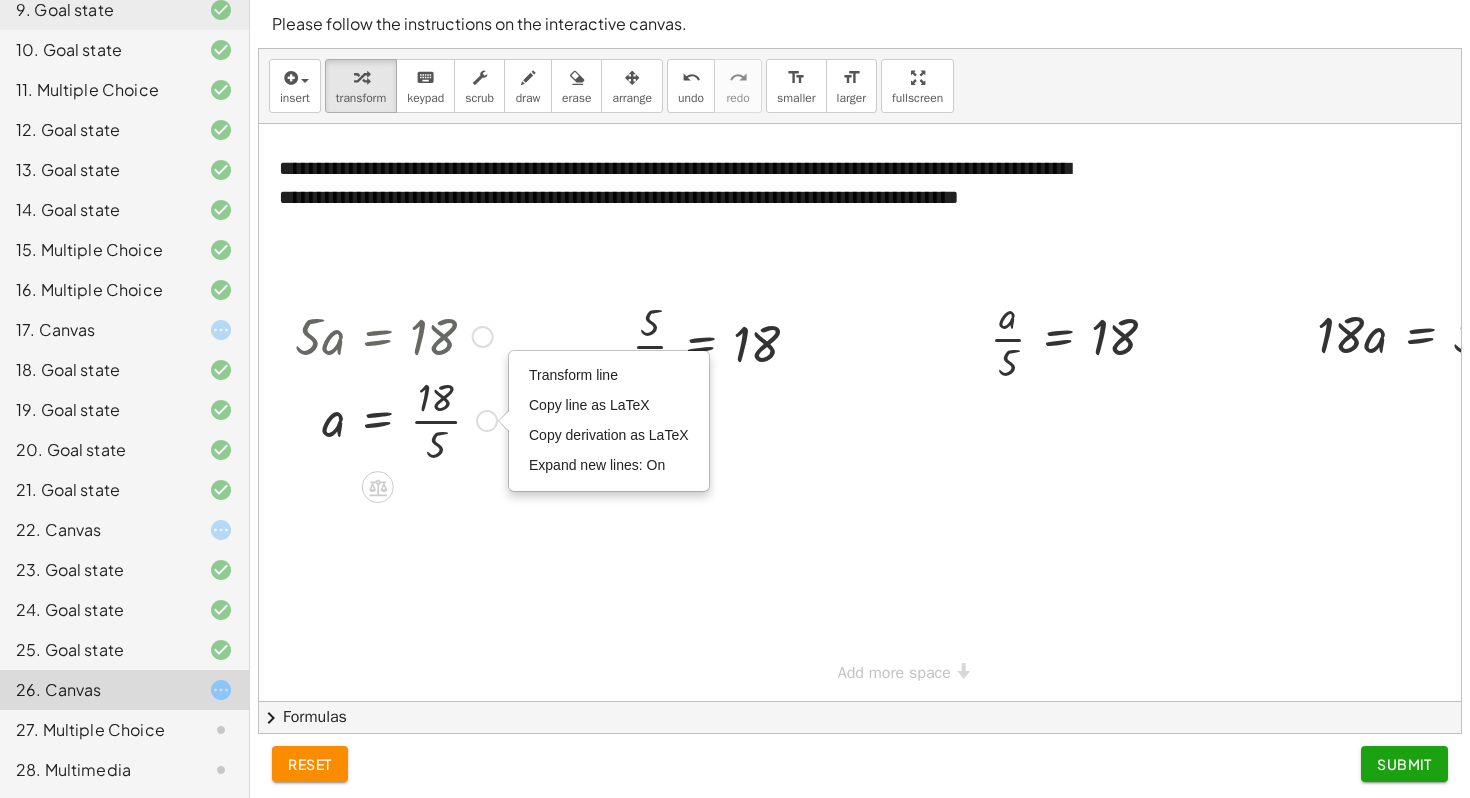 click at bounding box center [396, 419] 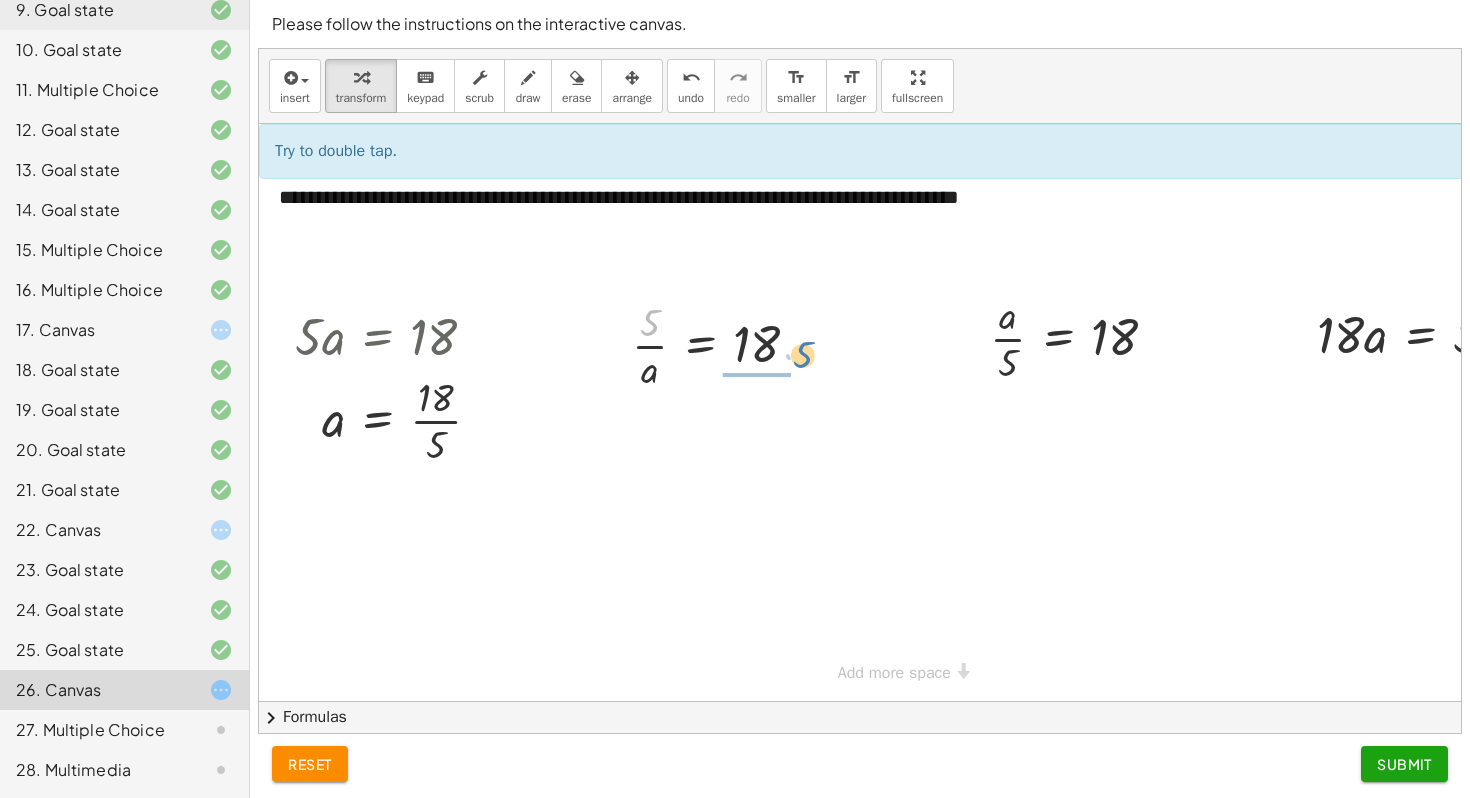 drag, startPoint x: 648, startPoint y: 332, endPoint x: 804, endPoint y: 361, distance: 158.67262 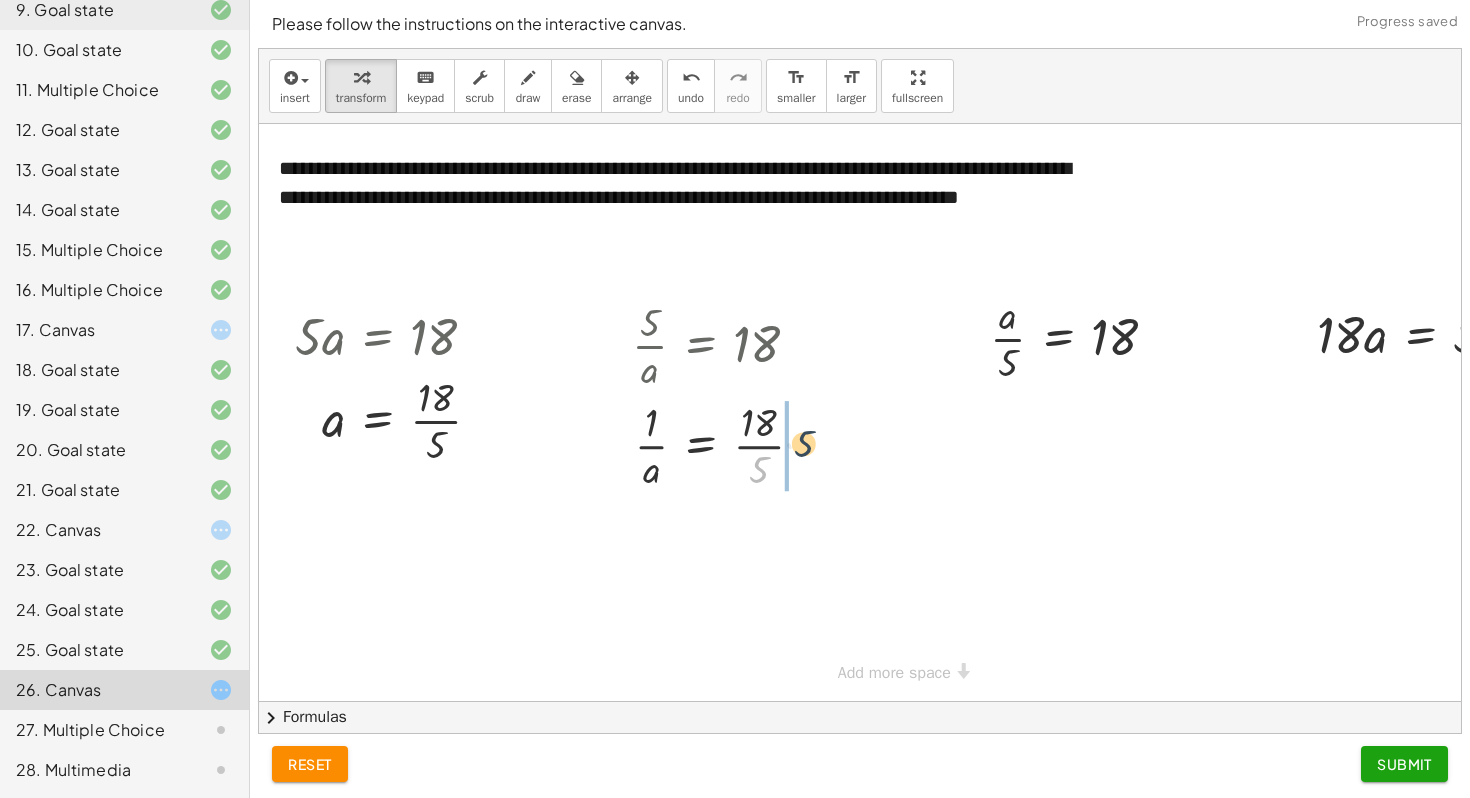 drag, startPoint x: 754, startPoint y: 481, endPoint x: 804, endPoint y: 451, distance: 58.30952 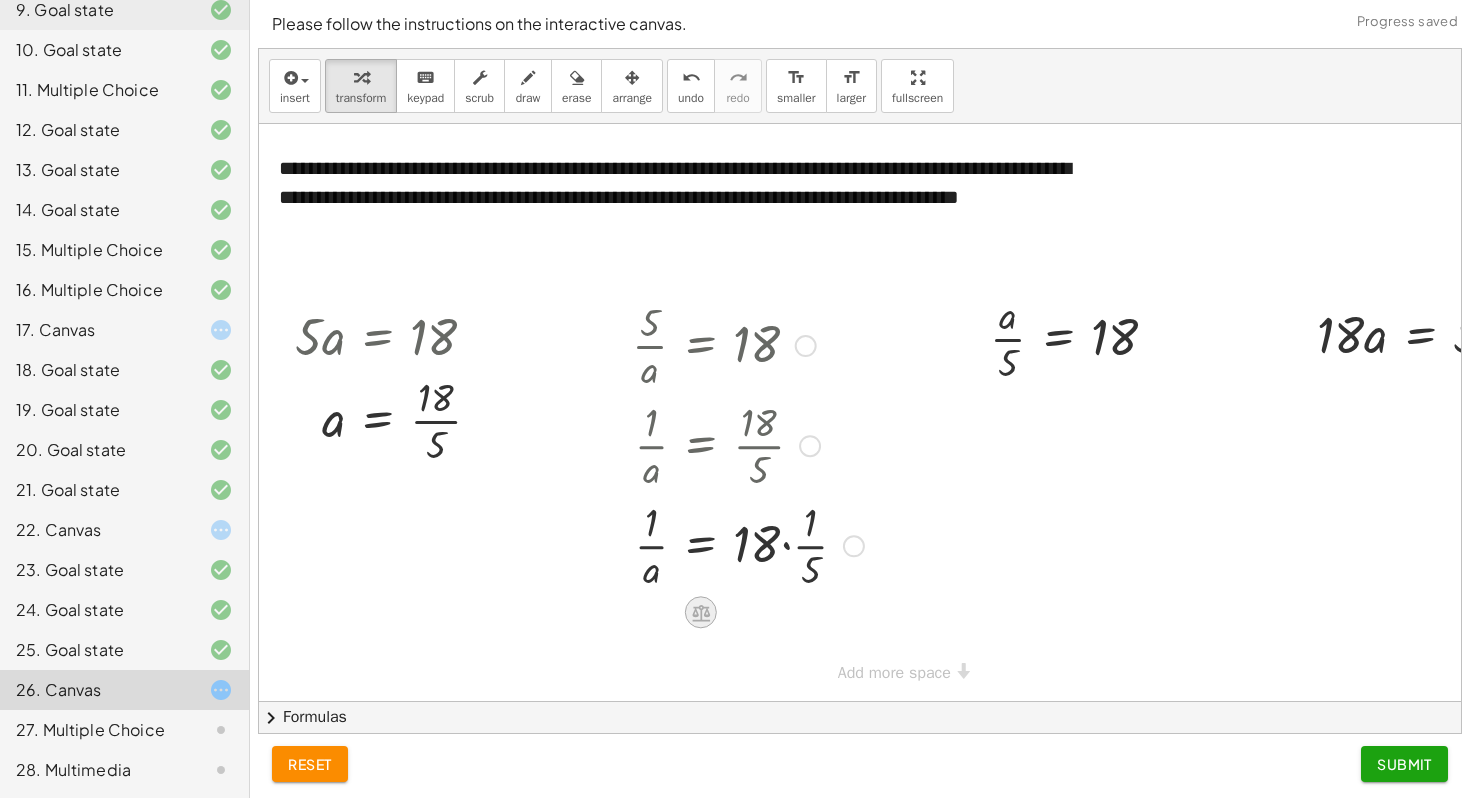 click 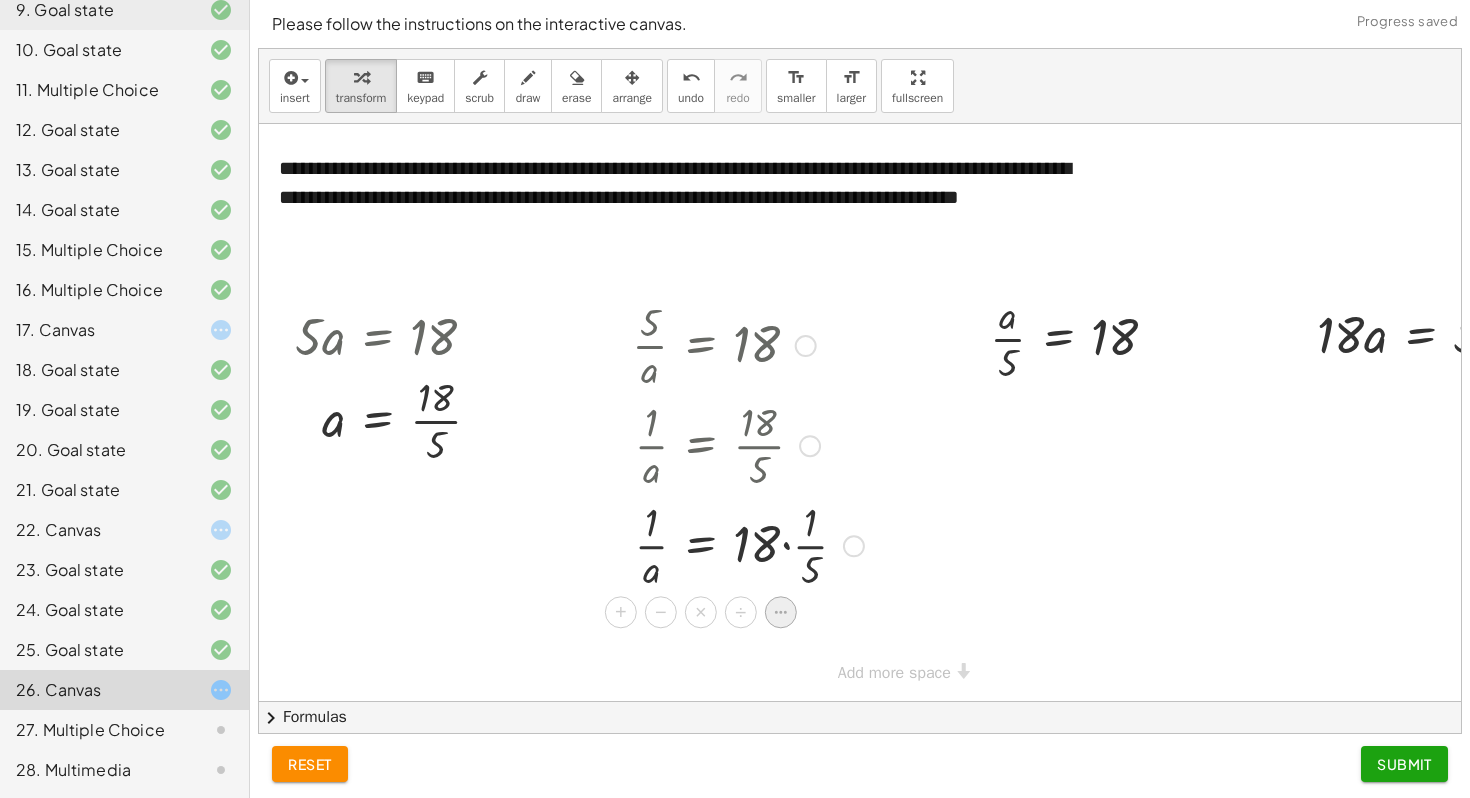 click at bounding box center (781, 612) 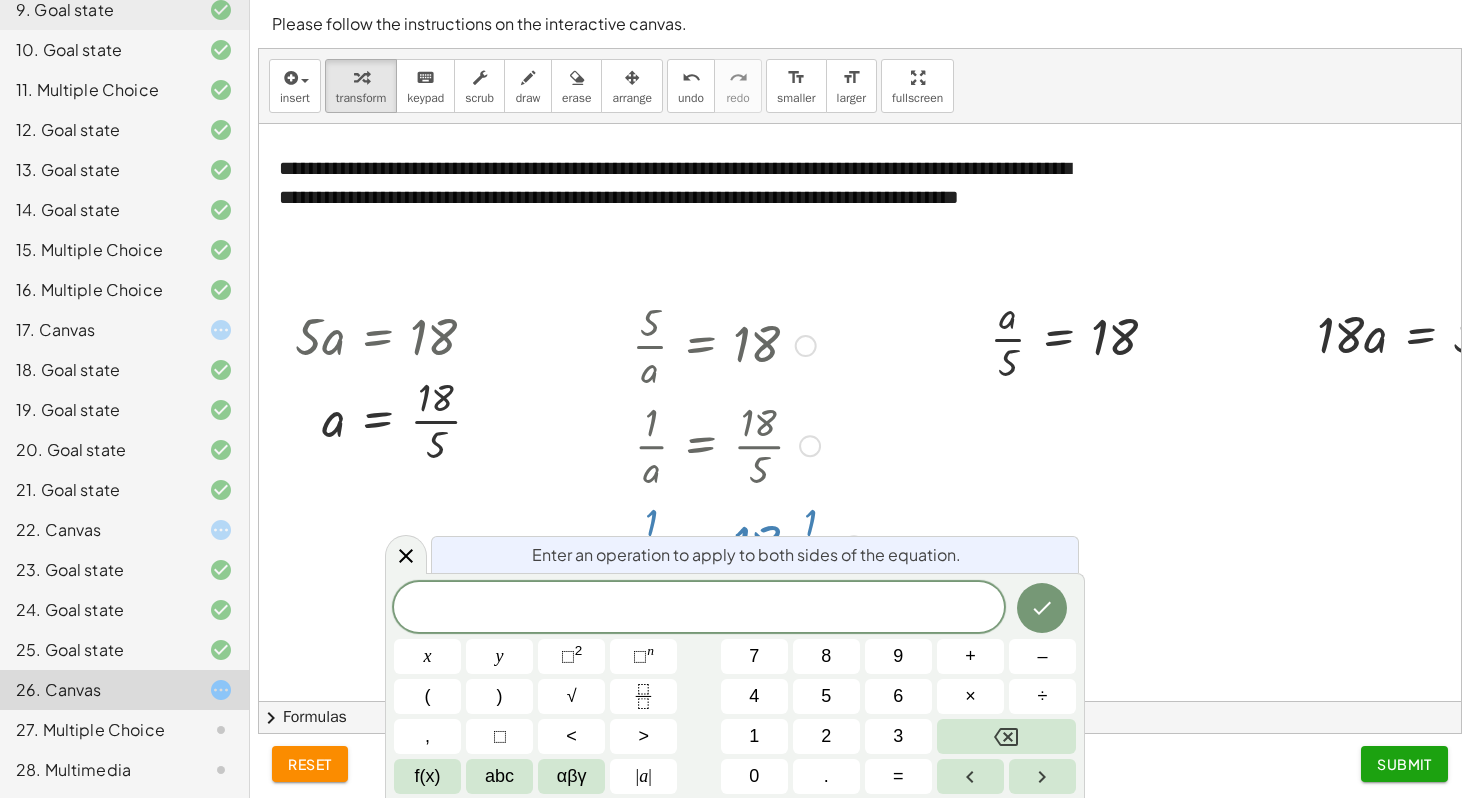 click at bounding box center [748, 444] 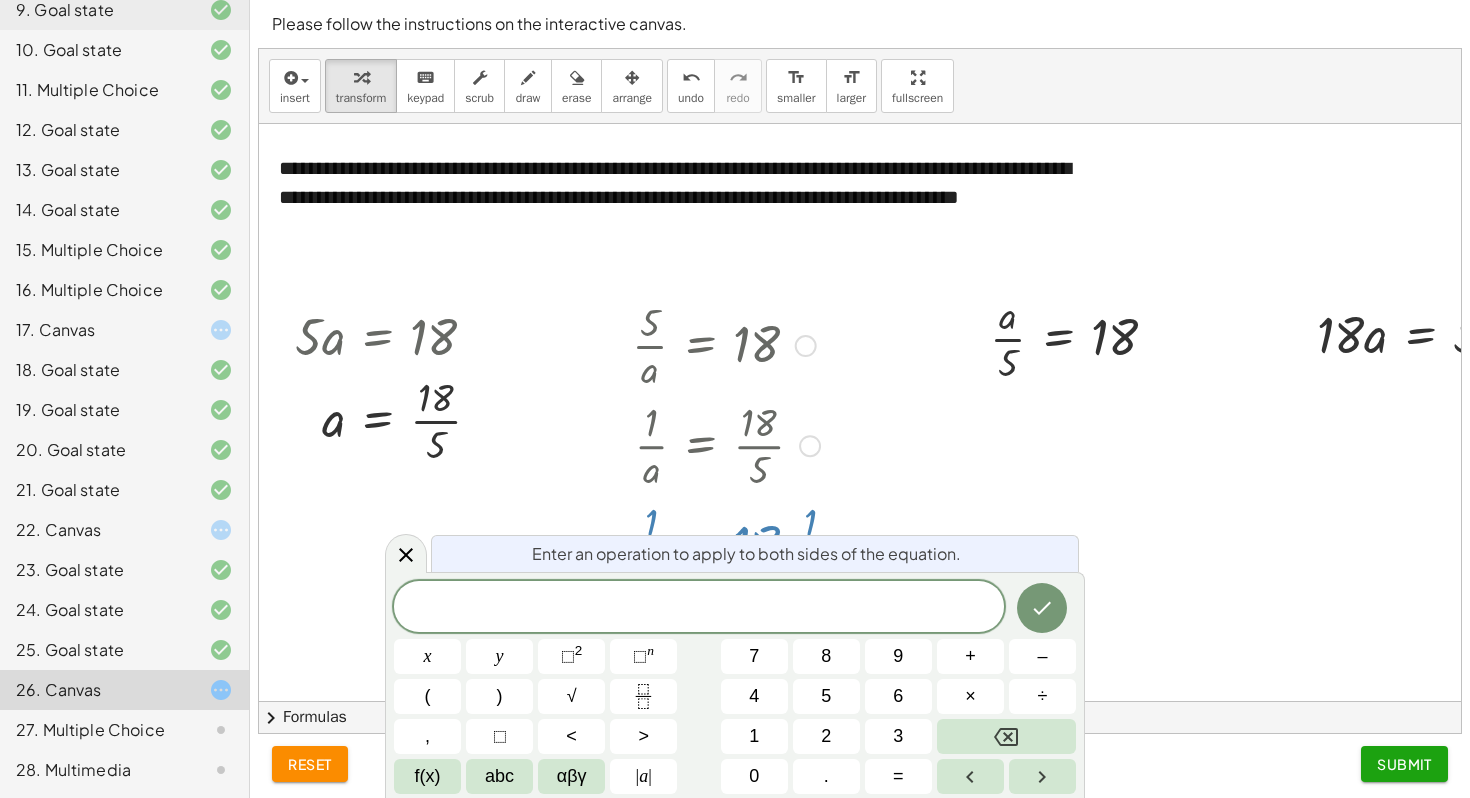 click at bounding box center (617, 444) 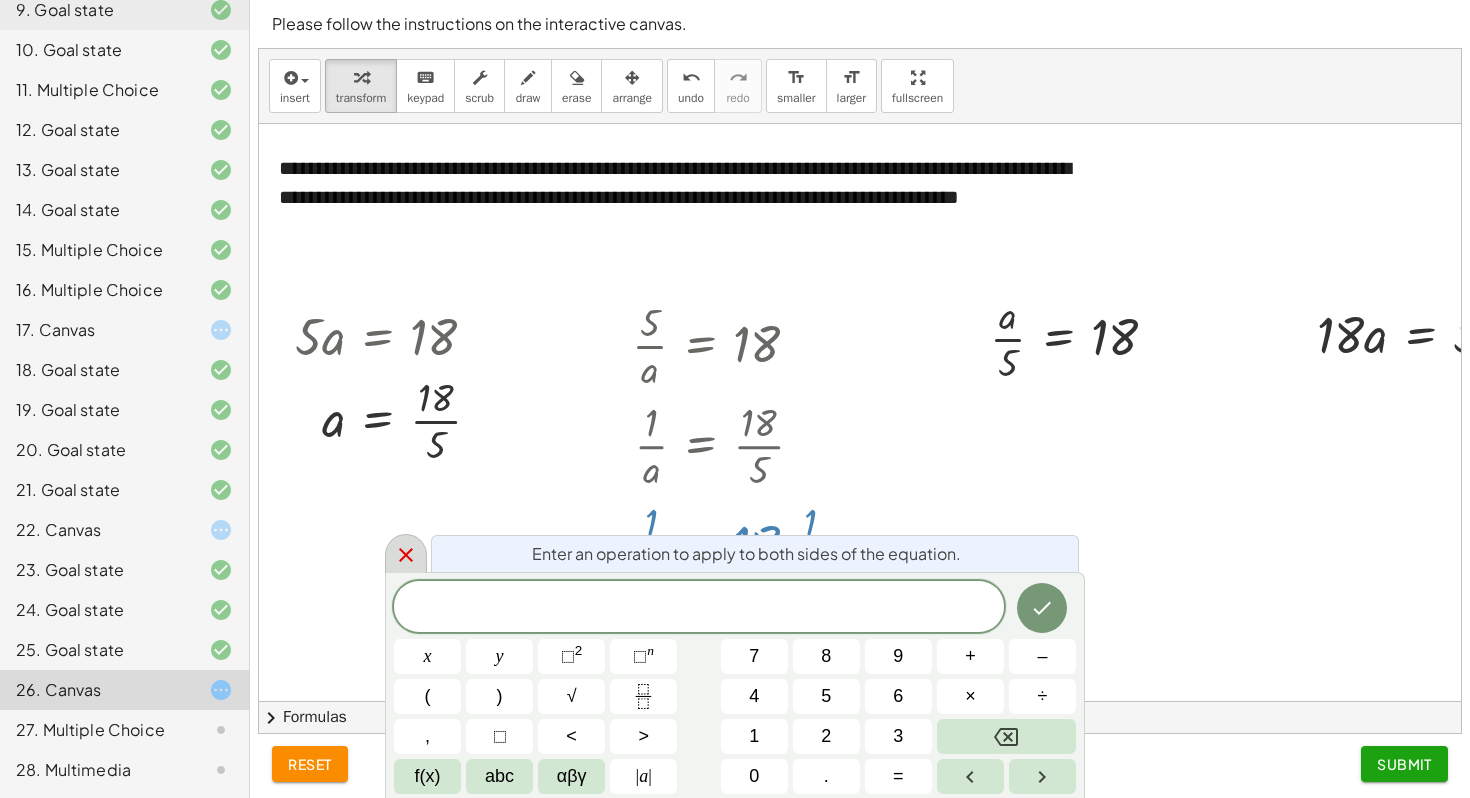 click at bounding box center (406, 553) 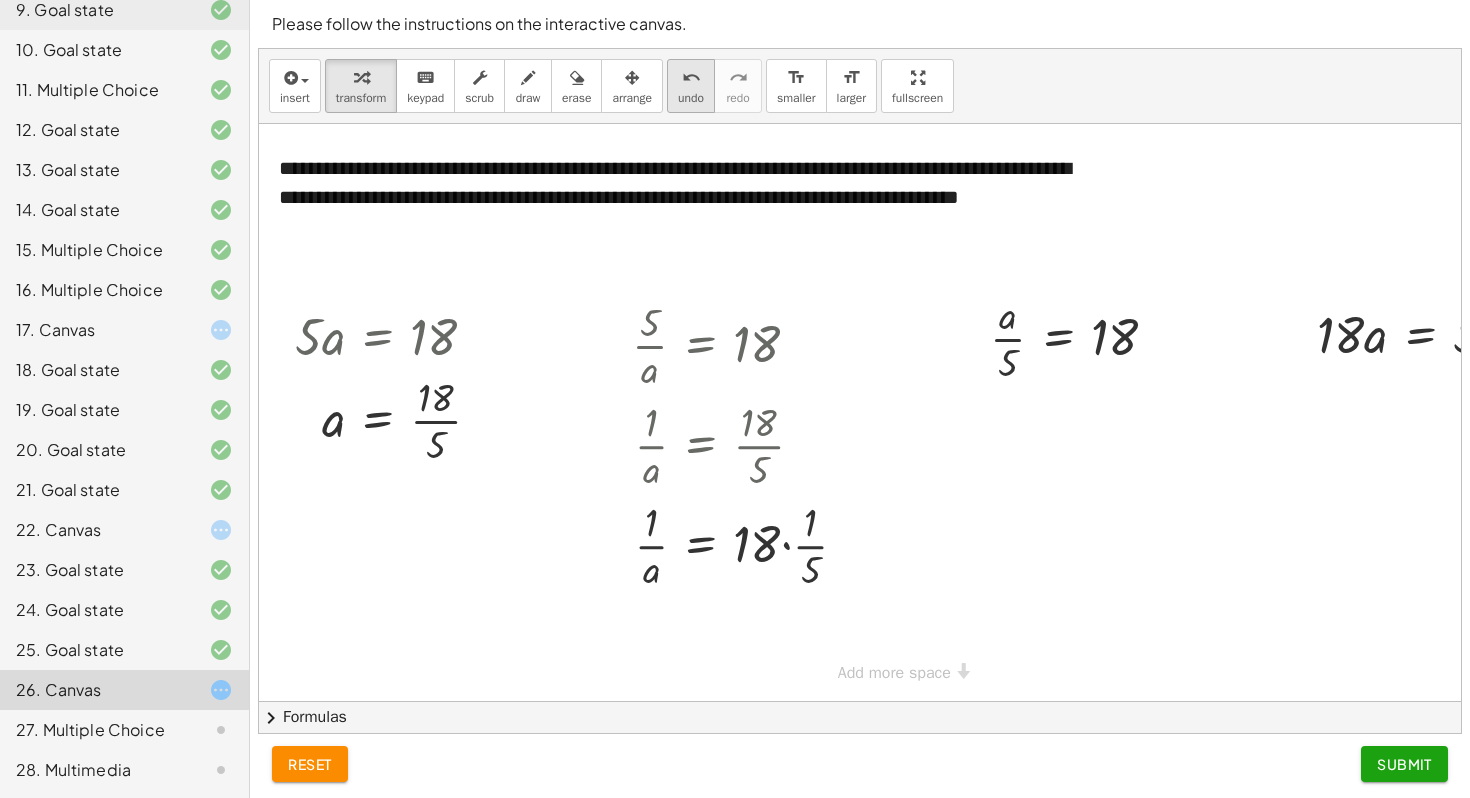 click on "undo undo" at bounding box center [691, 86] 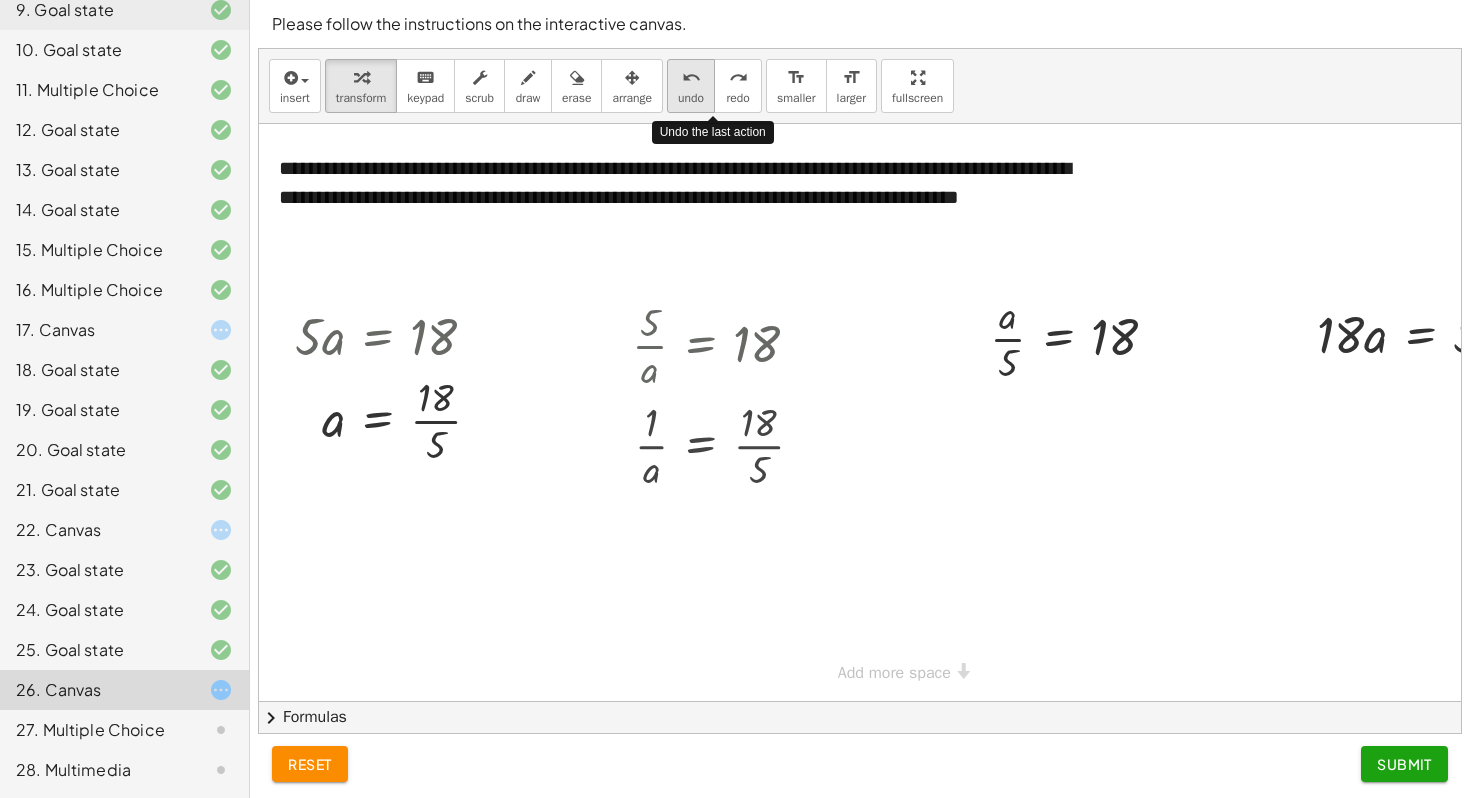 click on "undo undo" at bounding box center (691, 86) 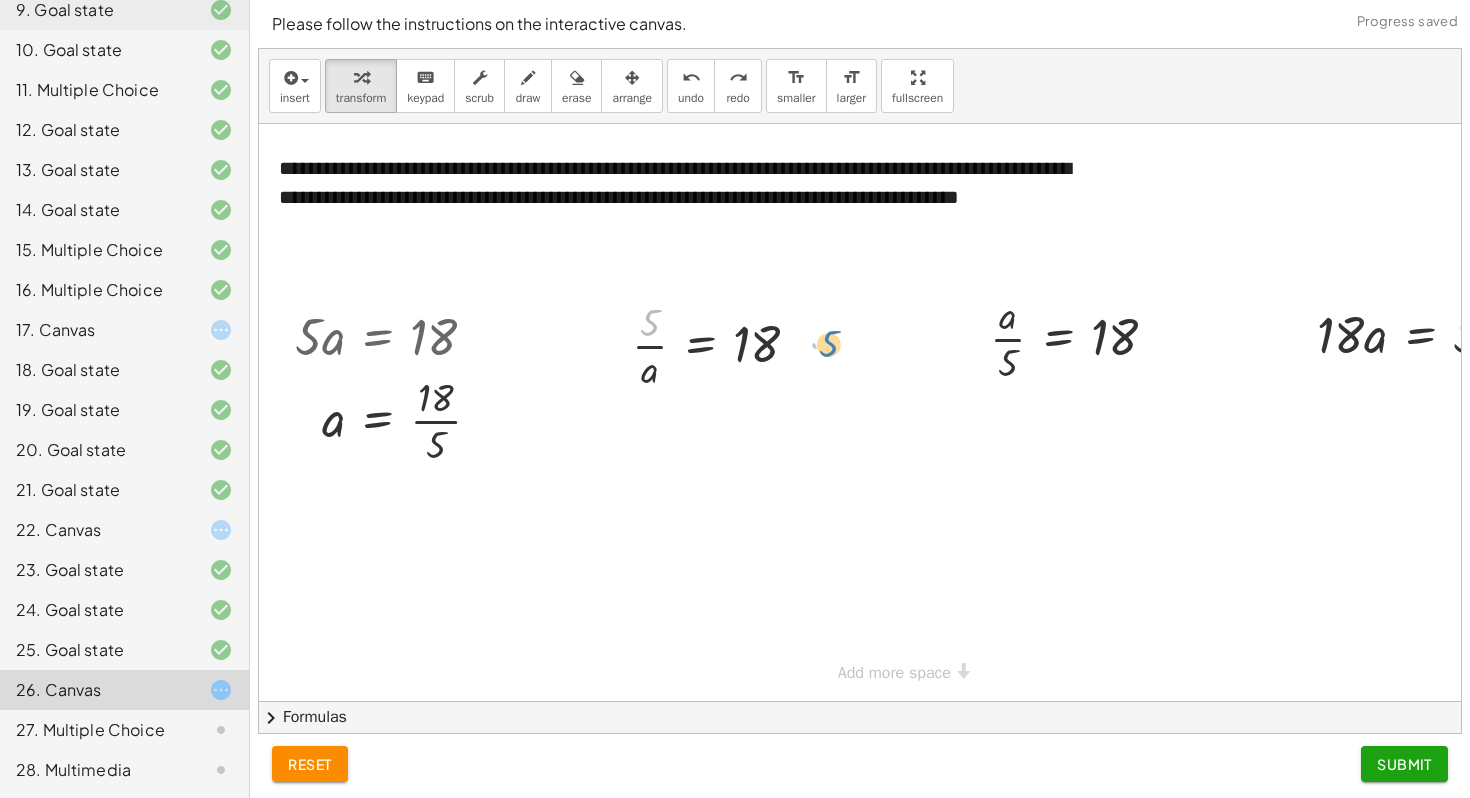 drag, startPoint x: 649, startPoint y: 316, endPoint x: 828, endPoint y: 334, distance: 179.90276 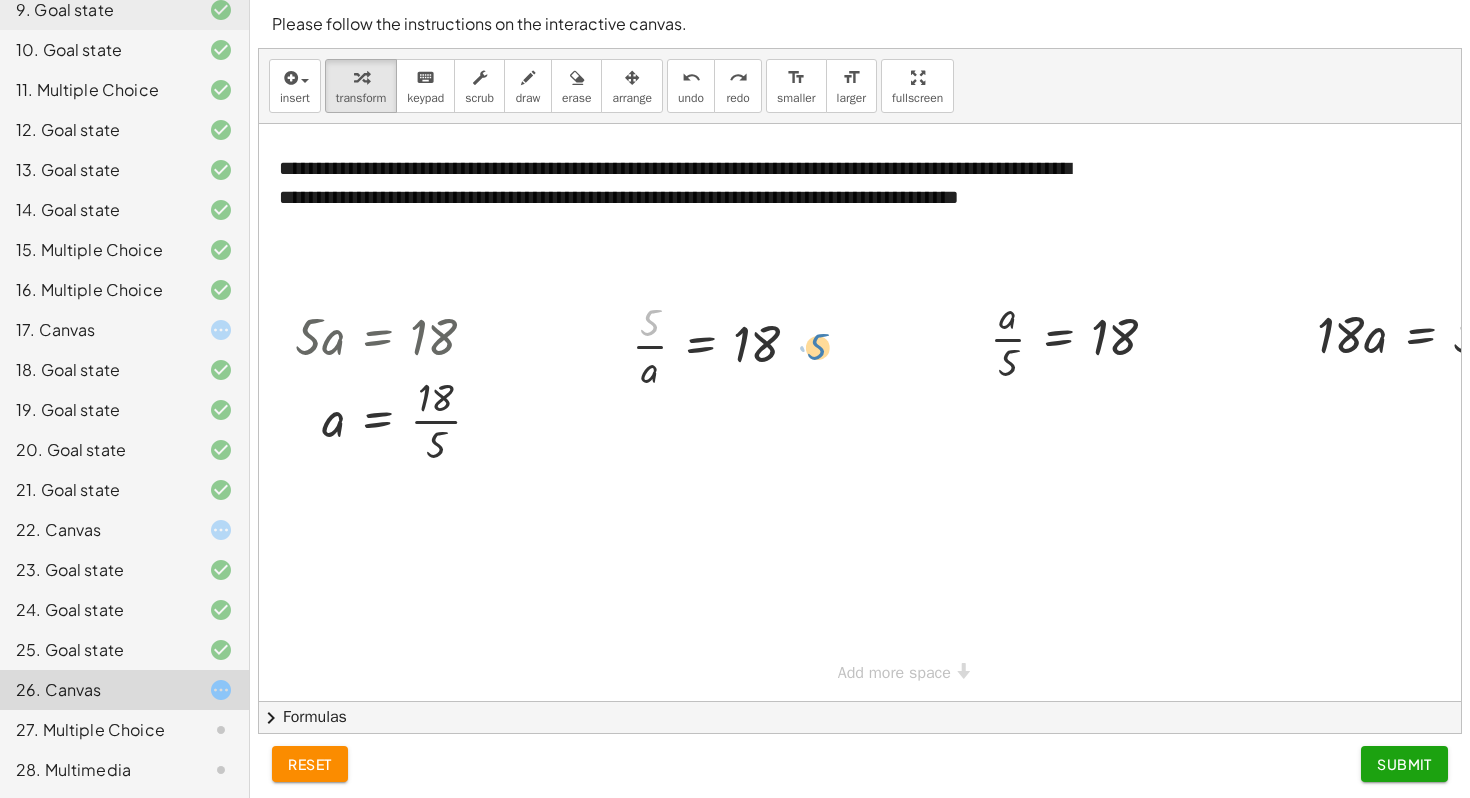 drag, startPoint x: 648, startPoint y: 330, endPoint x: 811, endPoint y: 353, distance: 164.6147 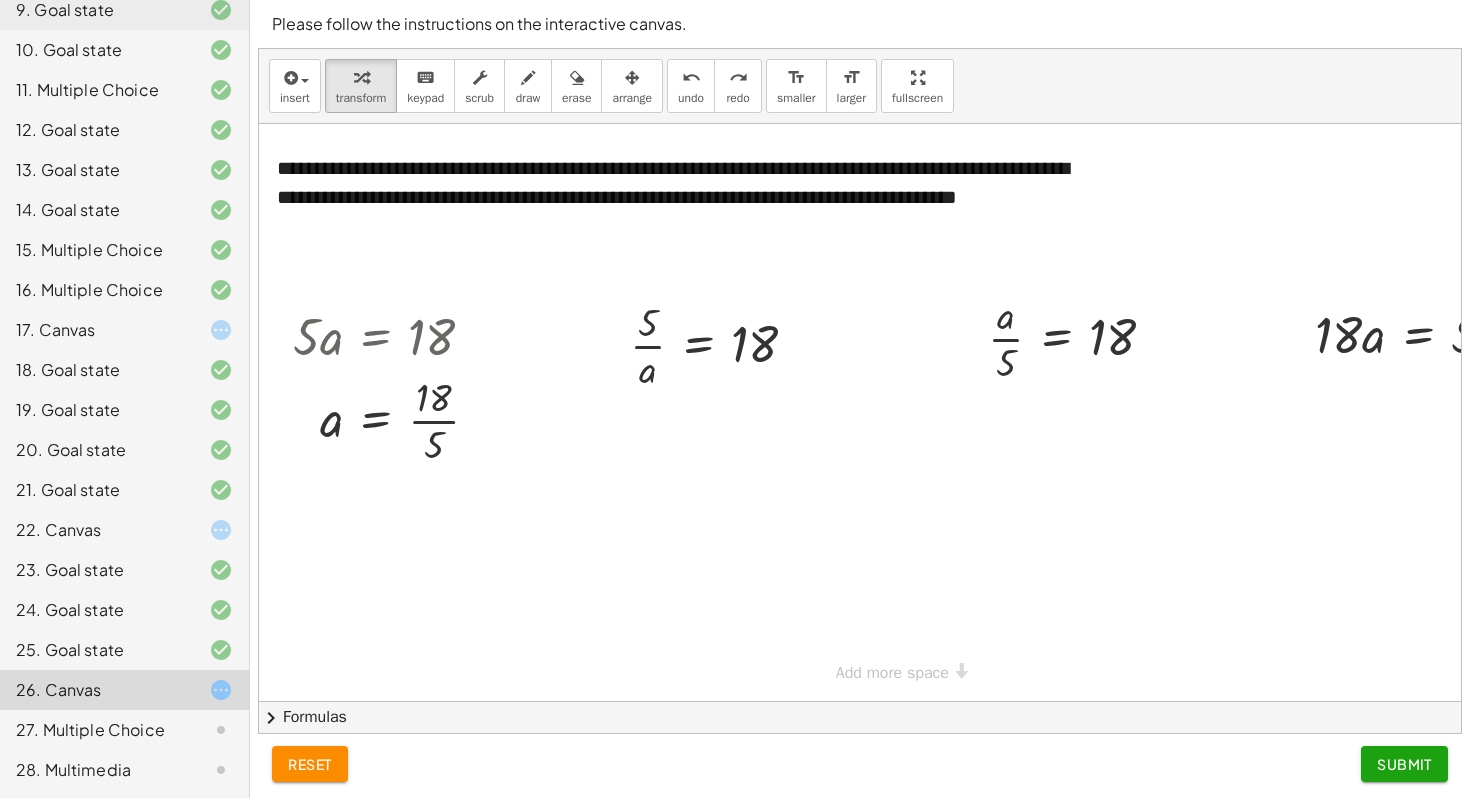 scroll, scrollTop: 0, scrollLeft: 0, axis: both 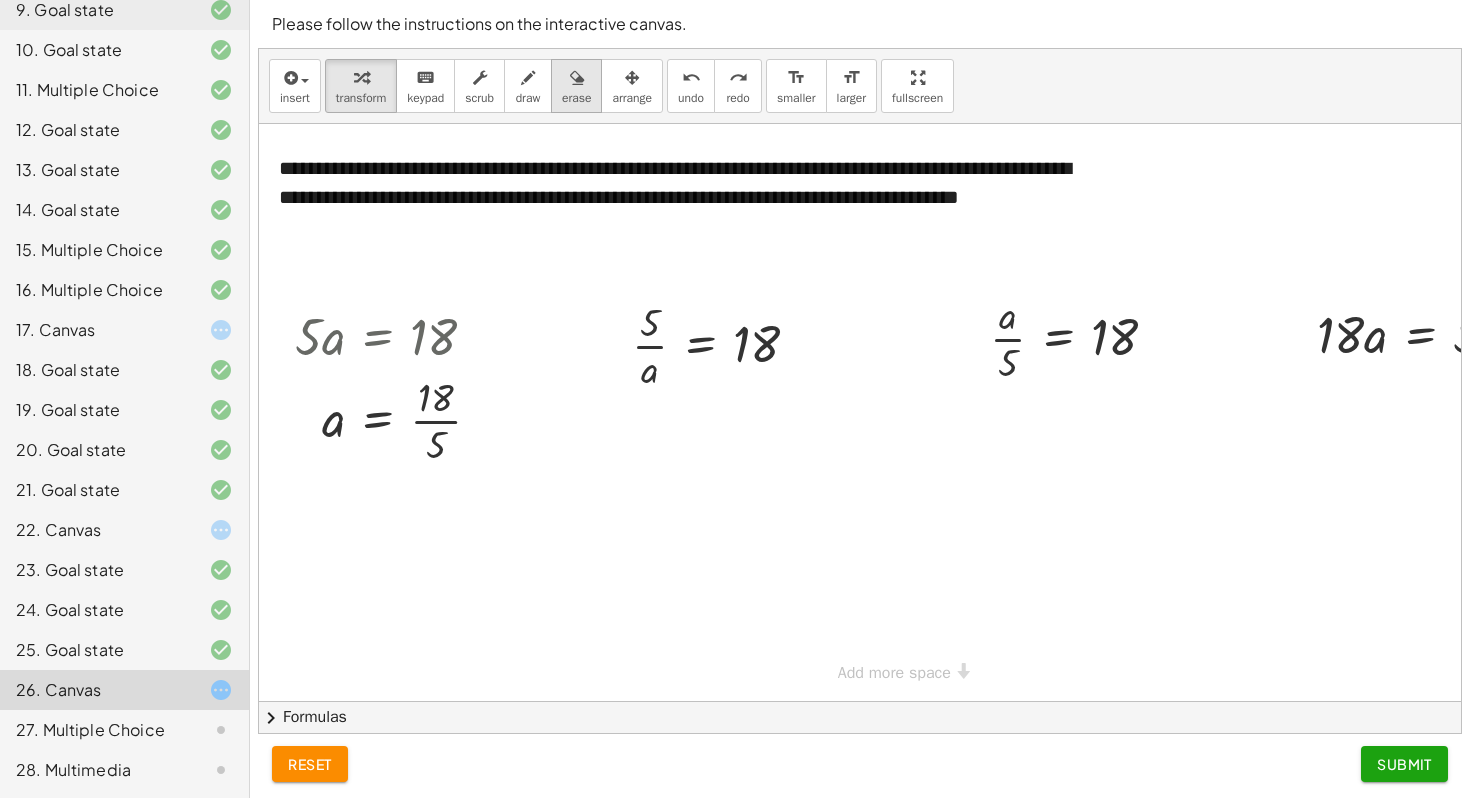 click on "erase" at bounding box center (576, 98) 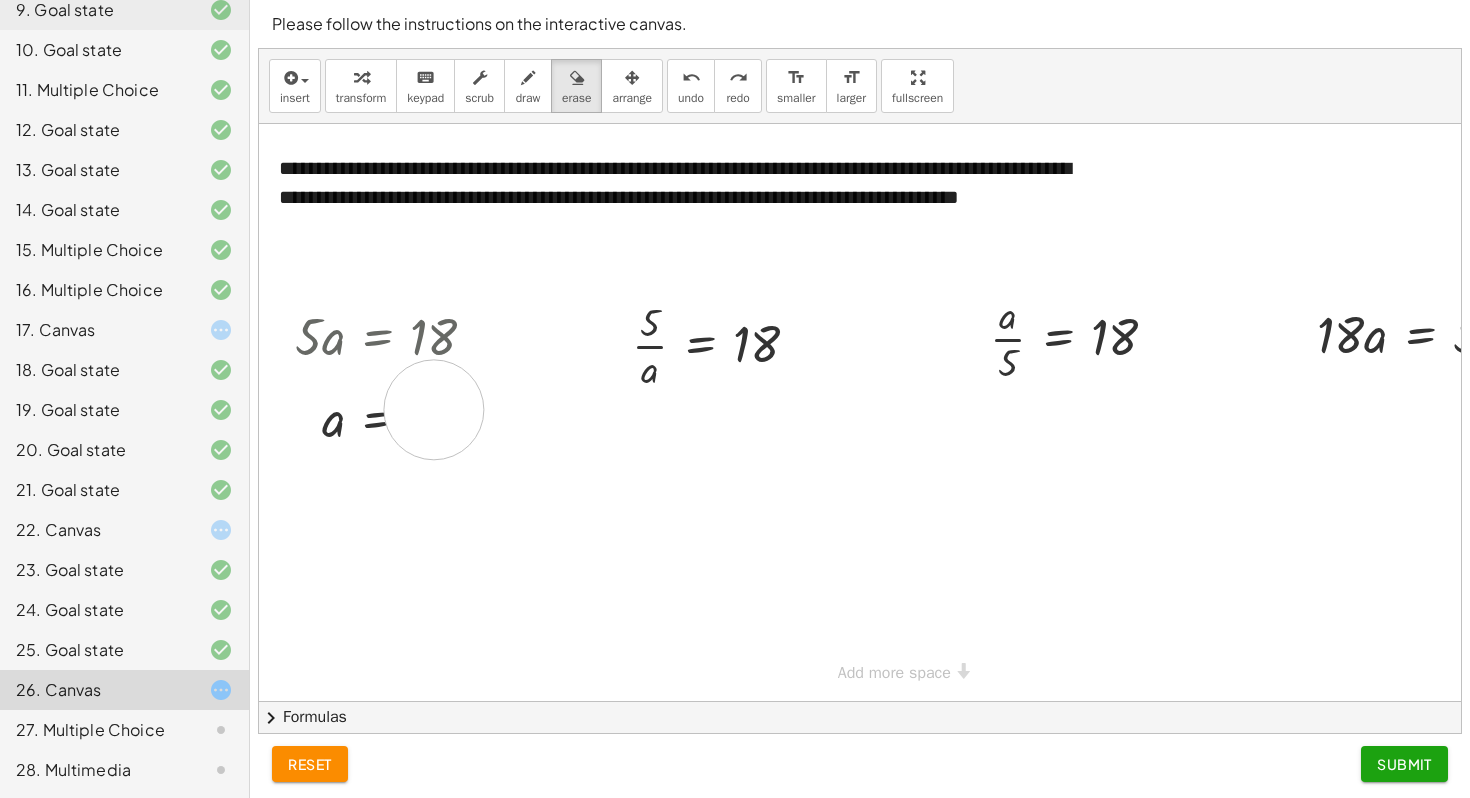 click at bounding box center (896, 412) 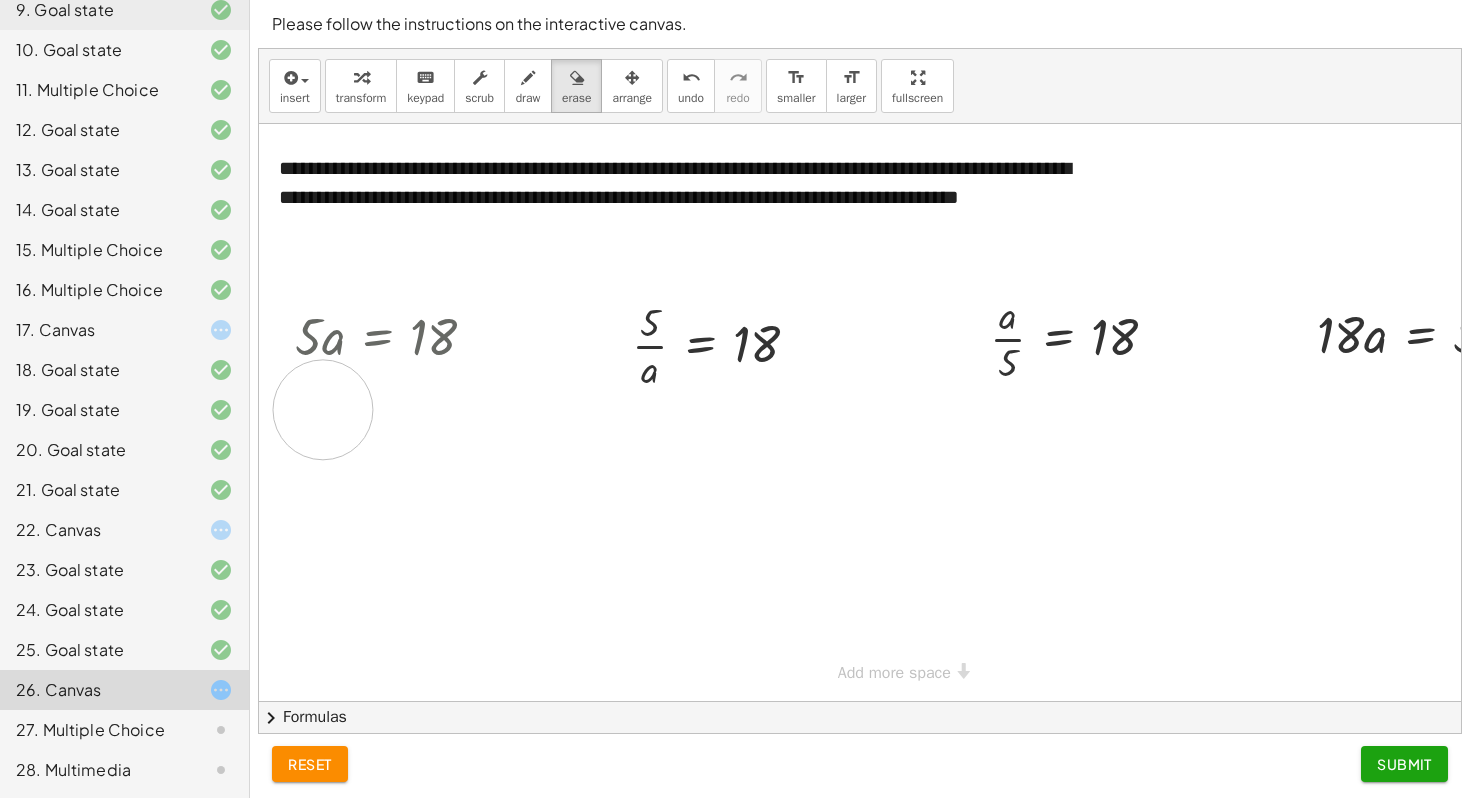drag, startPoint x: 434, startPoint y: 410, endPoint x: 325, endPoint y: 410, distance: 109 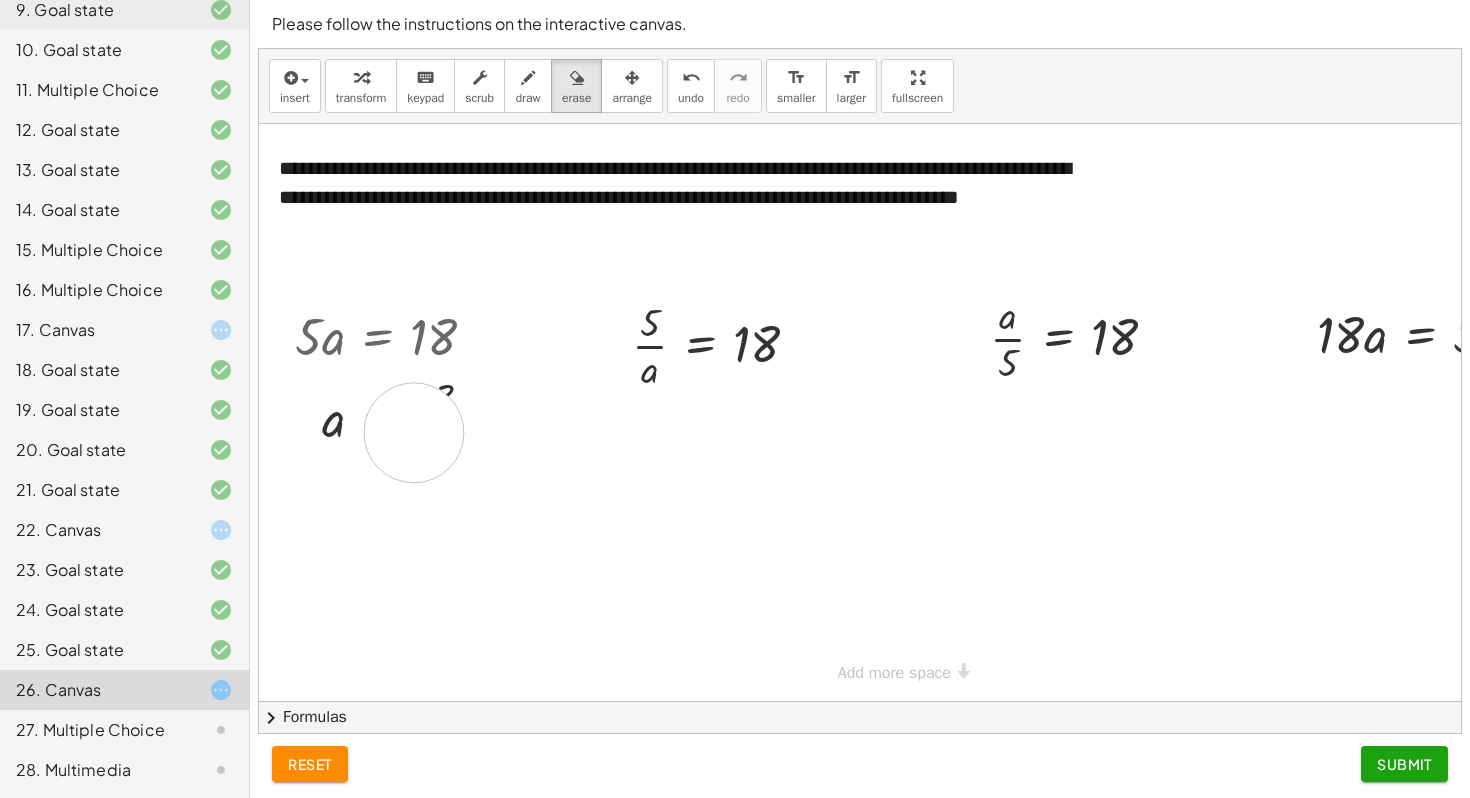 click at bounding box center (896, 412) 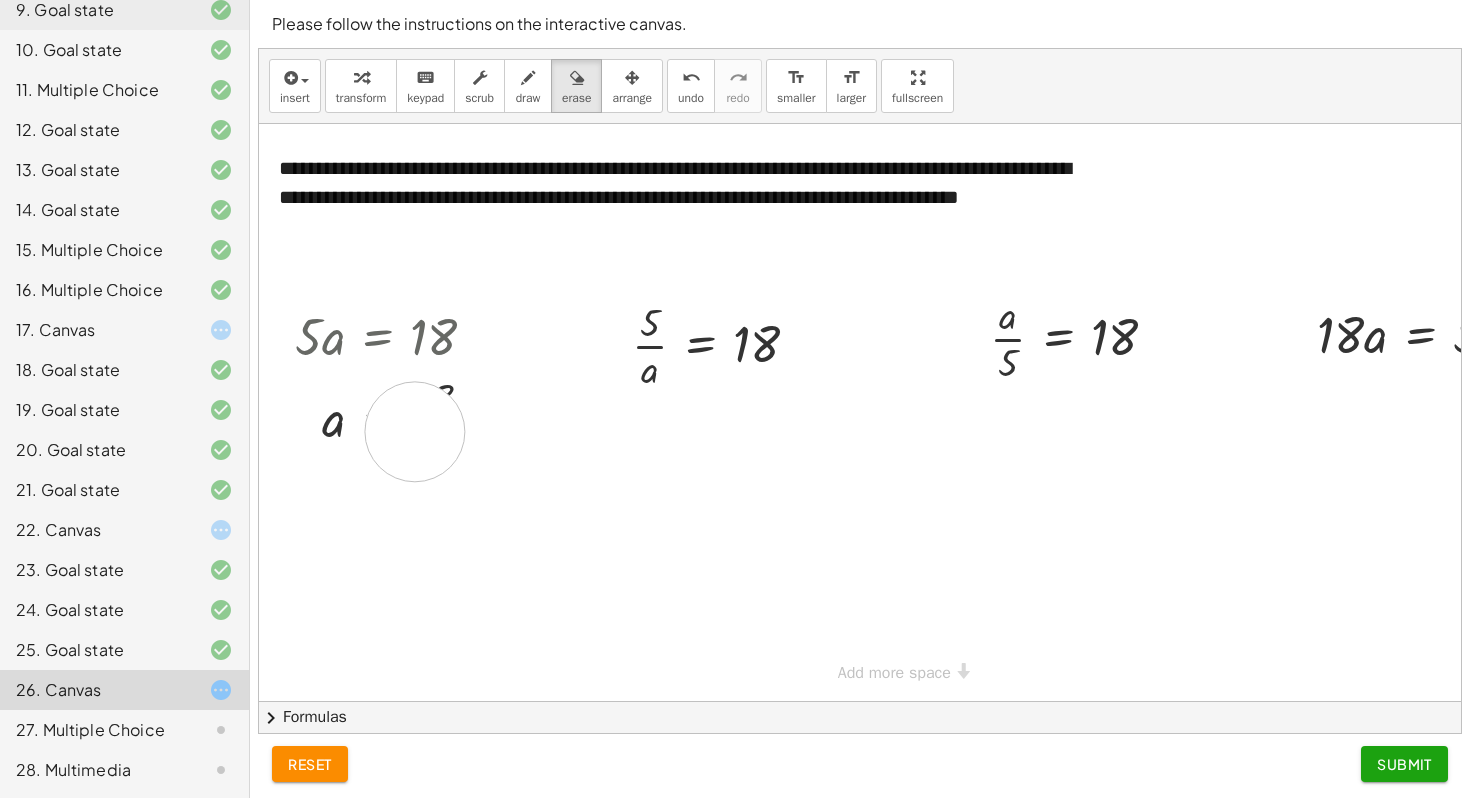 click at bounding box center [896, 412] 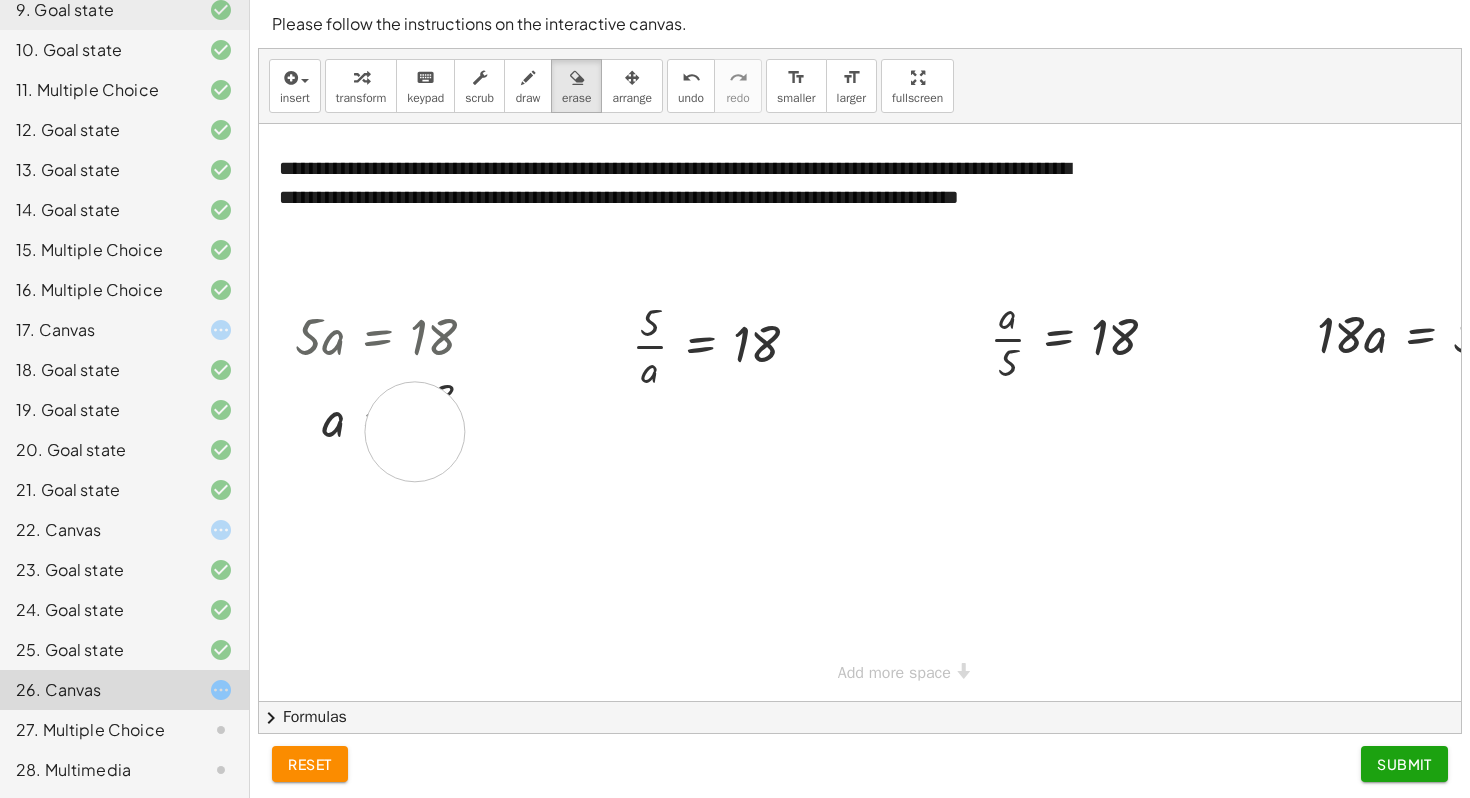 click at bounding box center (896, 412) 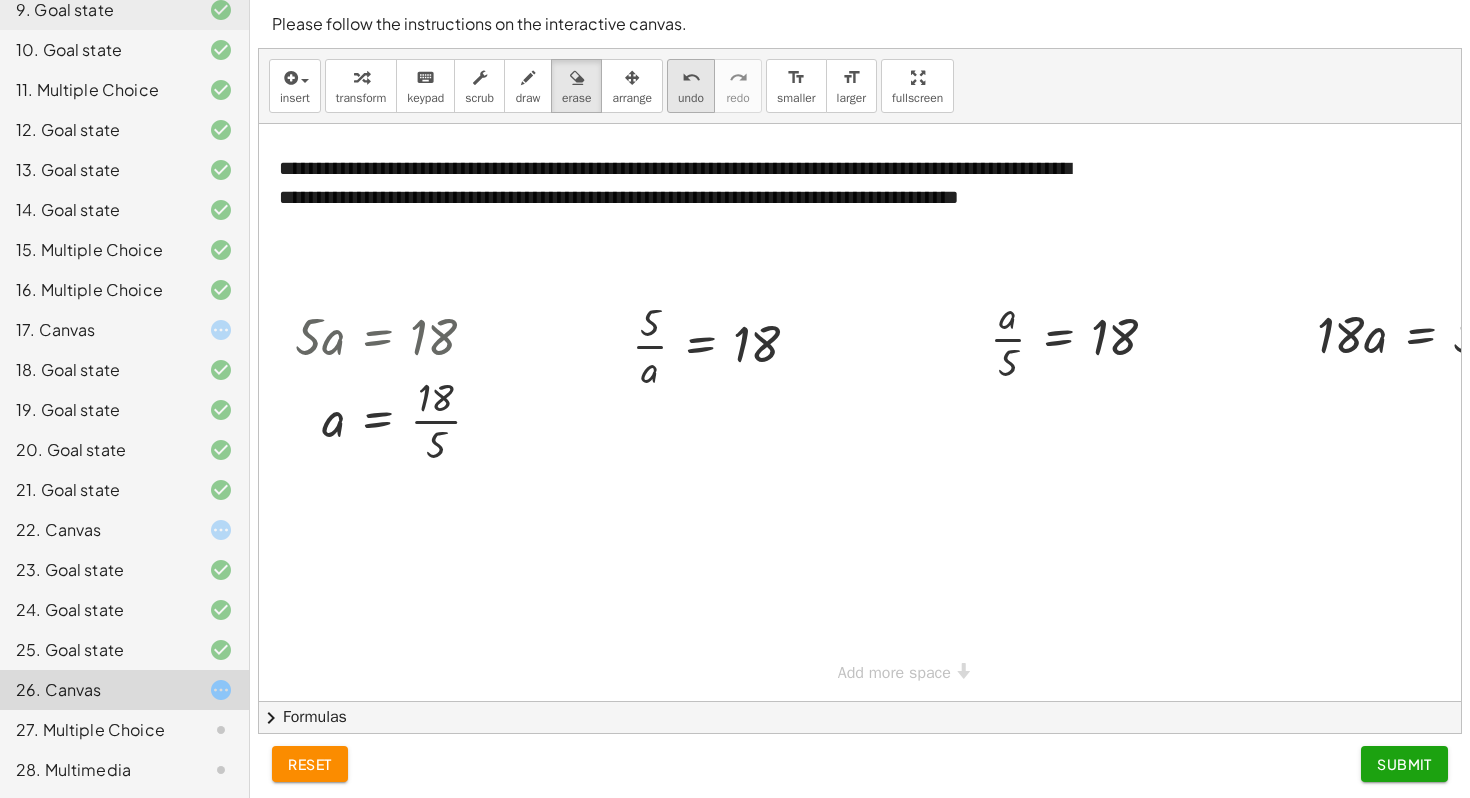 click on "undo undo" at bounding box center [691, 86] 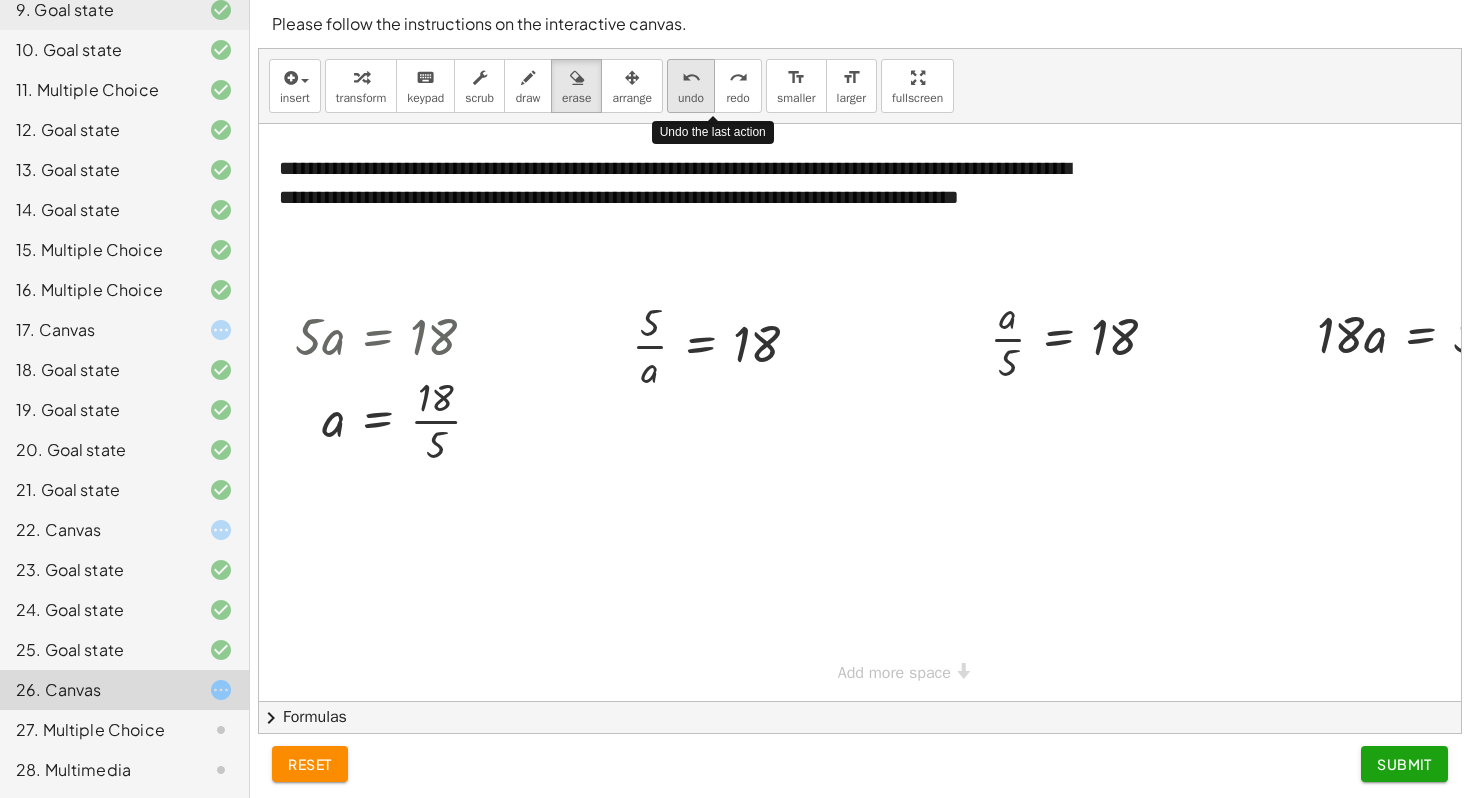 click on "undo undo" at bounding box center [691, 86] 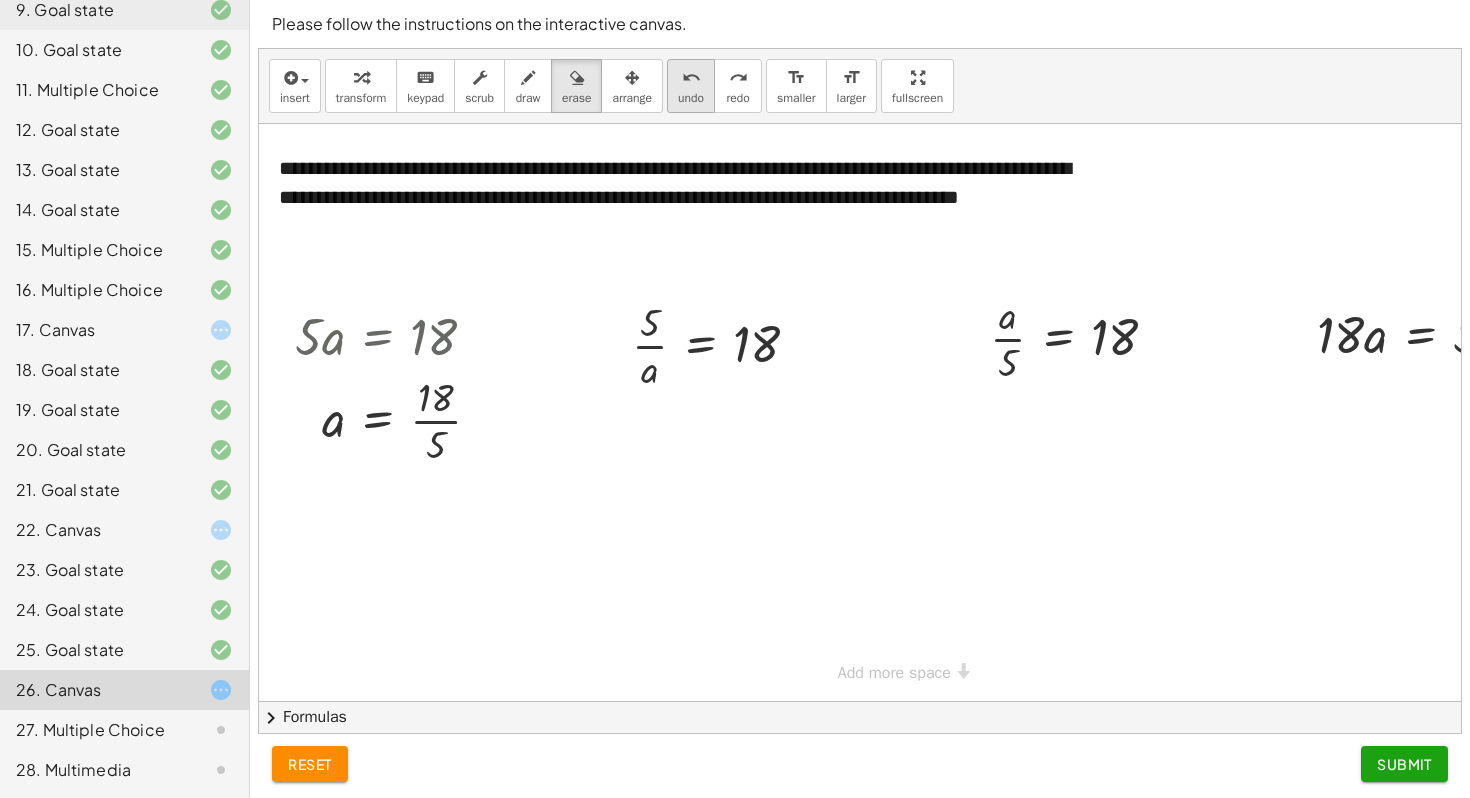 click on "undo" at bounding box center (691, 78) 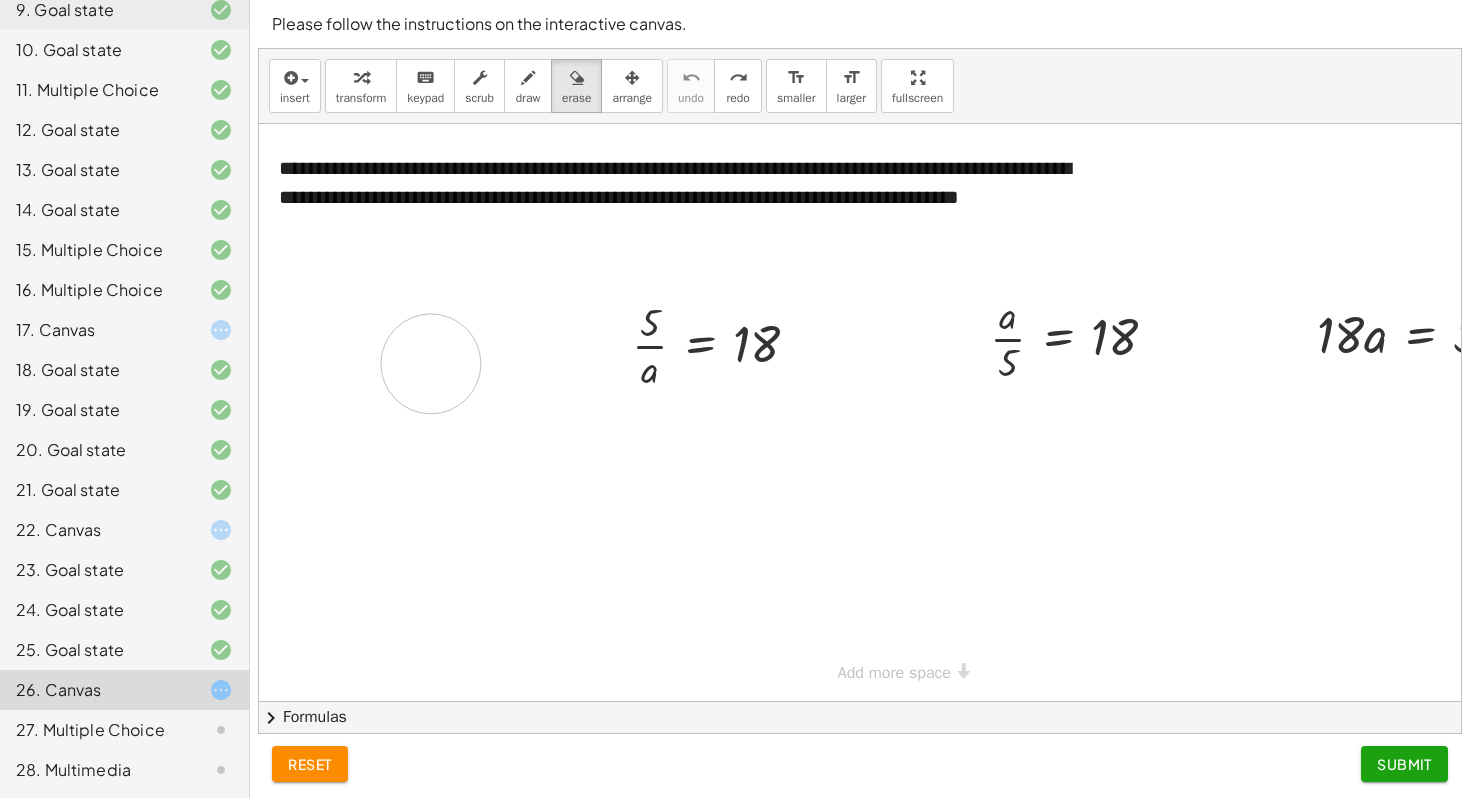 drag, startPoint x: 288, startPoint y: 363, endPoint x: 474, endPoint y: 358, distance: 186.0672 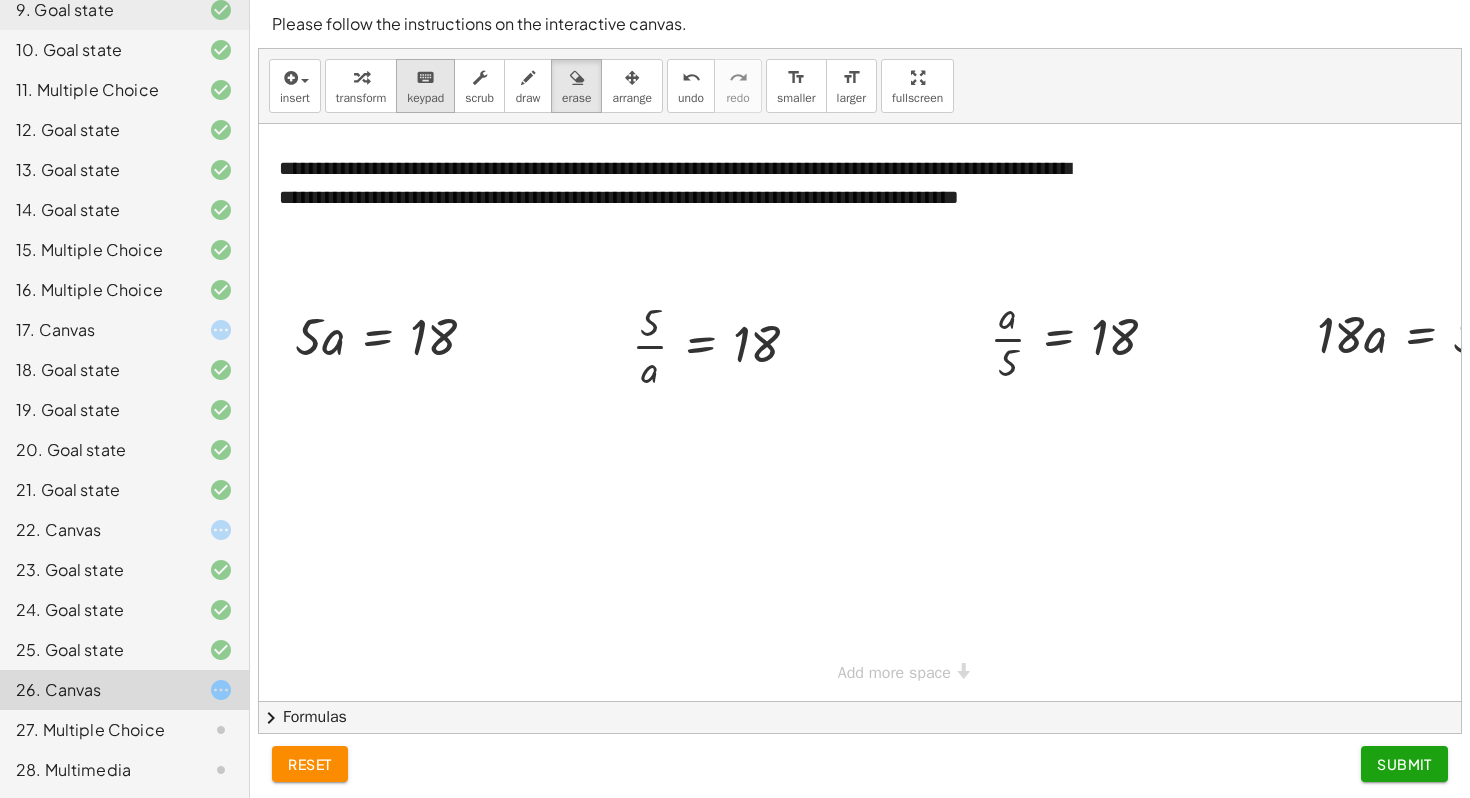 click on "keypad" at bounding box center [425, 98] 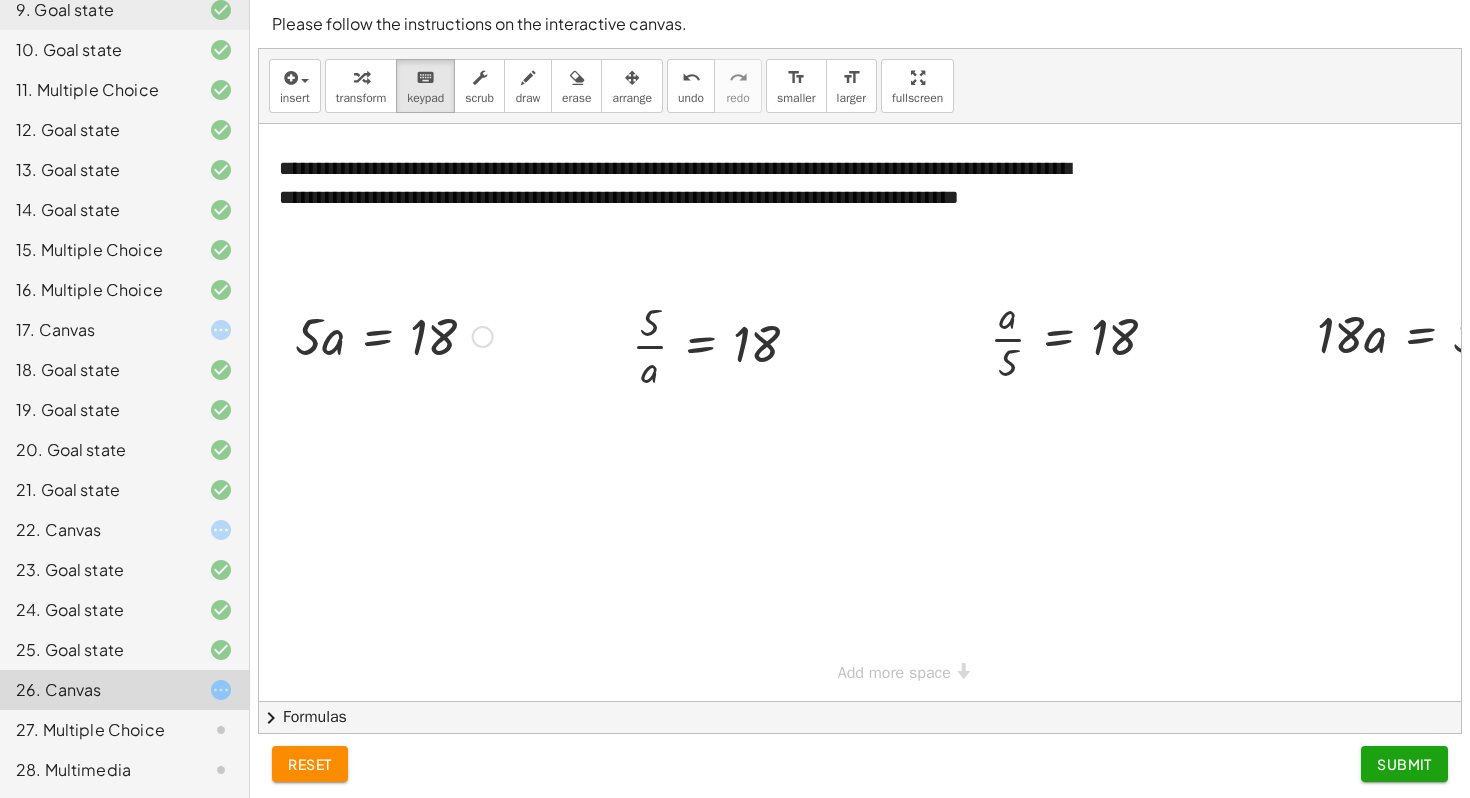 click at bounding box center (394, 335) 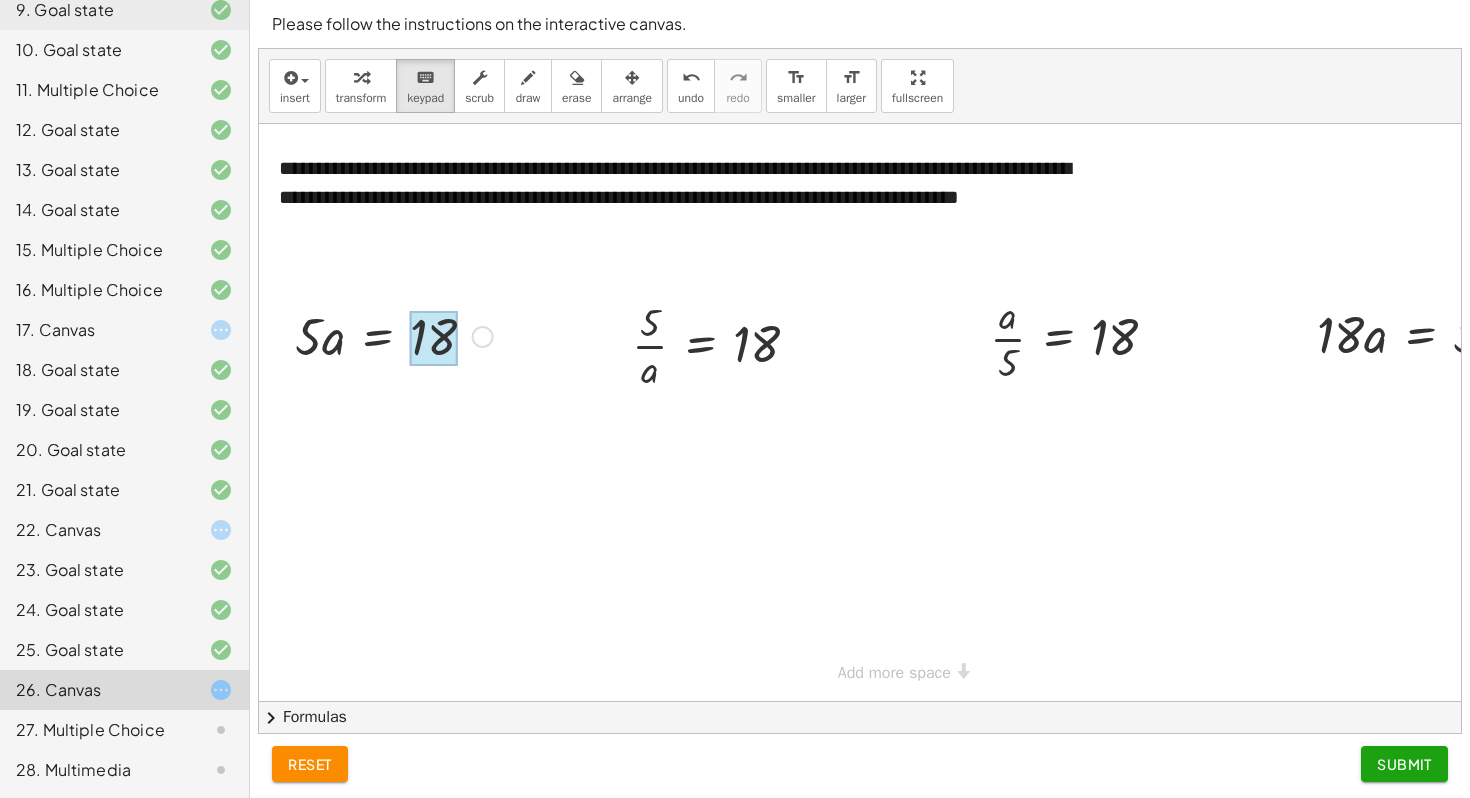 click at bounding box center (433, 339) 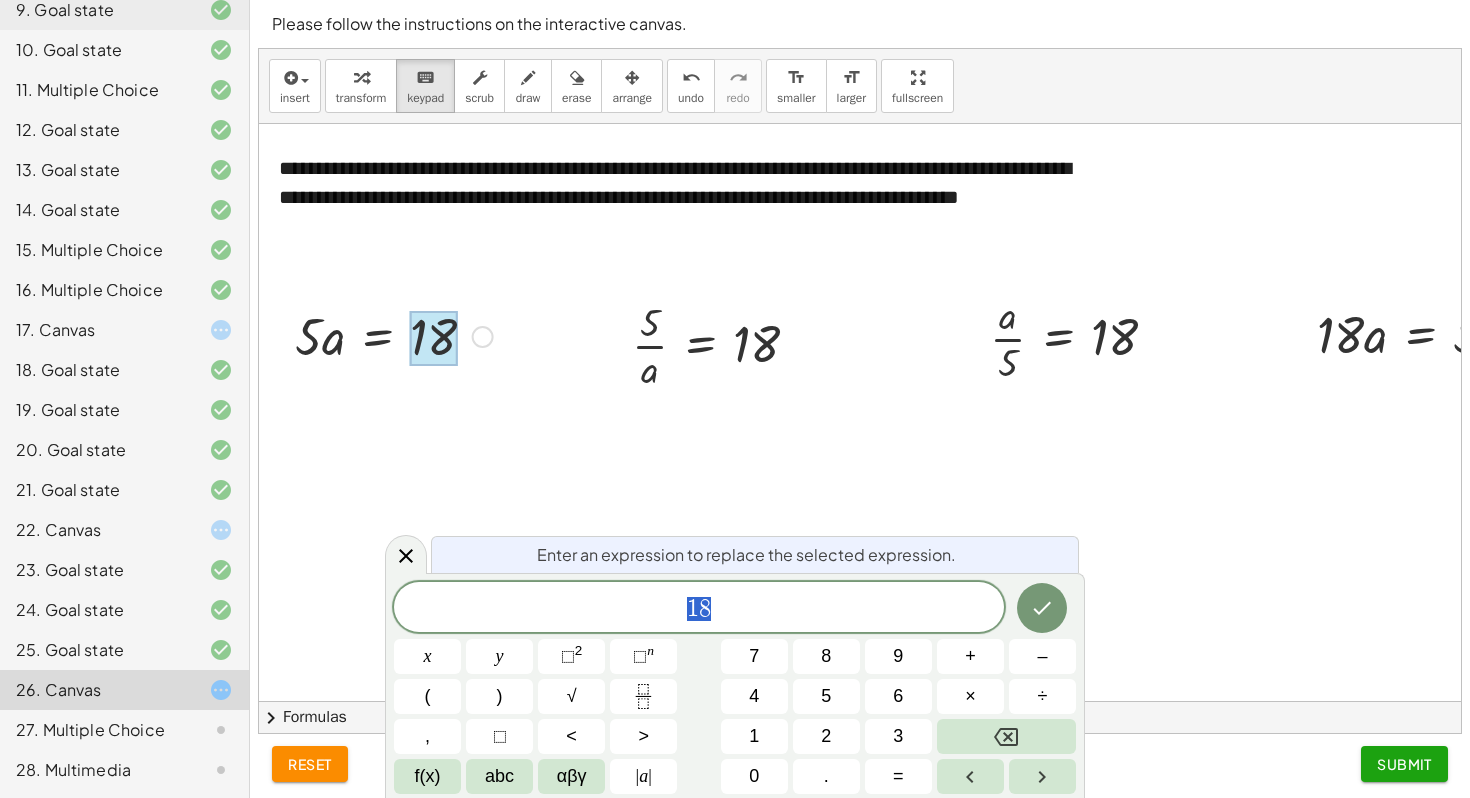 click at bounding box center [896, 412] 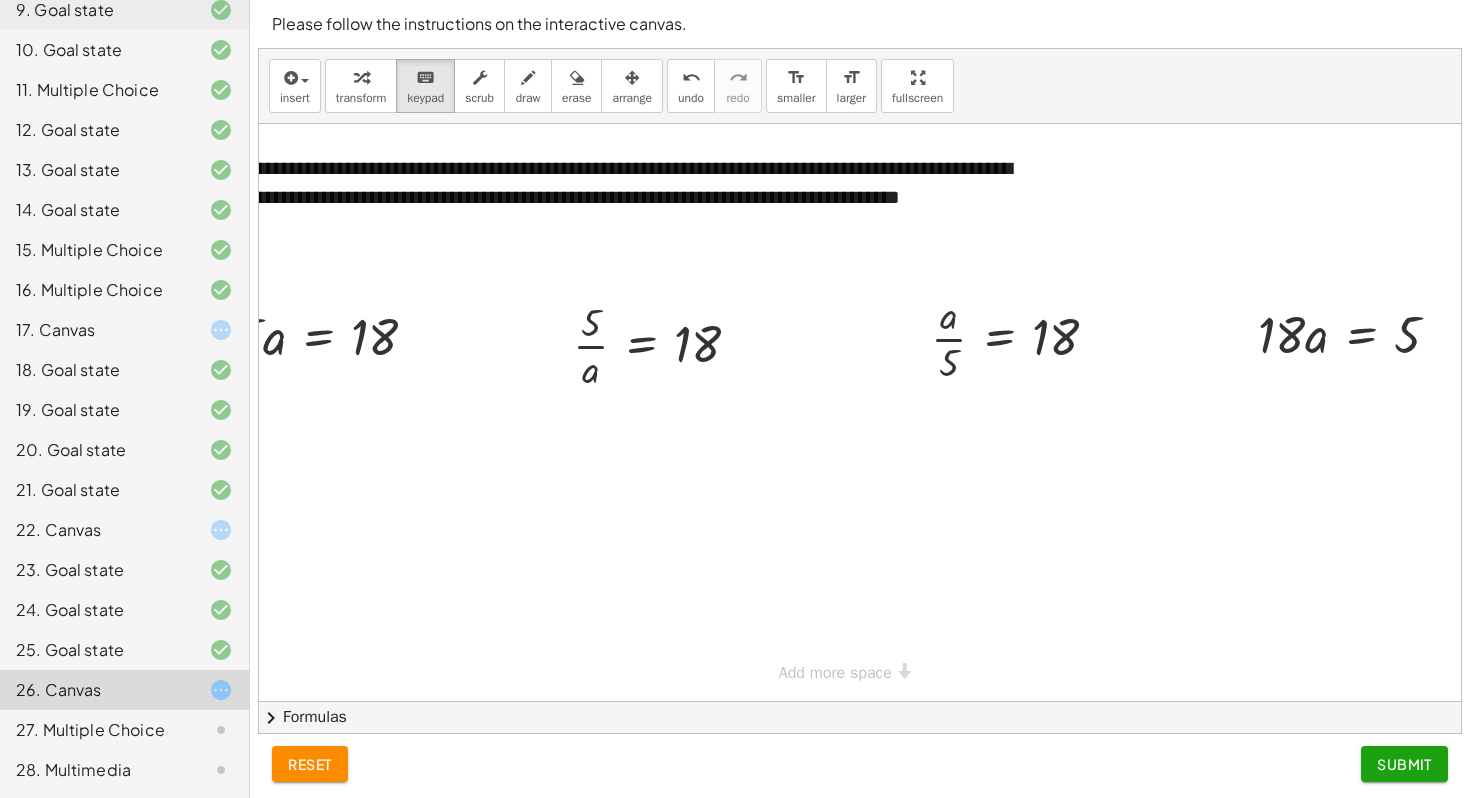 scroll, scrollTop: 0, scrollLeft: 73, axis: horizontal 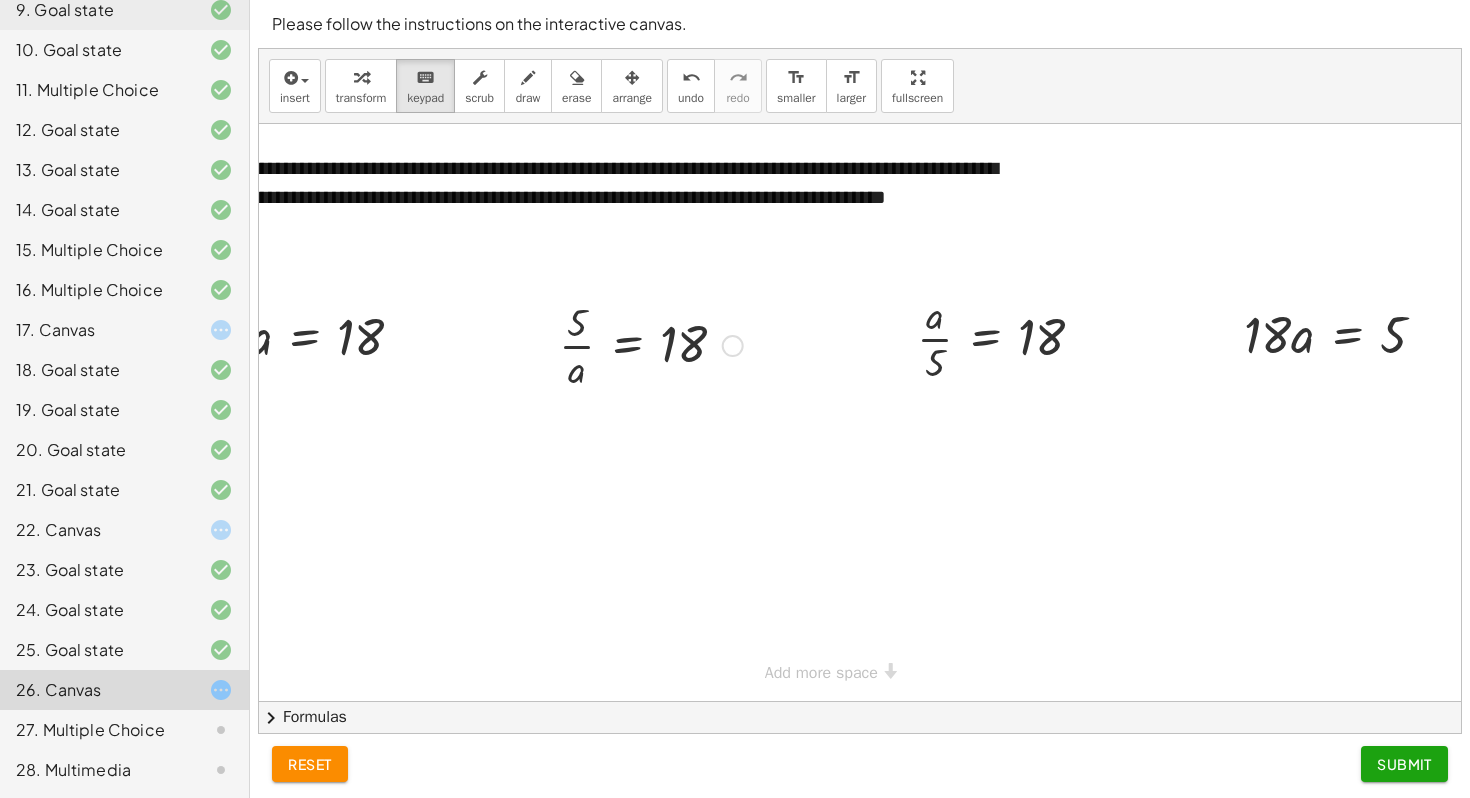 drag, startPoint x: 576, startPoint y: 369, endPoint x: 701, endPoint y: 298, distance: 143.75674 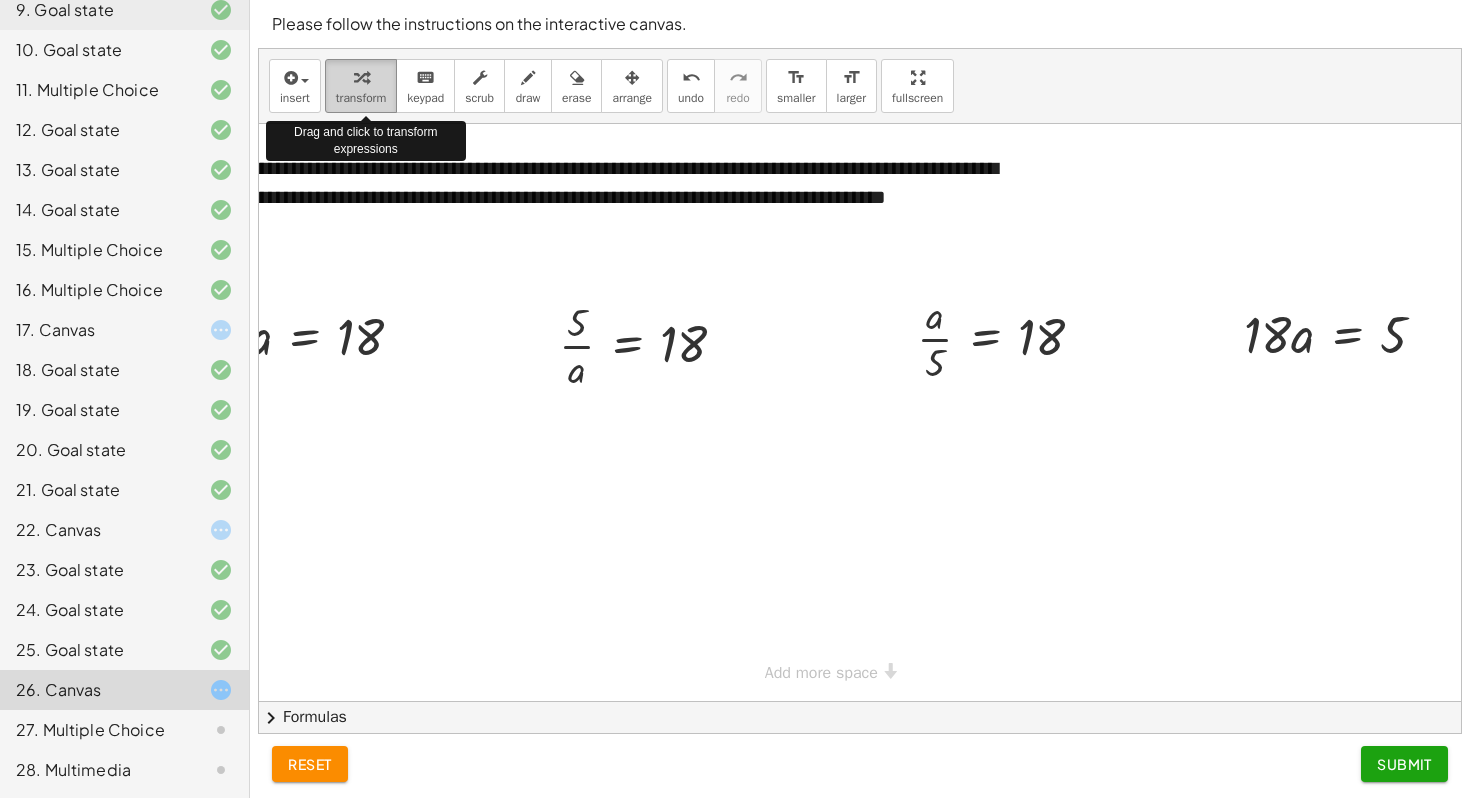 click at bounding box center [361, 77] 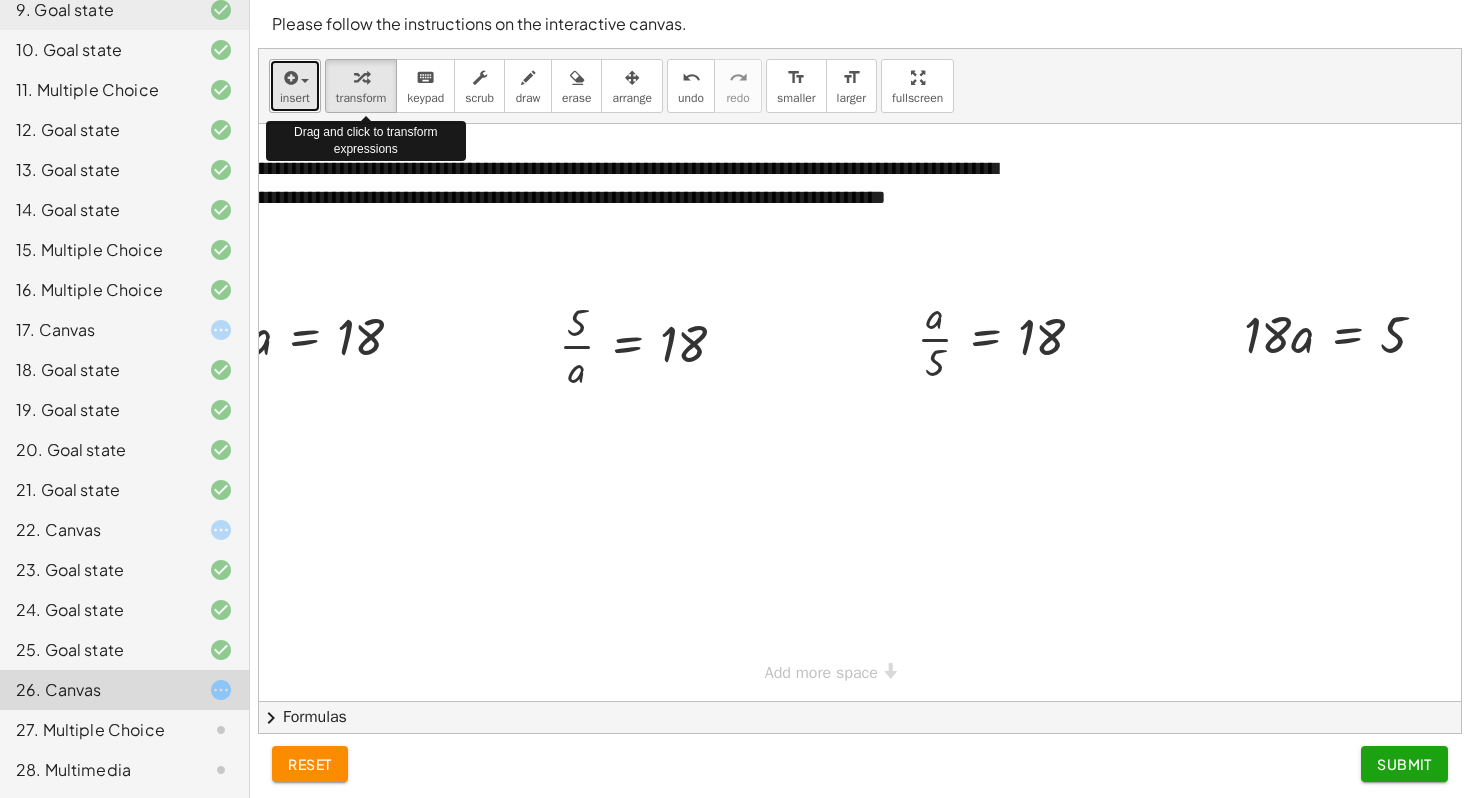 click at bounding box center (289, 78) 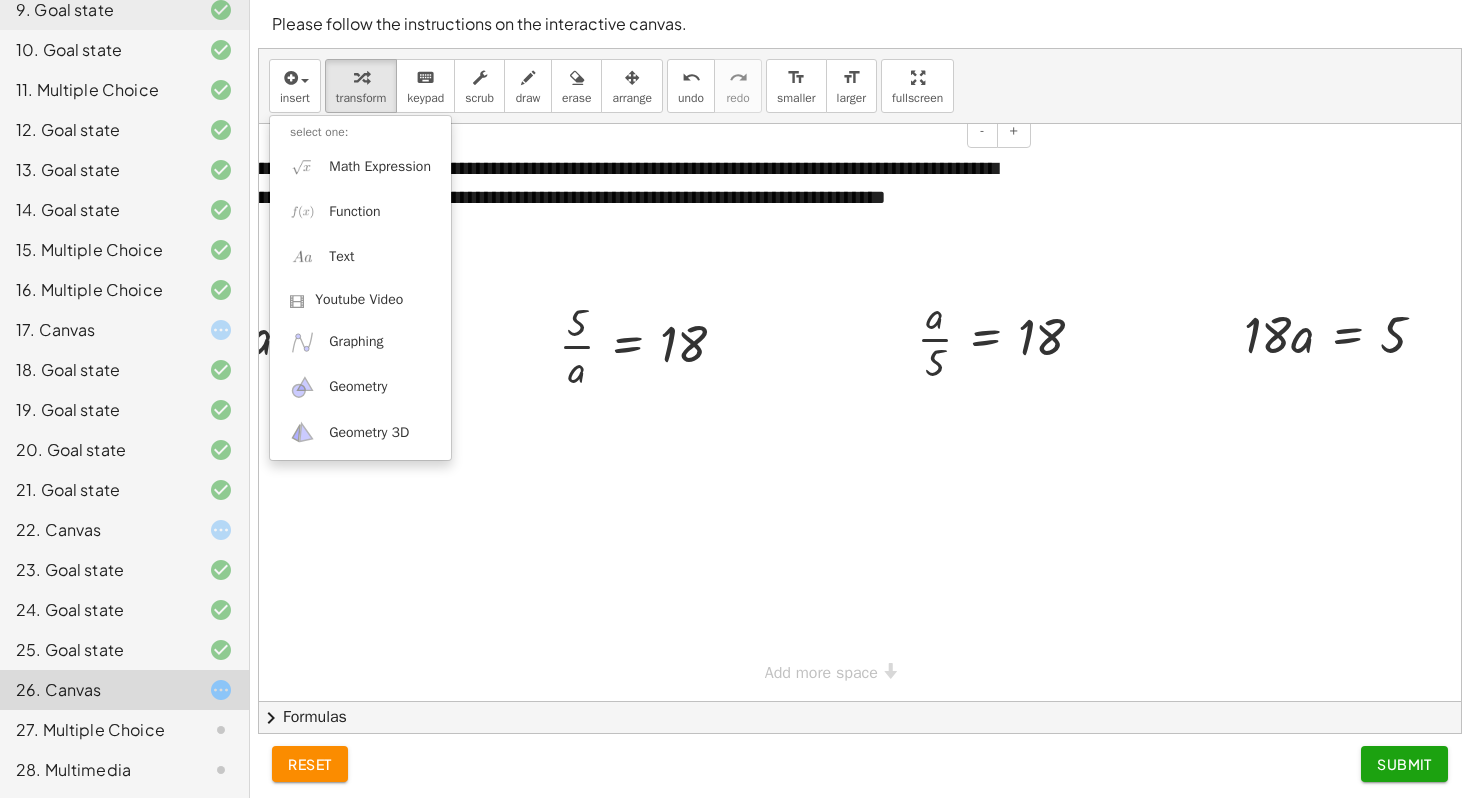 click on "**********" at bounding box center (611, 197) 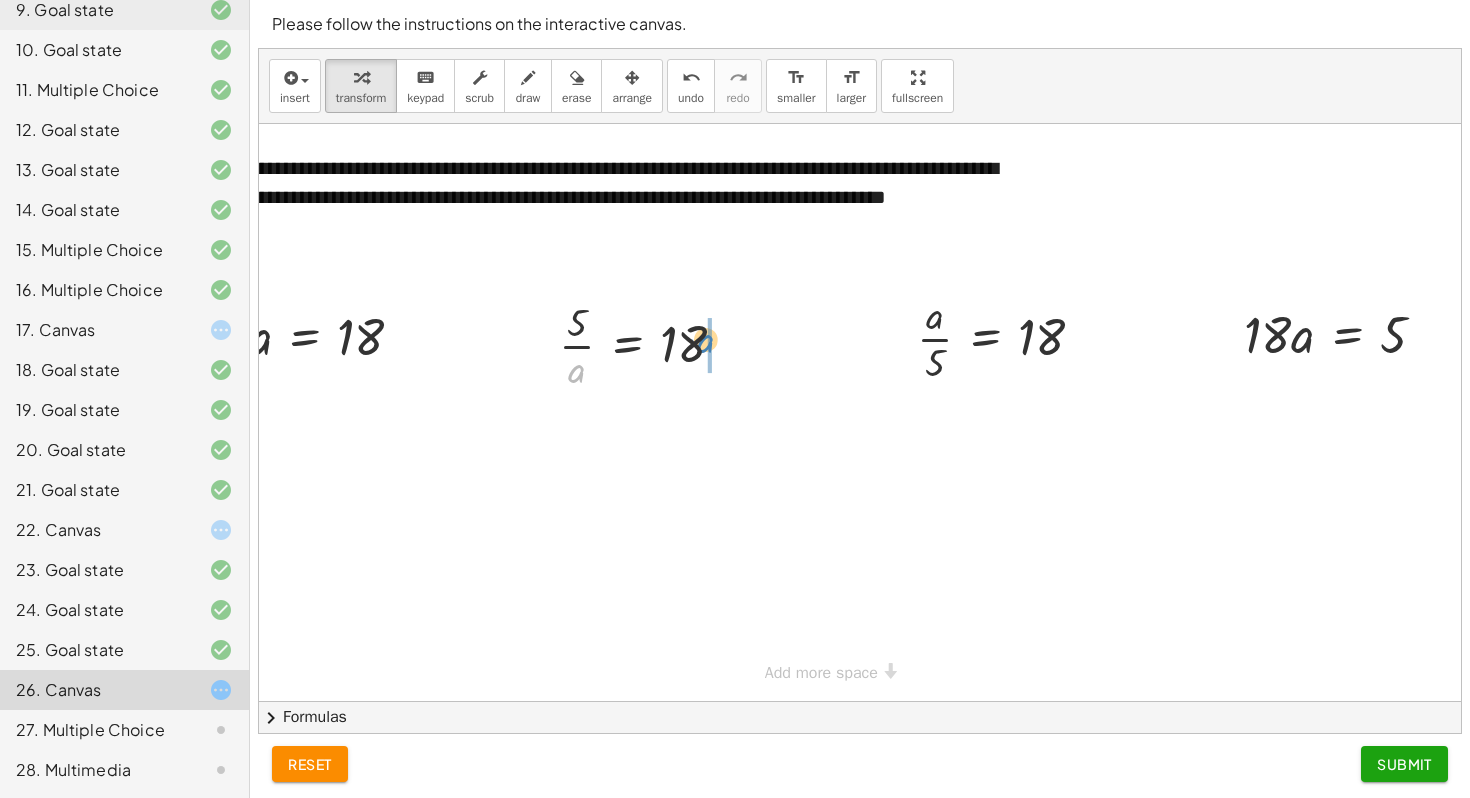 drag, startPoint x: 578, startPoint y: 370, endPoint x: 705, endPoint y: 339, distance: 130.72873 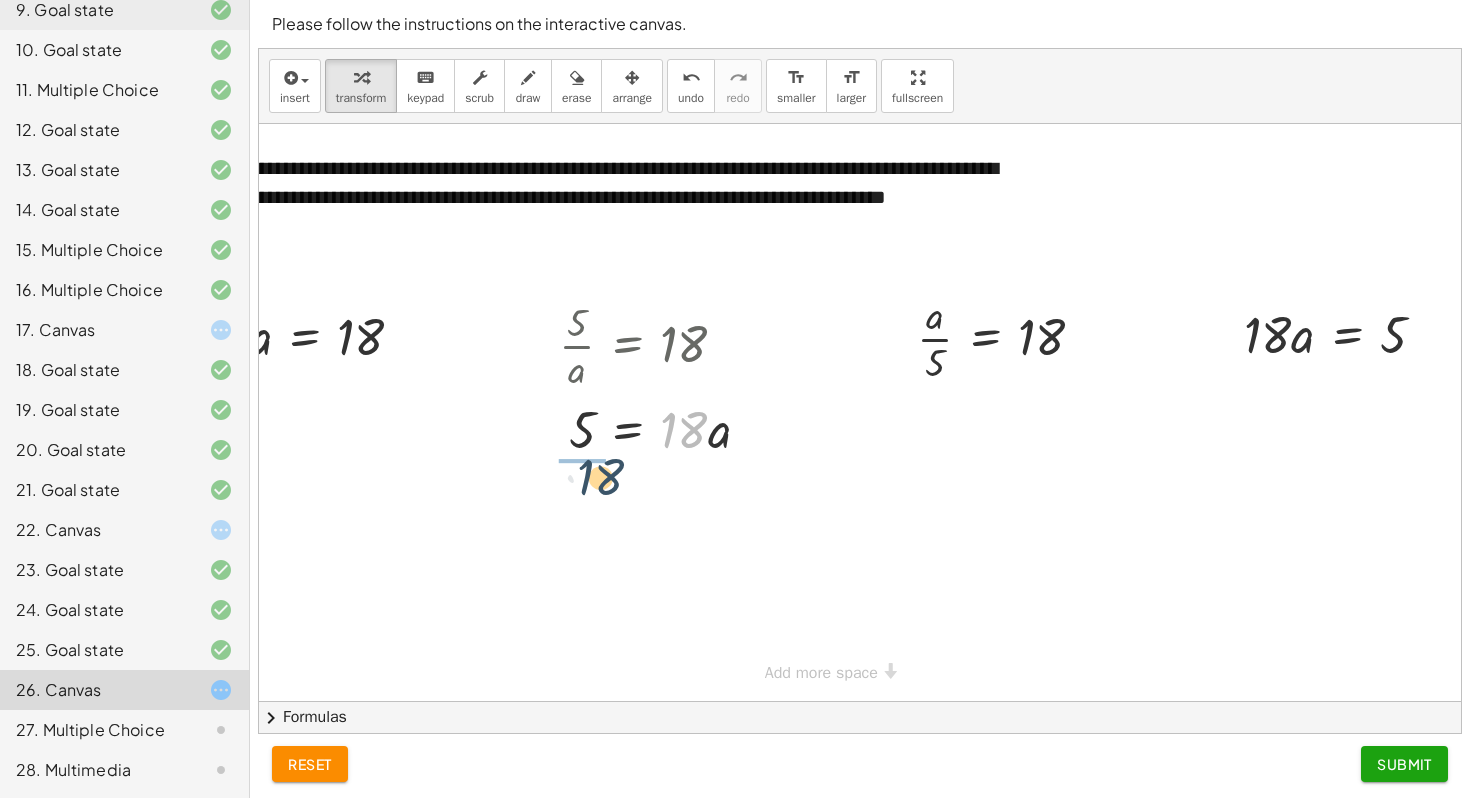 drag, startPoint x: 671, startPoint y: 434, endPoint x: 561, endPoint y: 475, distance: 117.3925 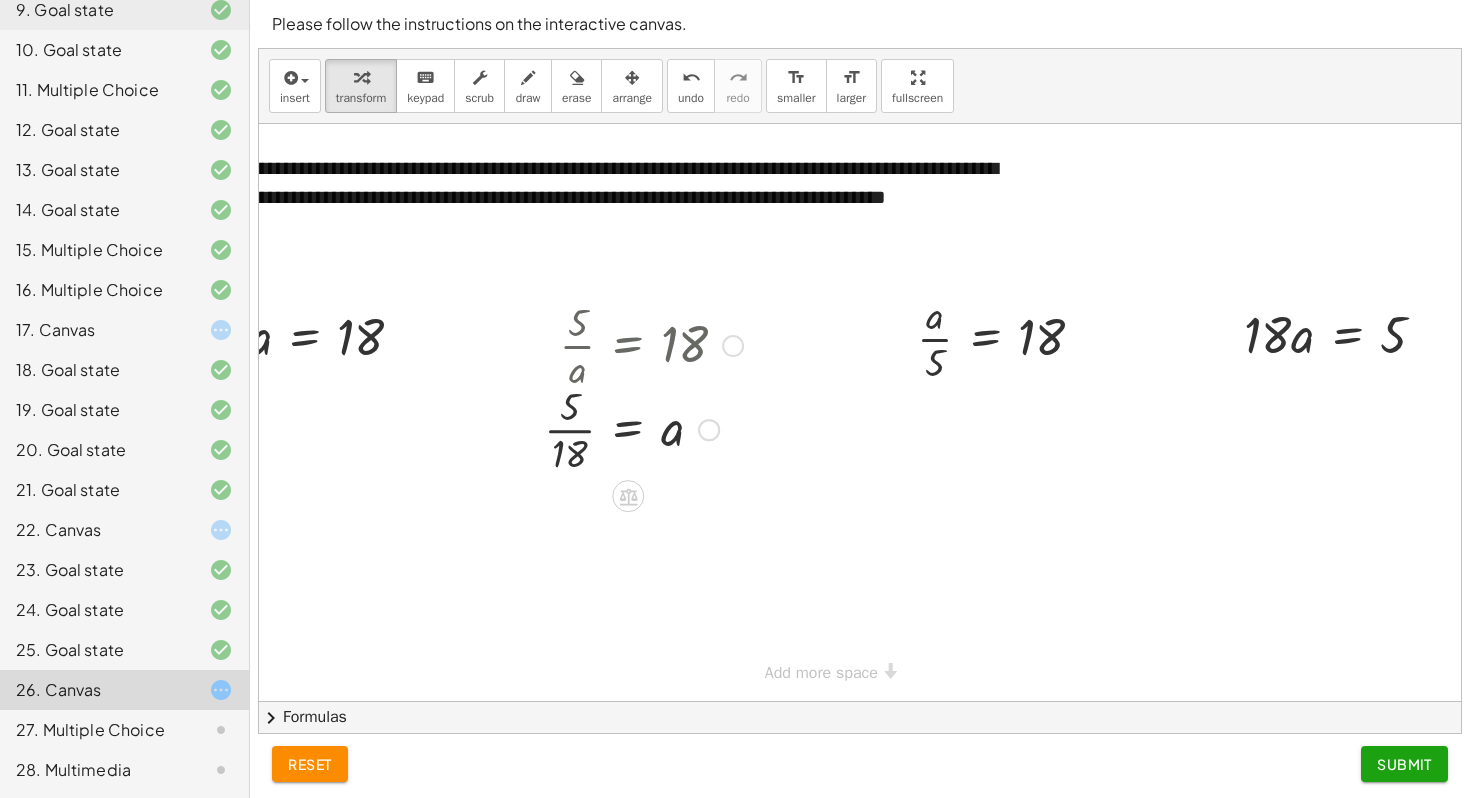 click at bounding box center [643, 428] 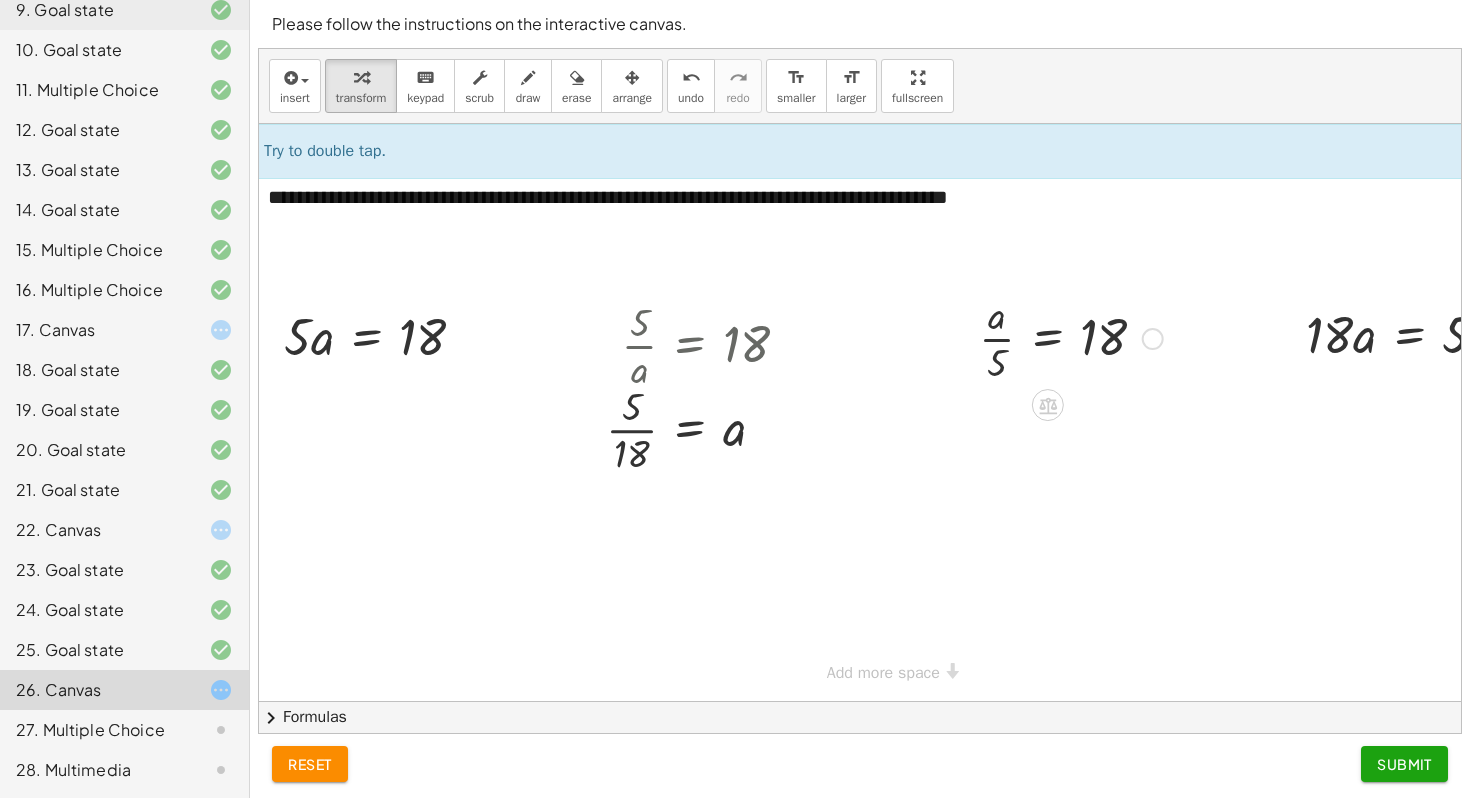 scroll, scrollTop: 0, scrollLeft: 15, axis: horizontal 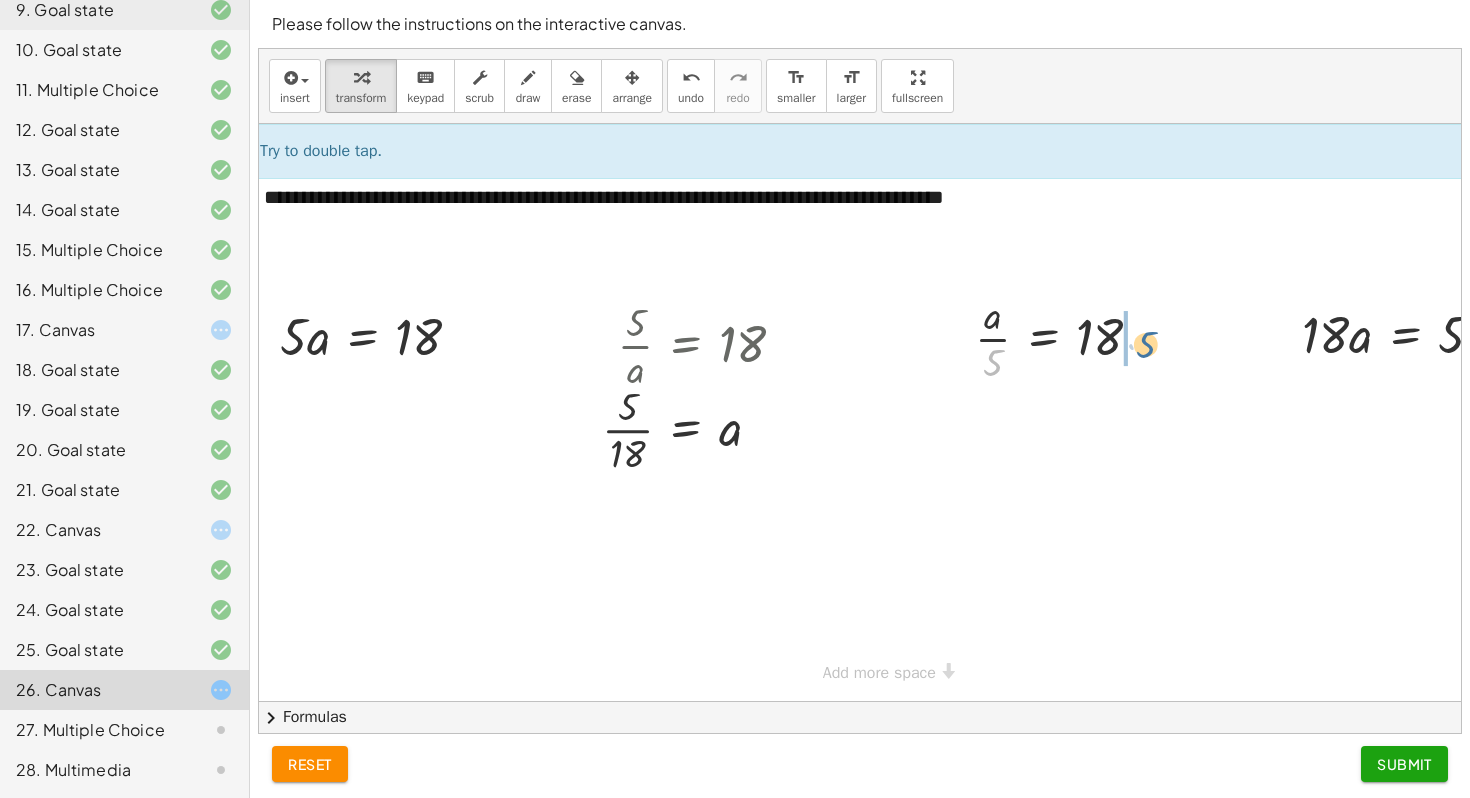 drag, startPoint x: 995, startPoint y: 366, endPoint x: 1155, endPoint y: 346, distance: 161.24515 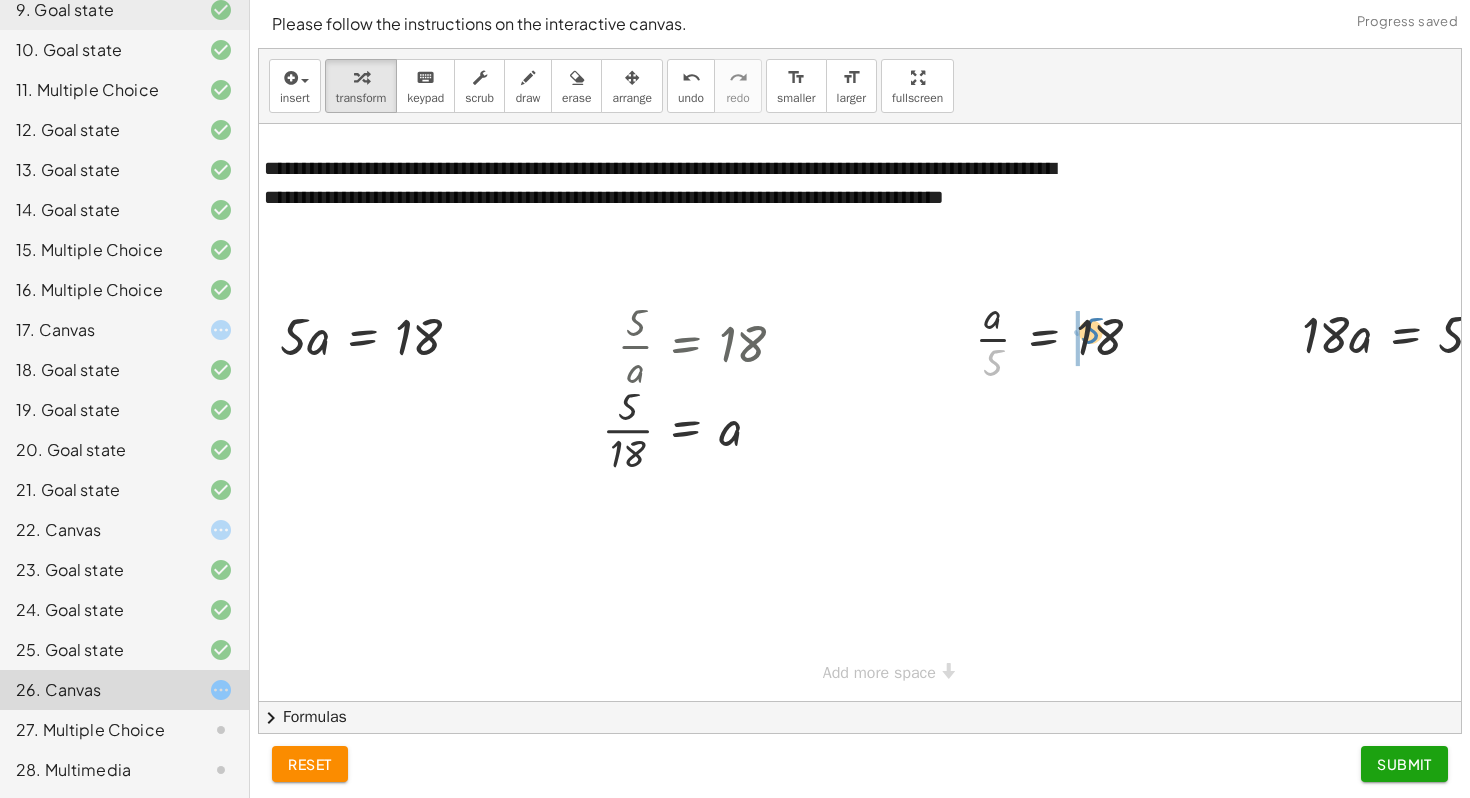 drag, startPoint x: 988, startPoint y: 368, endPoint x: 1082, endPoint y: 336, distance: 99.29753 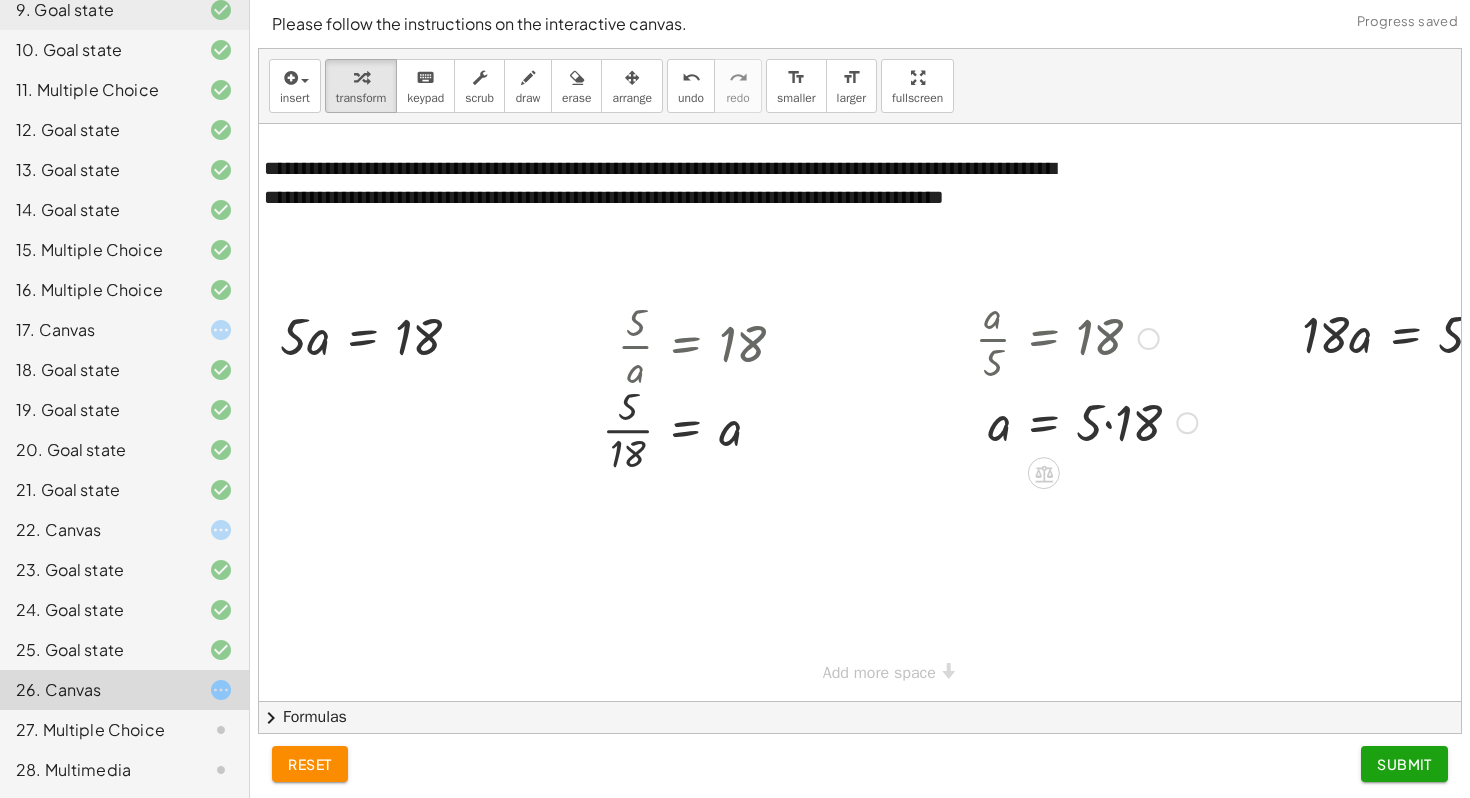 click at bounding box center [1086, 337] 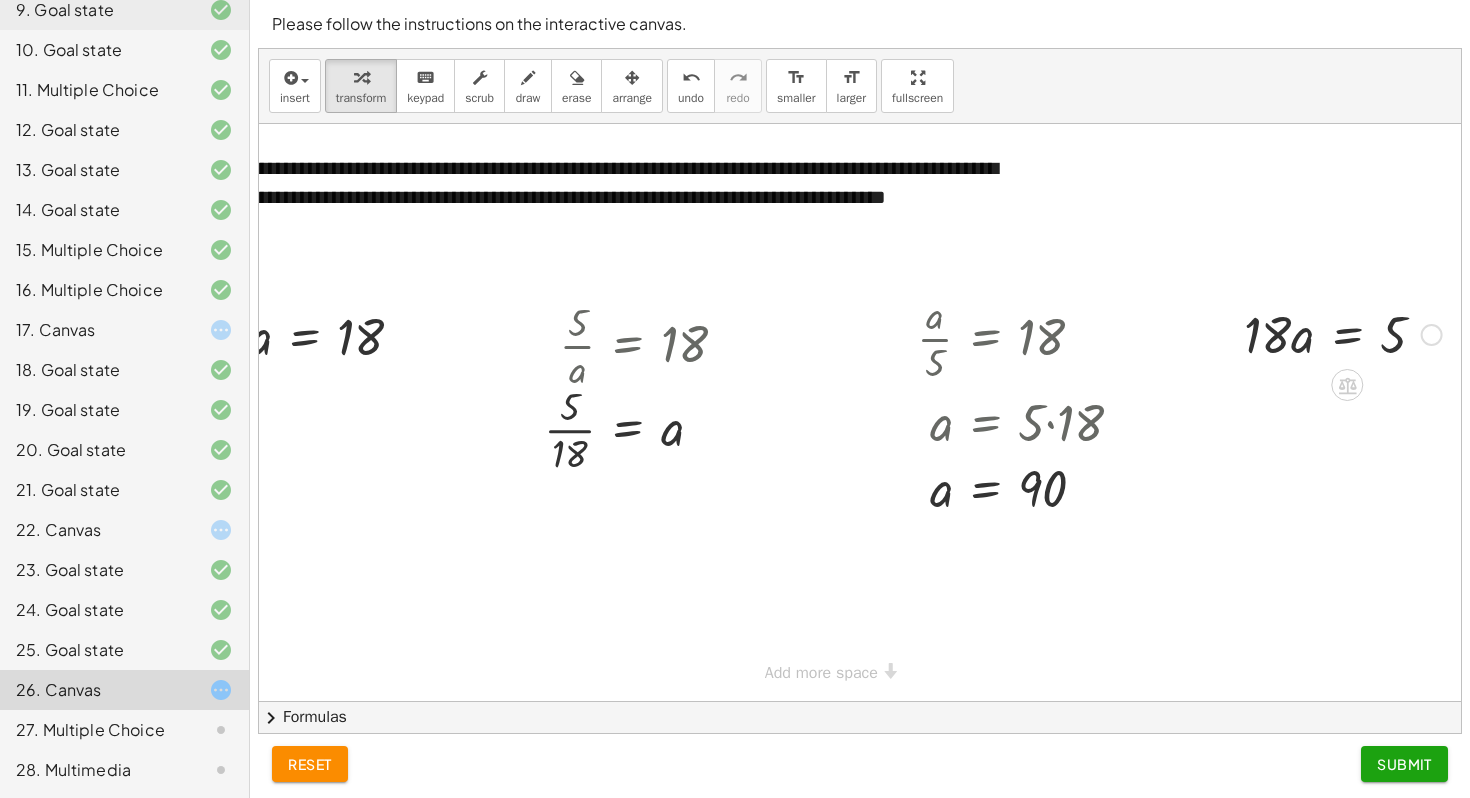 scroll, scrollTop: 0, scrollLeft: 0, axis: both 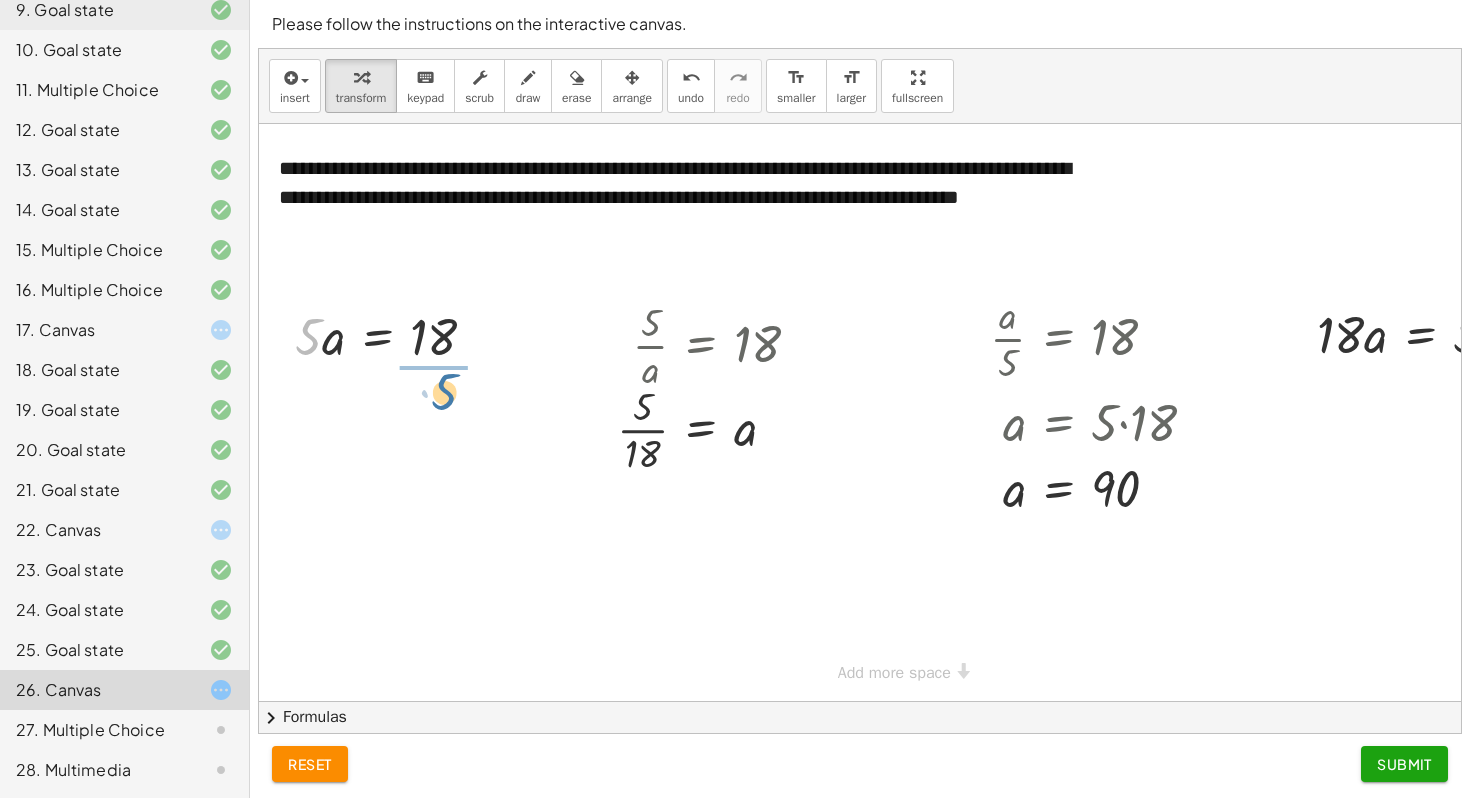 drag, startPoint x: 309, startPoint y: 340, endPoint x: 462, endPoint y: 394, distance: 162.2498 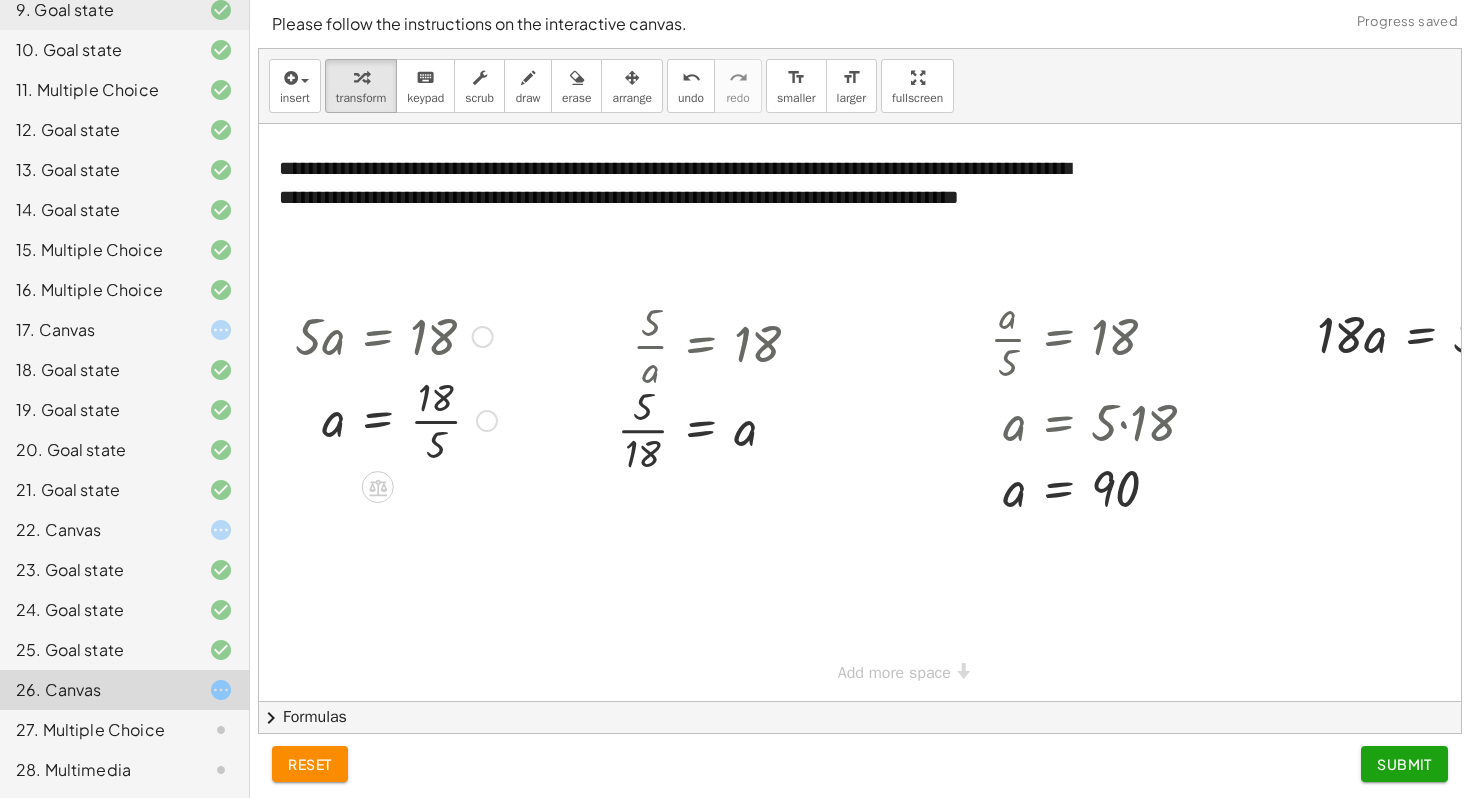 click at bounding box center (396, 419) 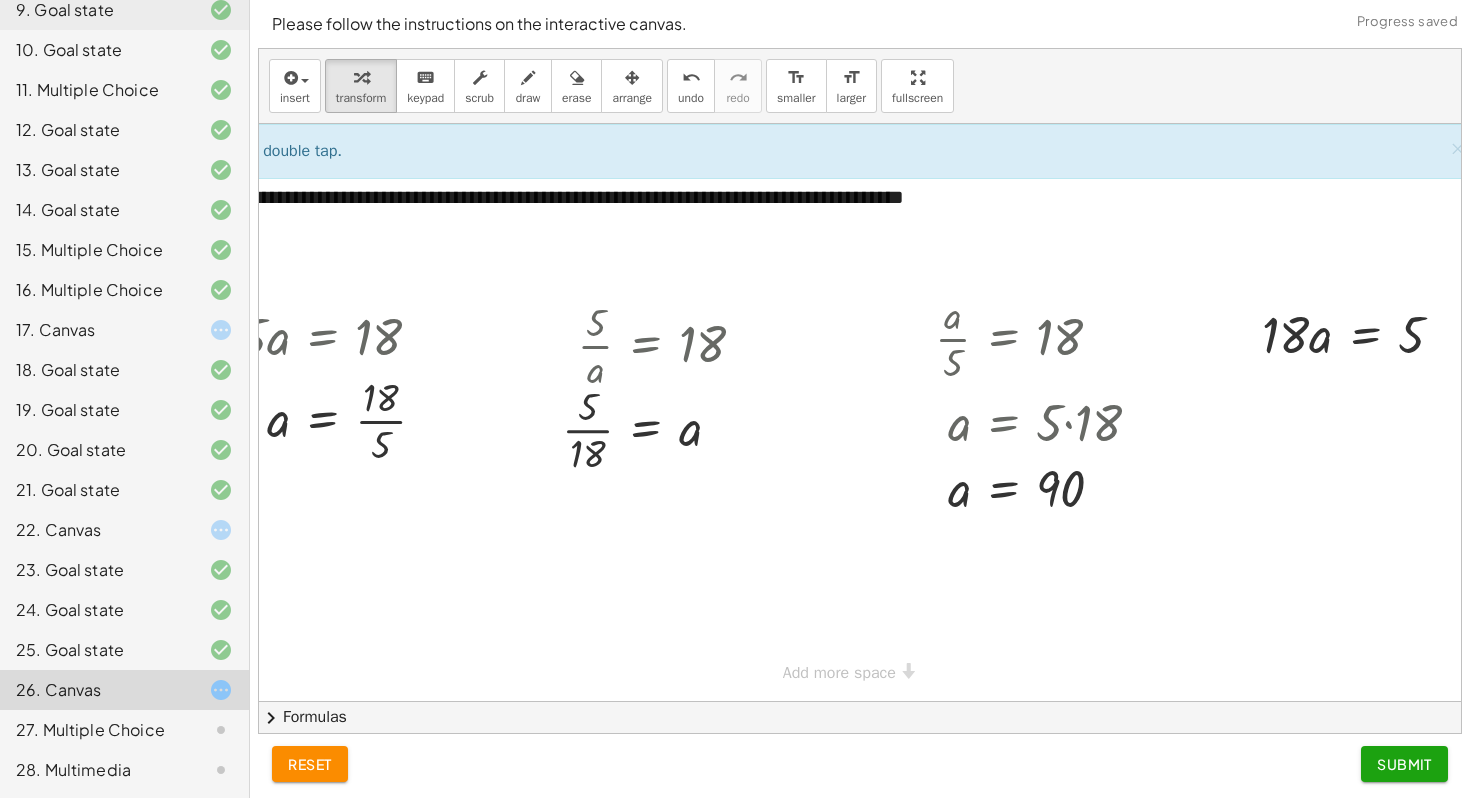scroll, scrollTop: 0, scrollLeft: 73, axis: horizontal 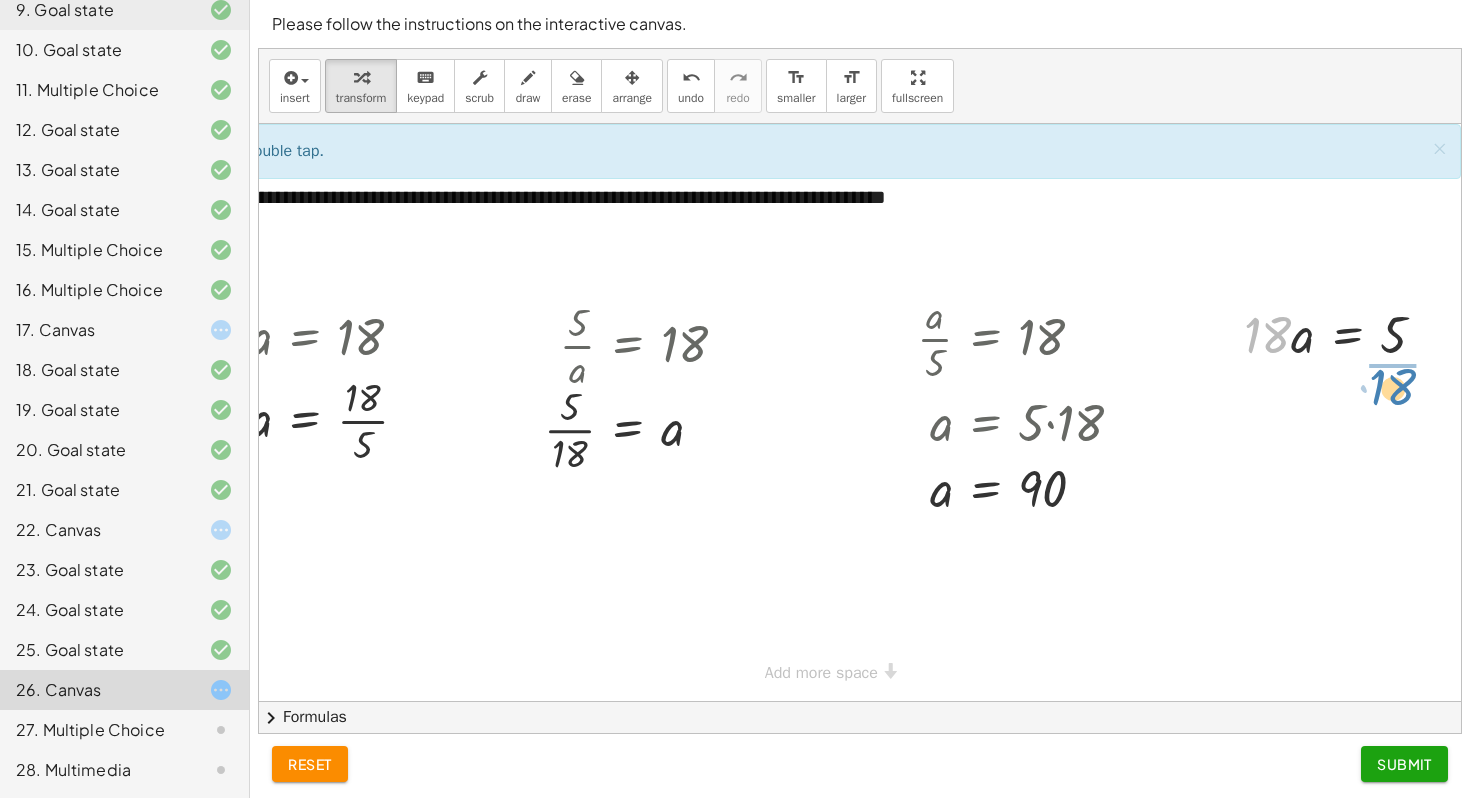 drag, startPoint x: 1272, startPoint y: 342, endPoint x: 1398, endPoint y: 395, distance: 136.69308 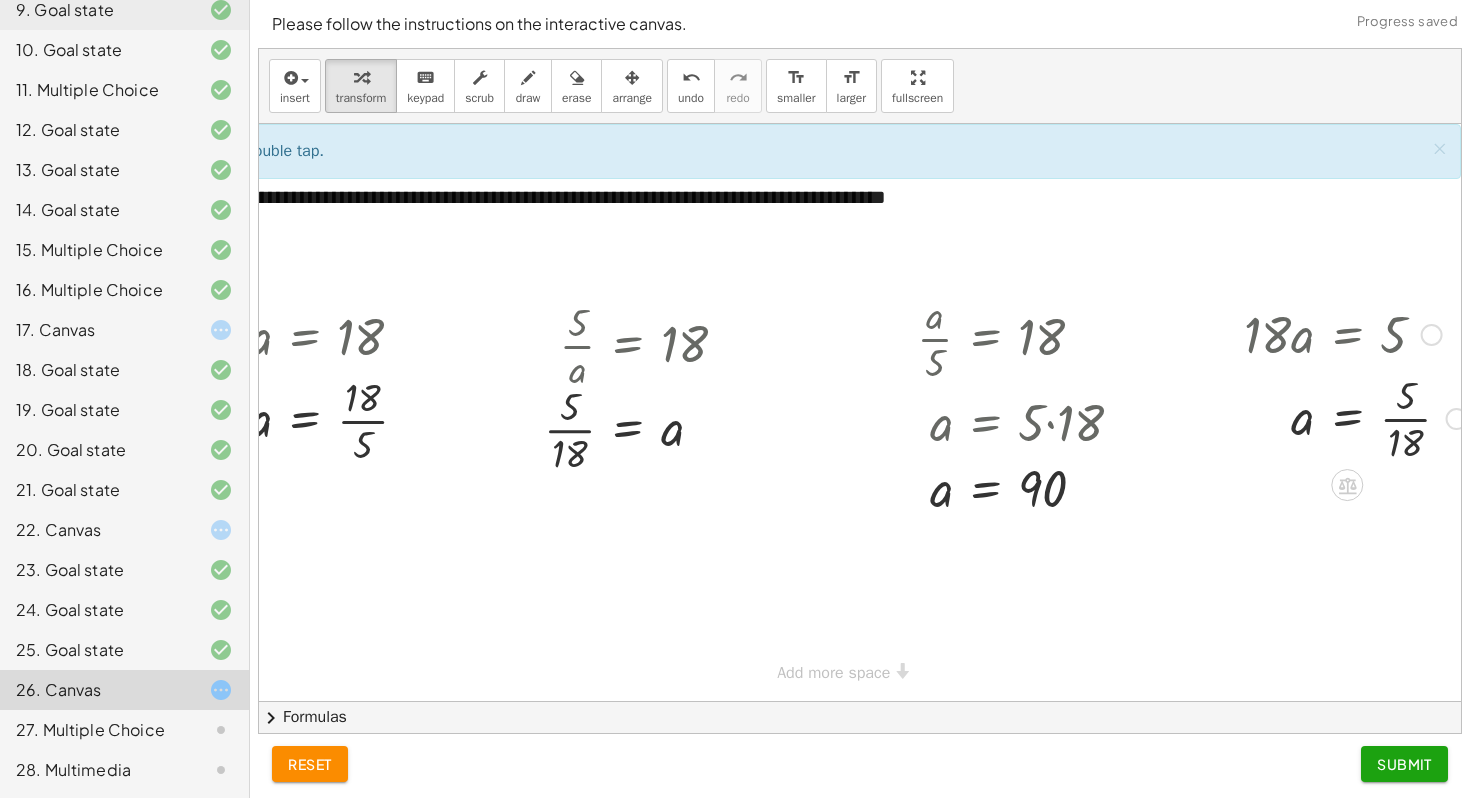 click at bounding box center (1355, 417) 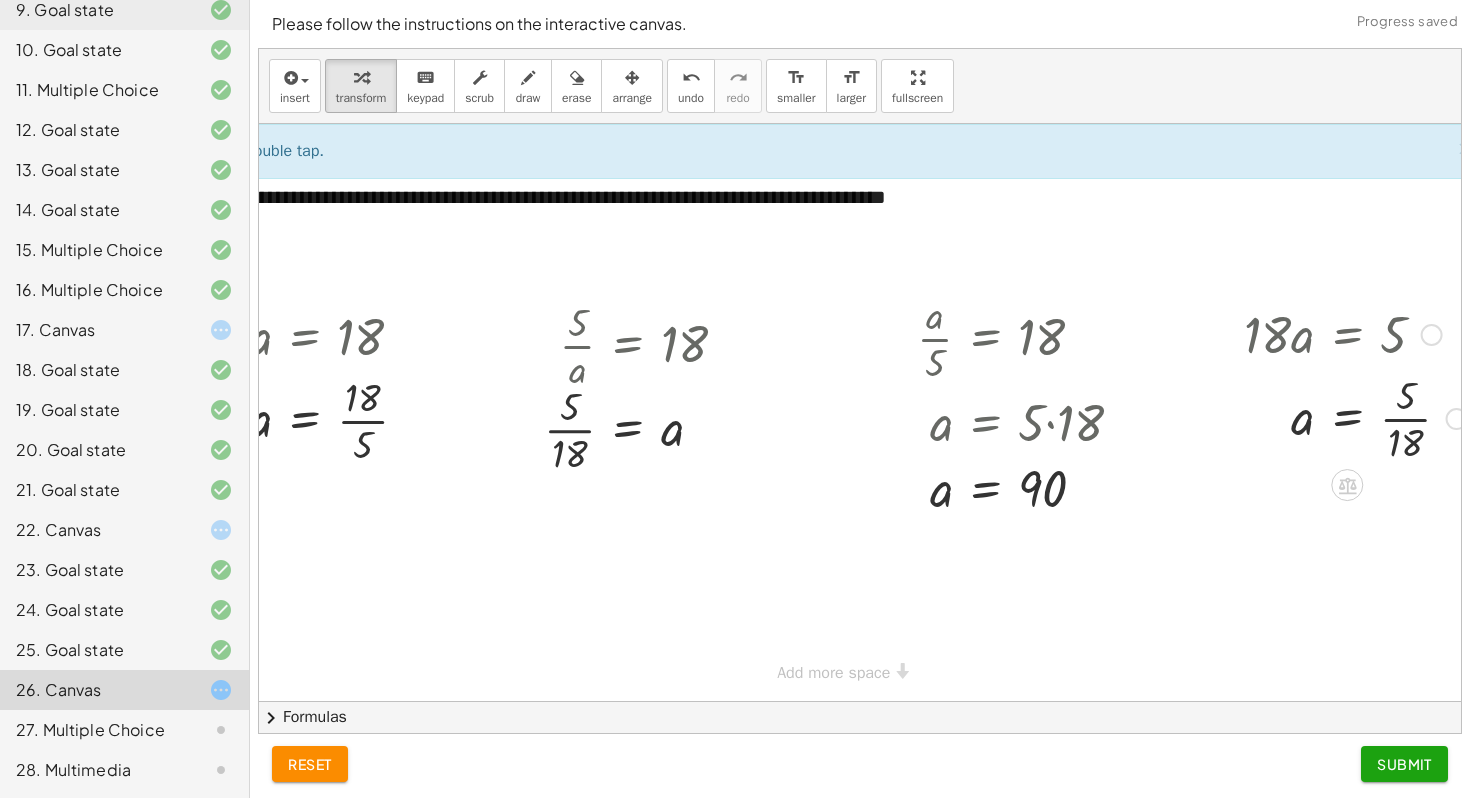 click at bounding box center (1355, 417) 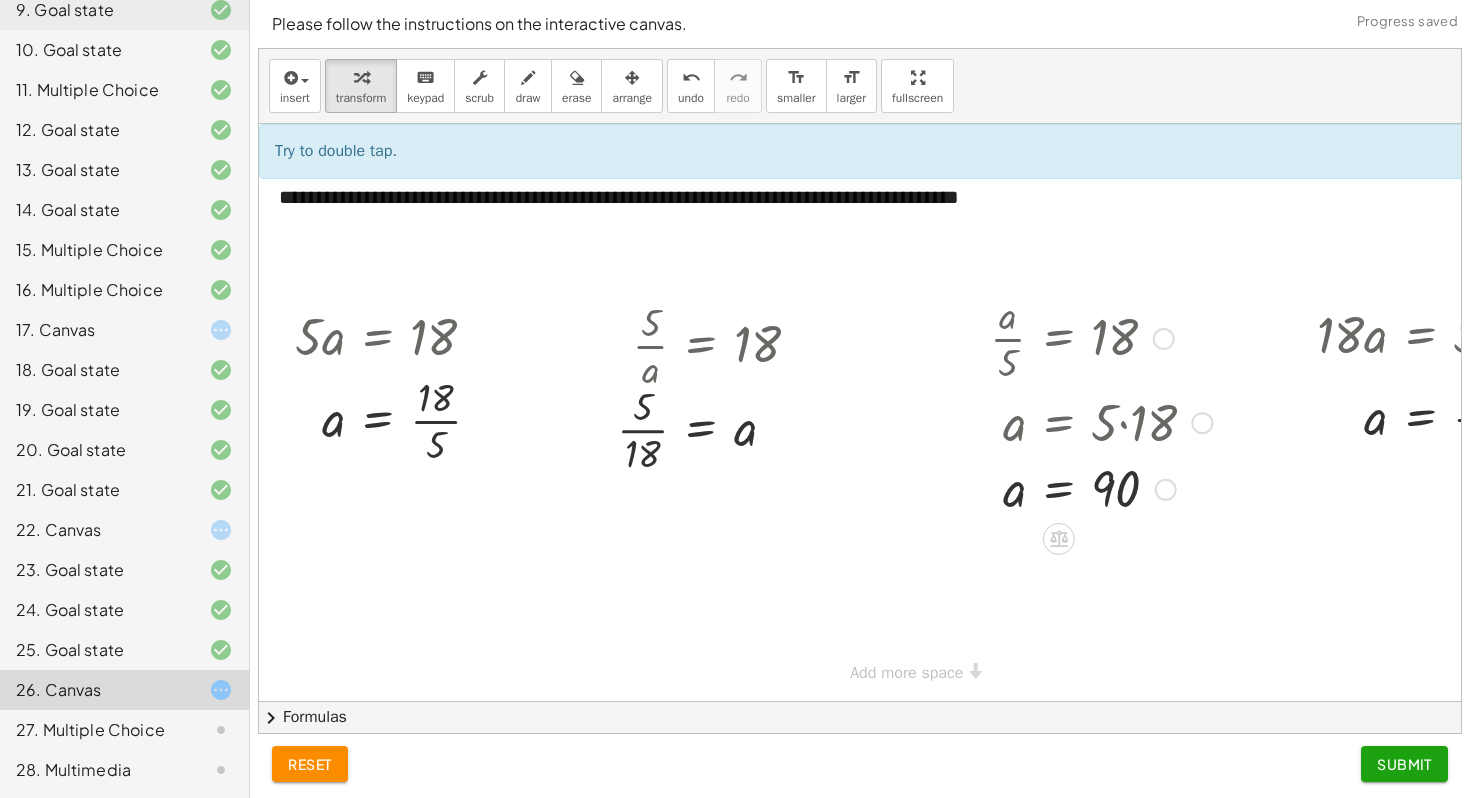 scroll, scrollTop: 0, scrollLeft: 98, axis: horizontal 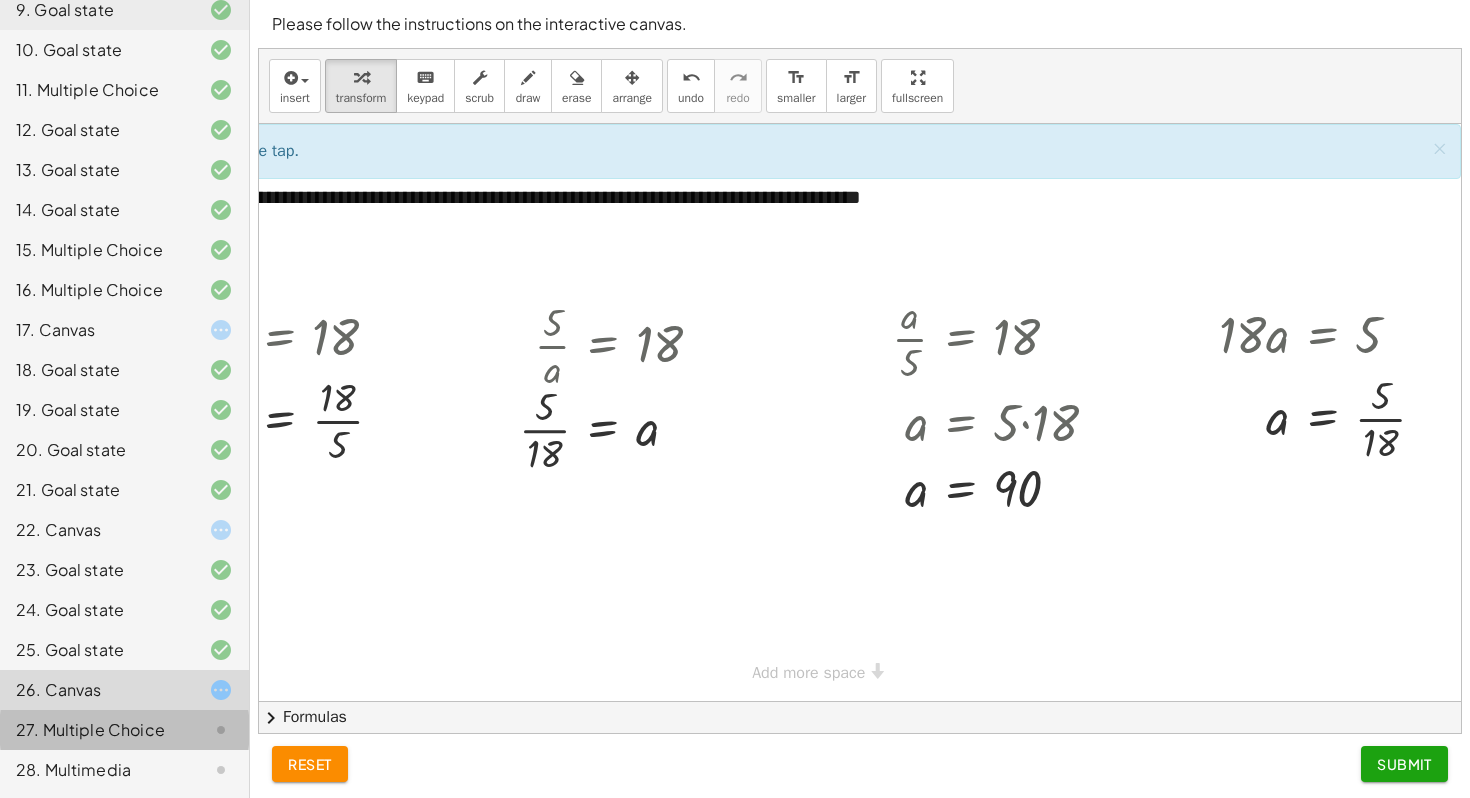 click on "27. Multiple Choice" 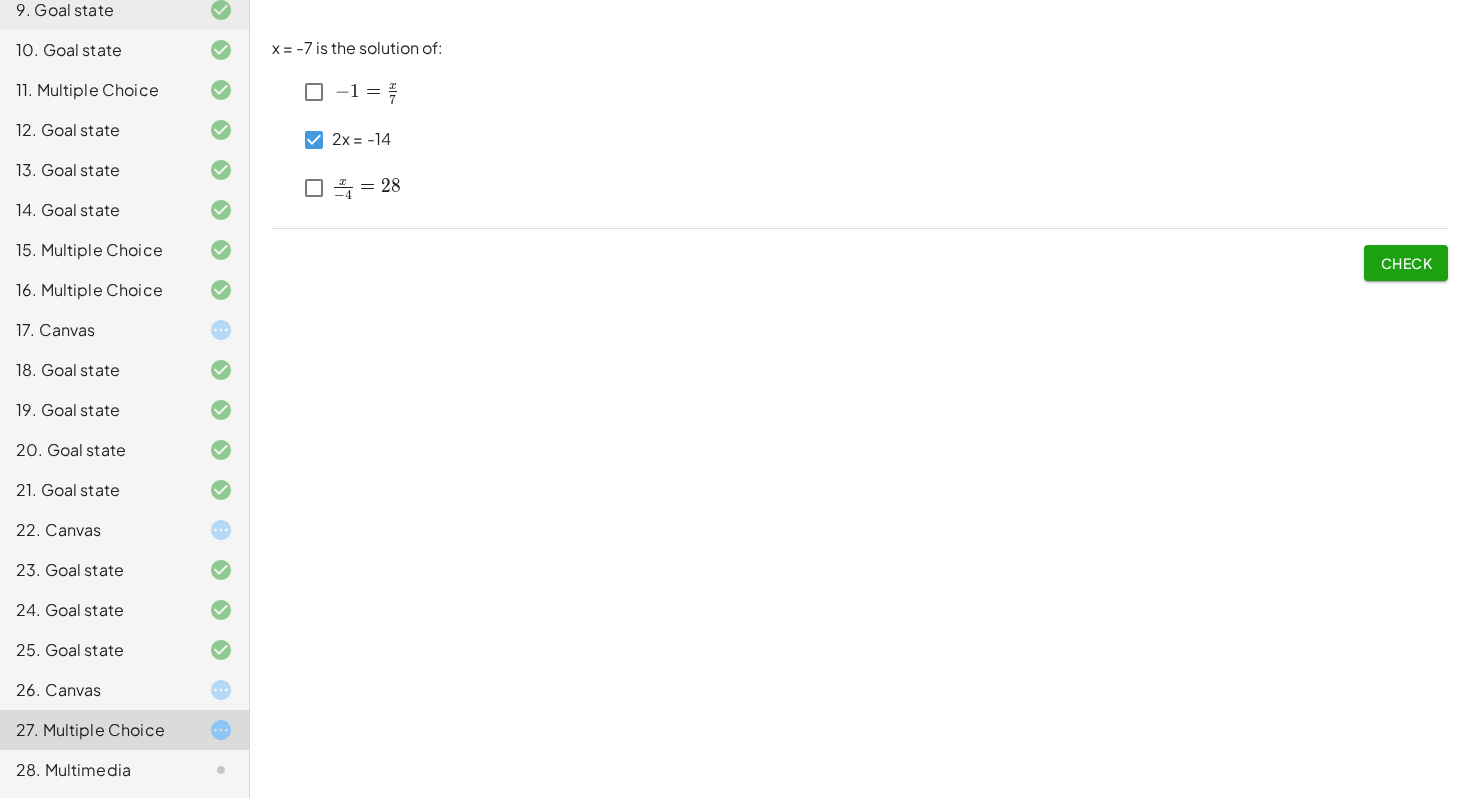 click on "24. Goal state" 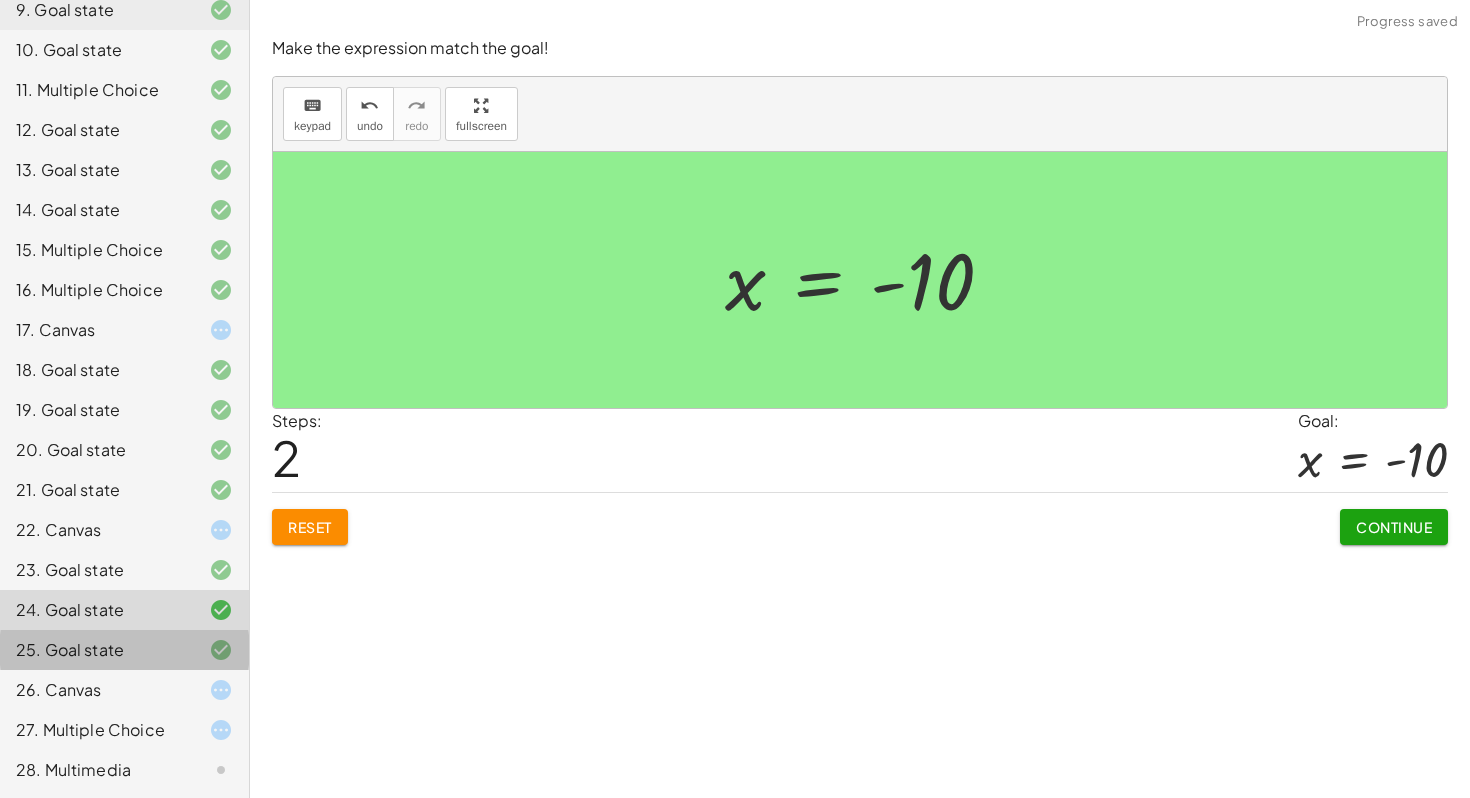 click on "25. Goal state" 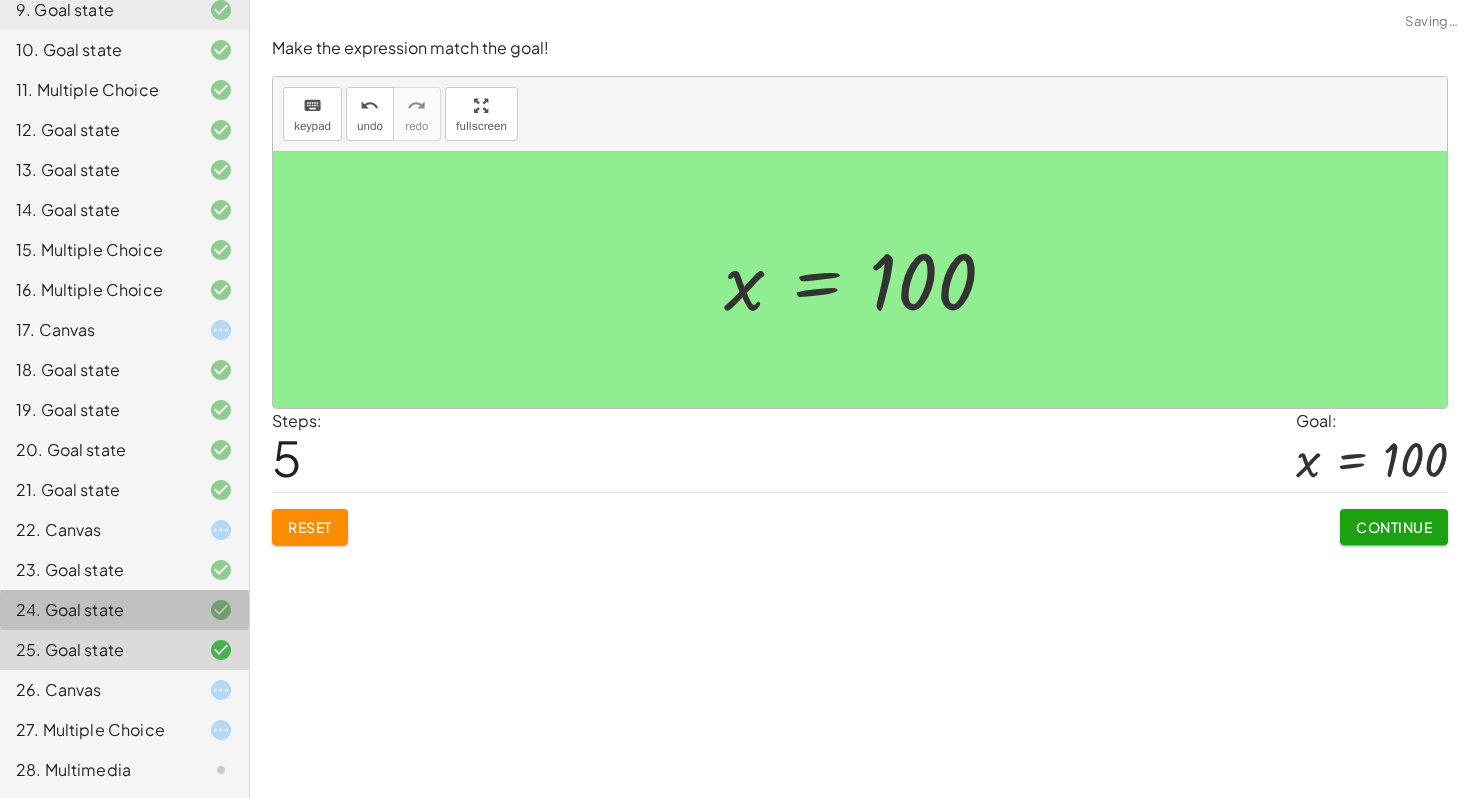 click on "24. Goal state" 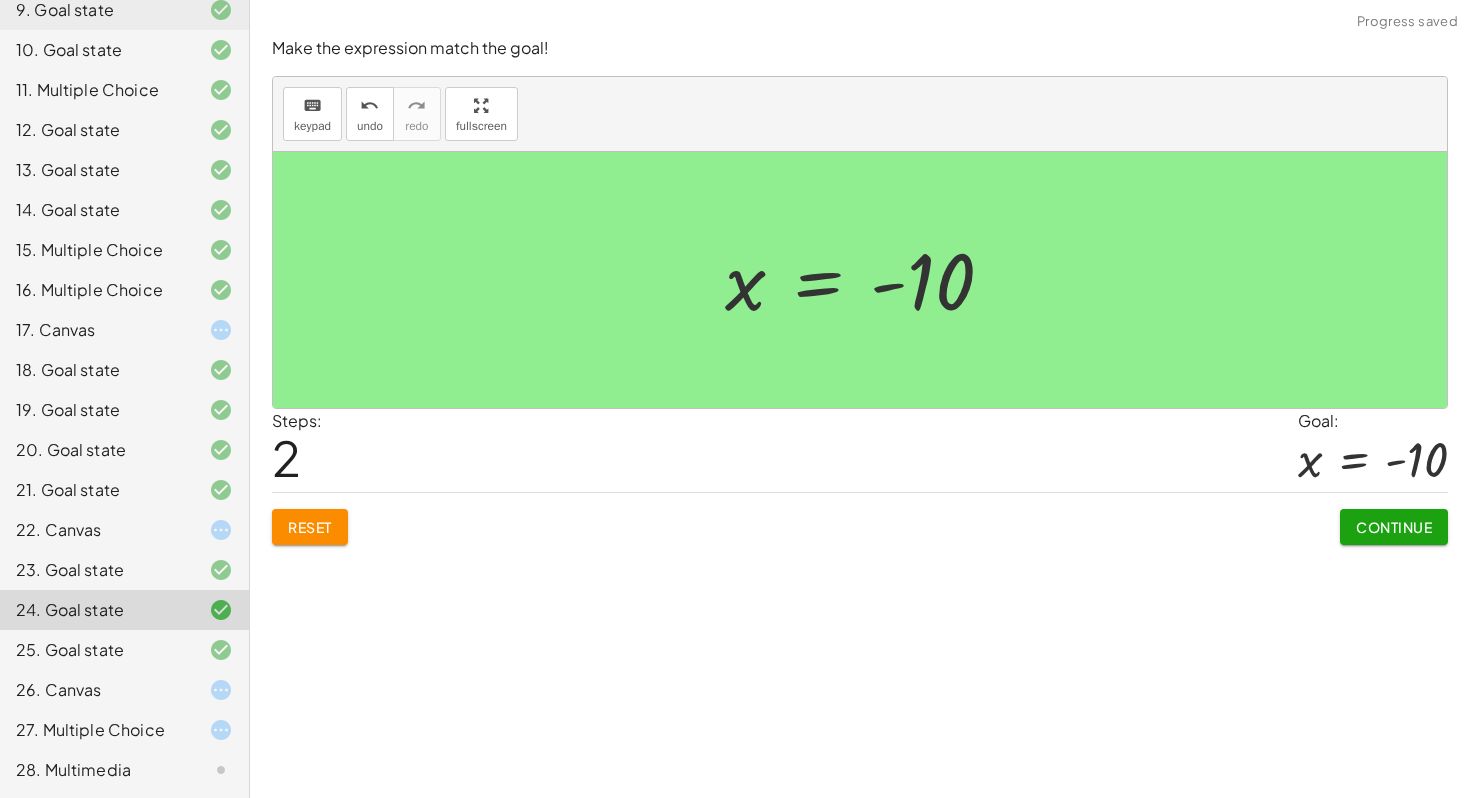 click on "23. Goal state" 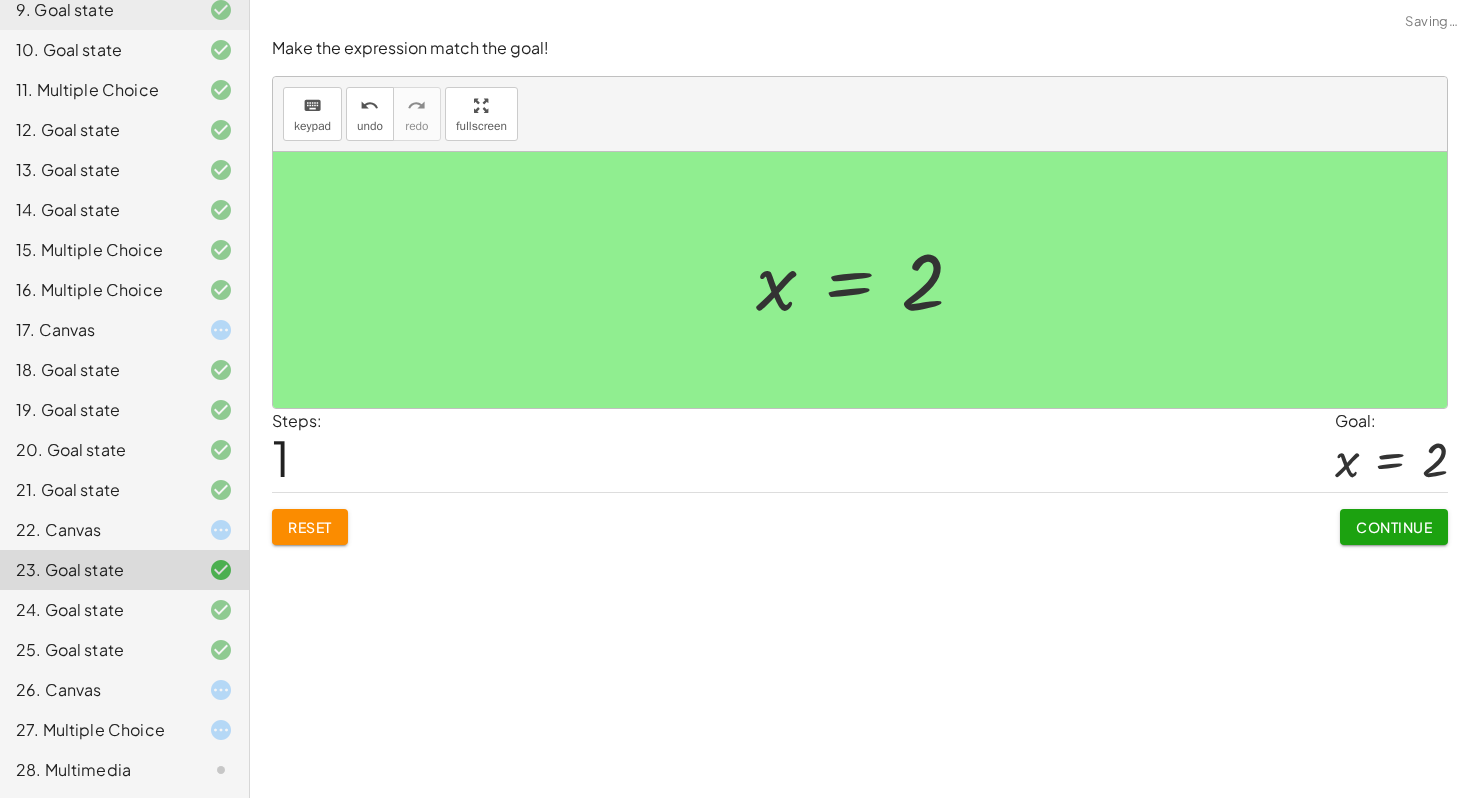 click on "26. Canvas" 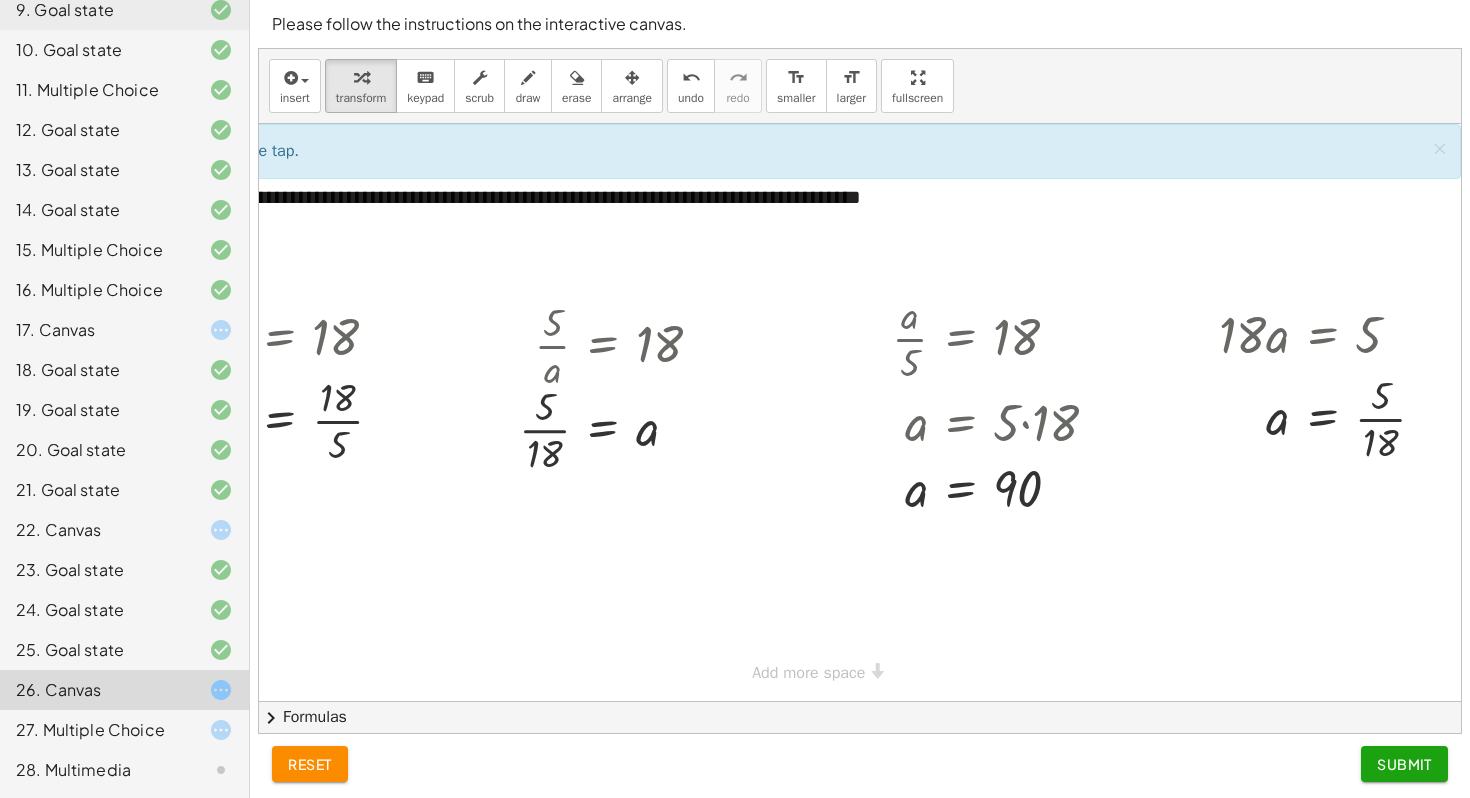 click on "23. Goal state" 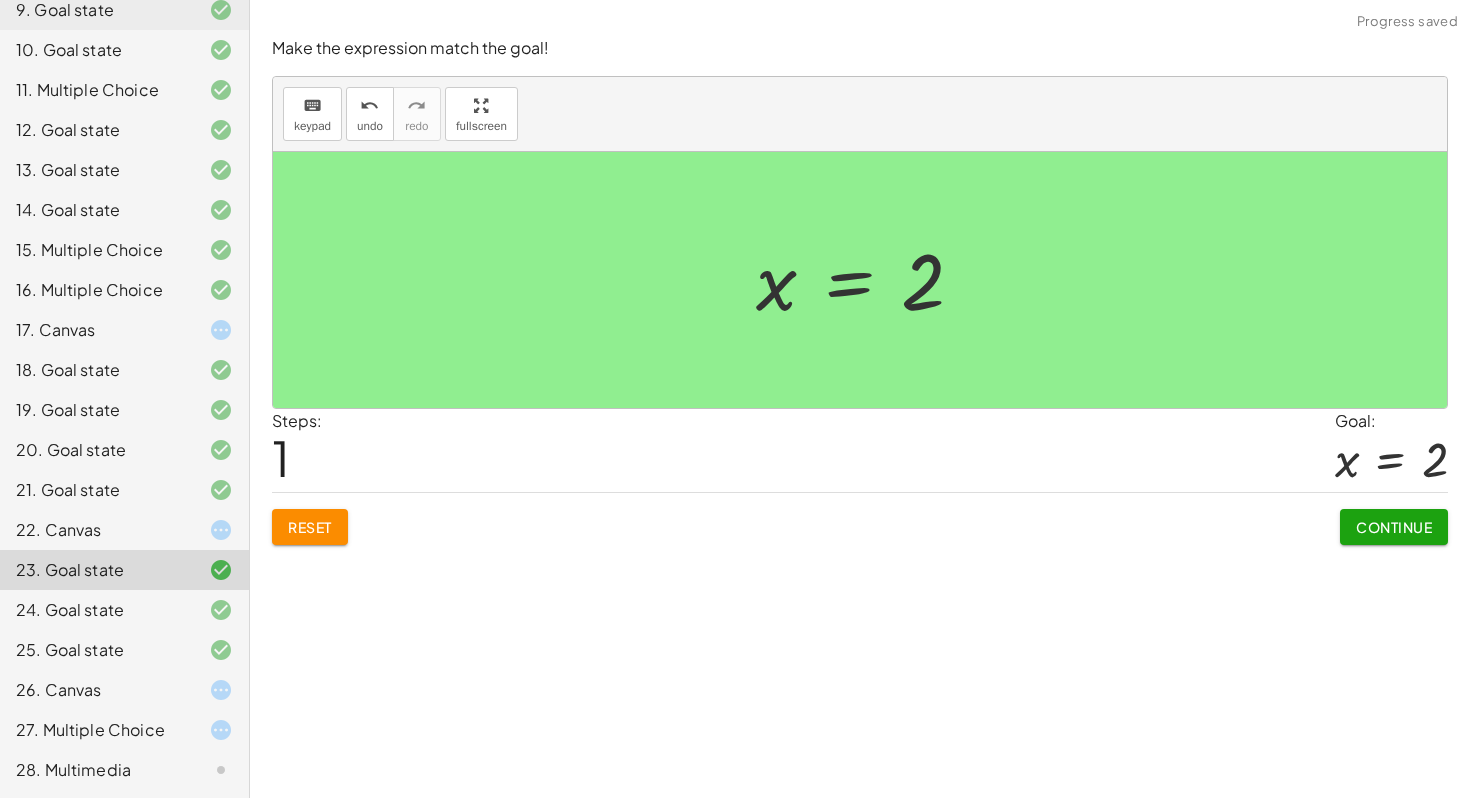 click on "22. Canvas" 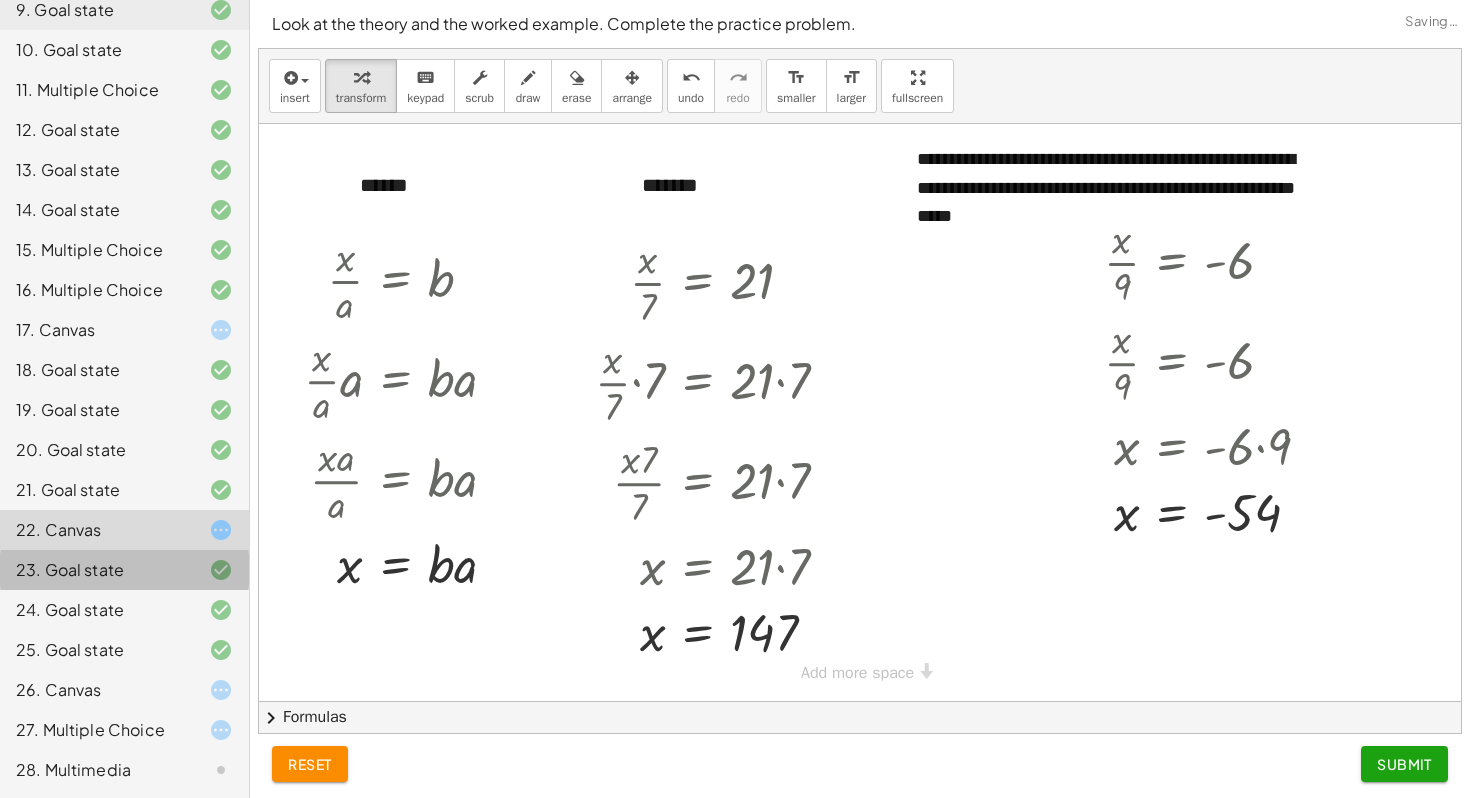 click on "23. Goal state" 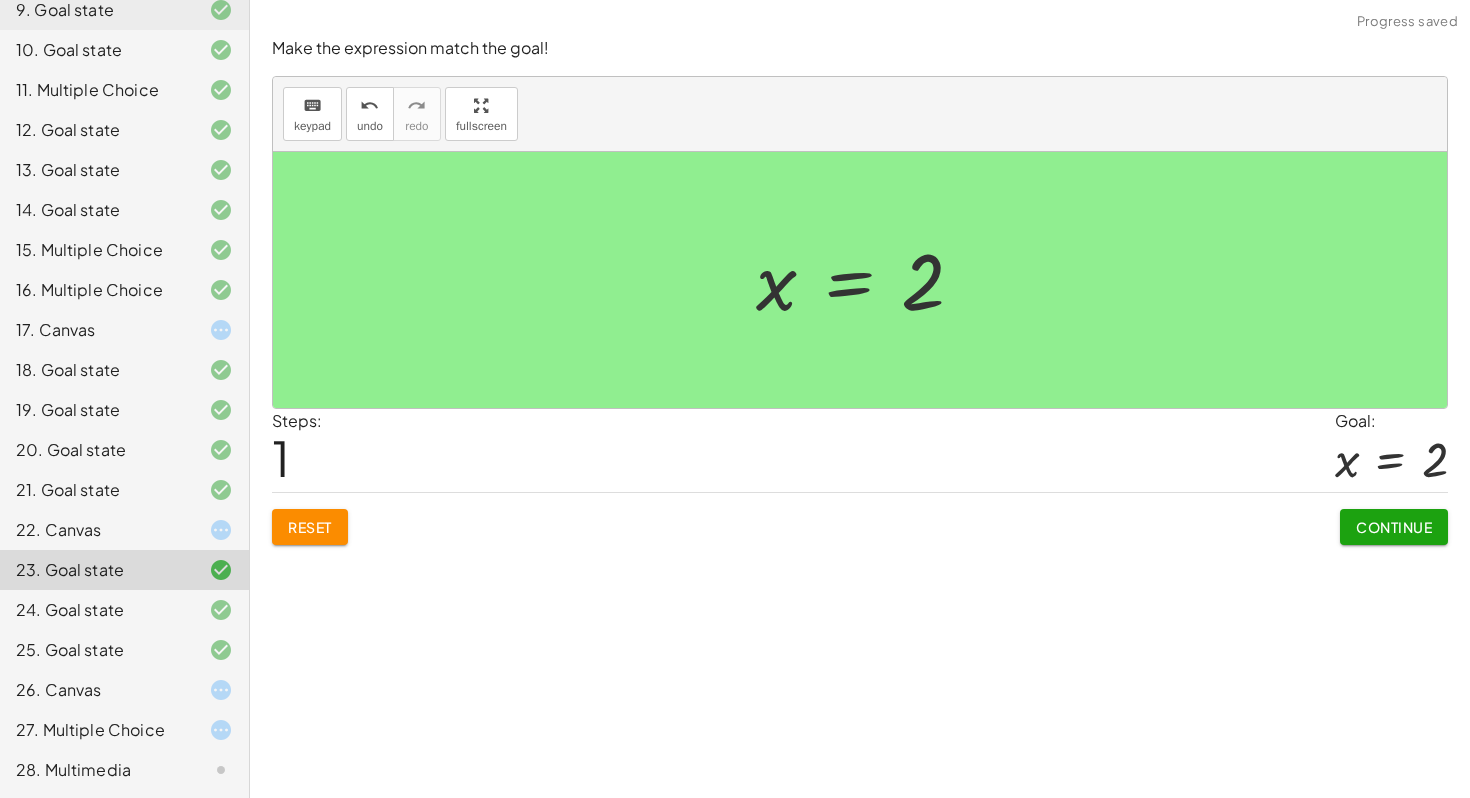 click at bounding box center (868, 280) 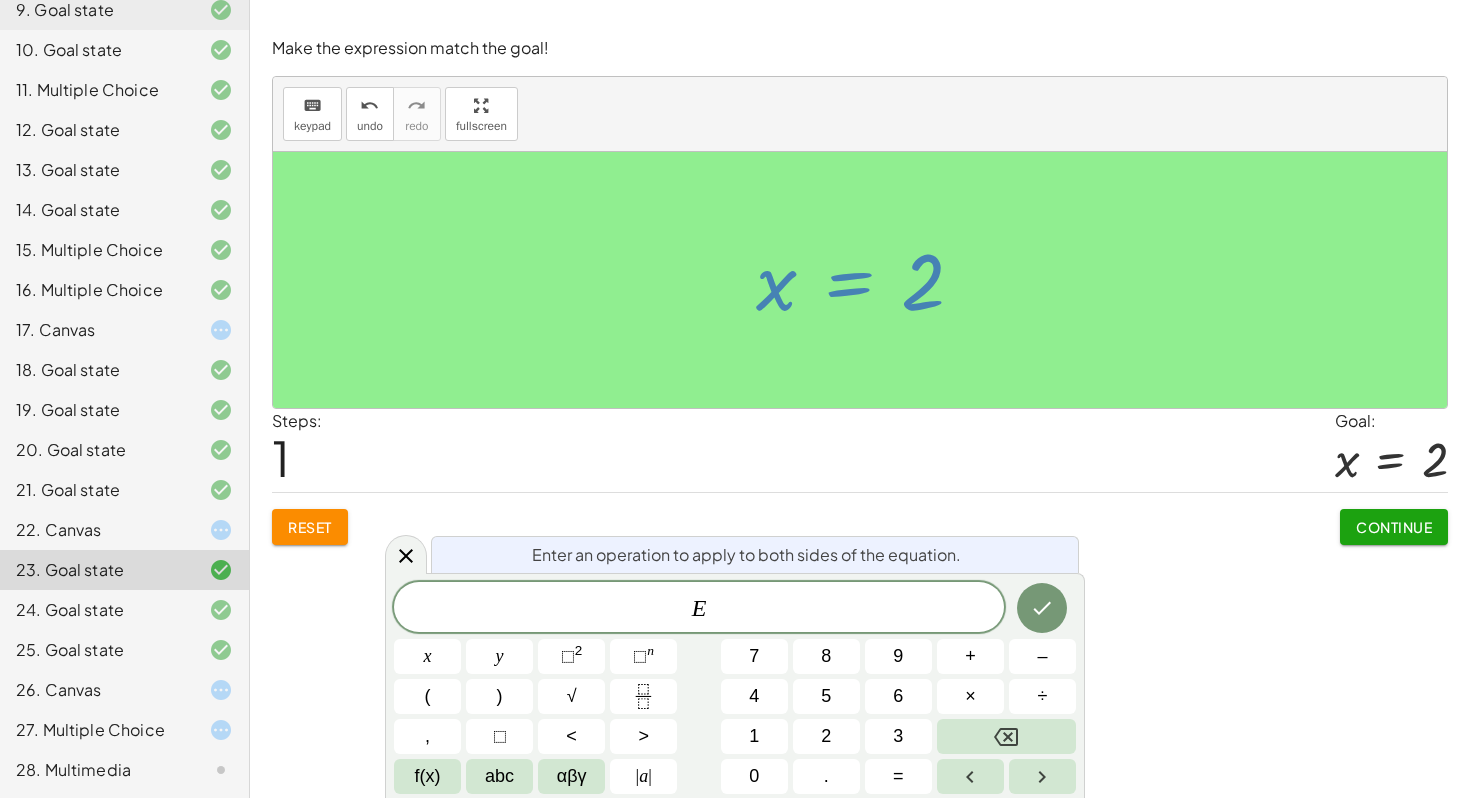 click at bounding box center (868, 280) 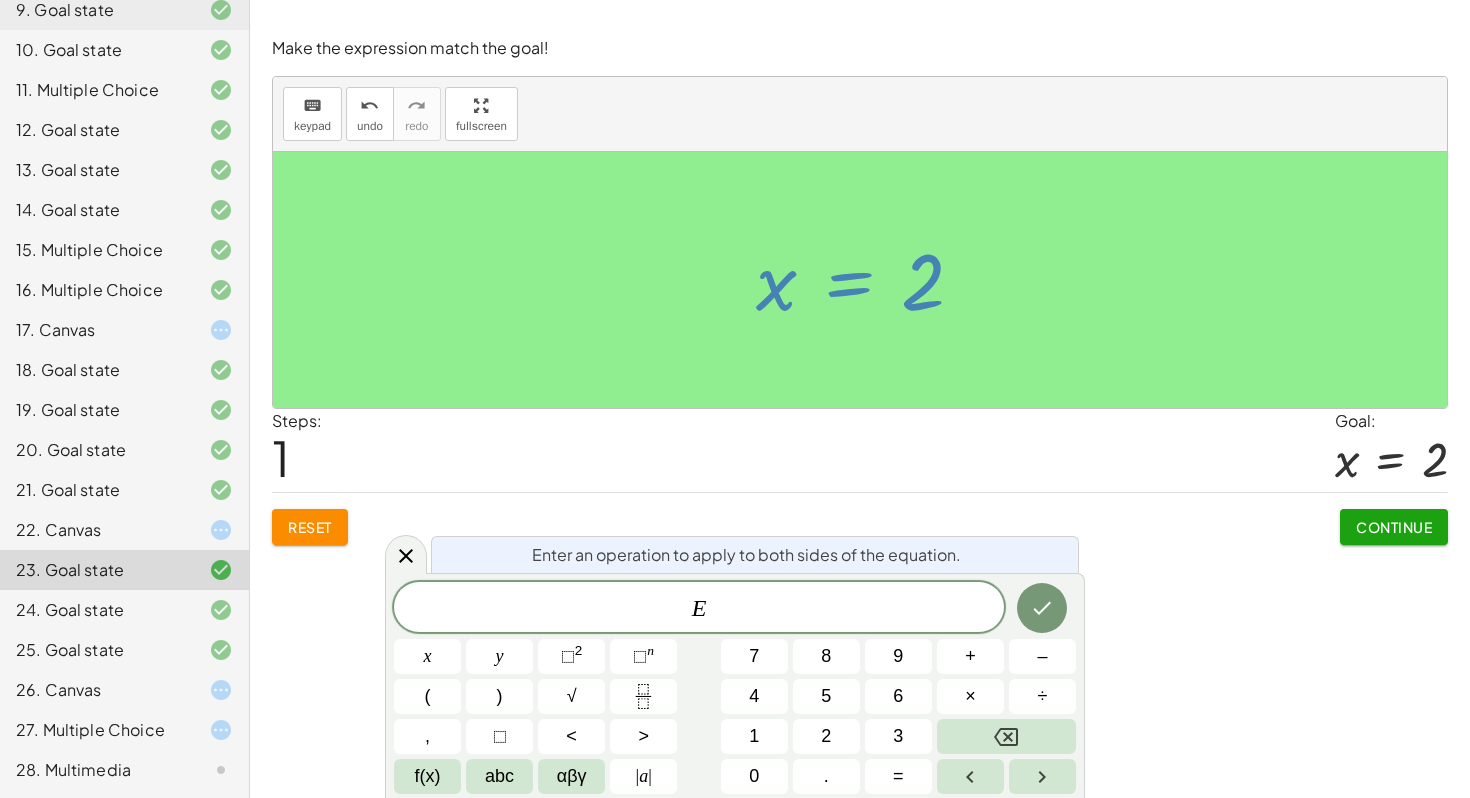 click on "26. Canvas" 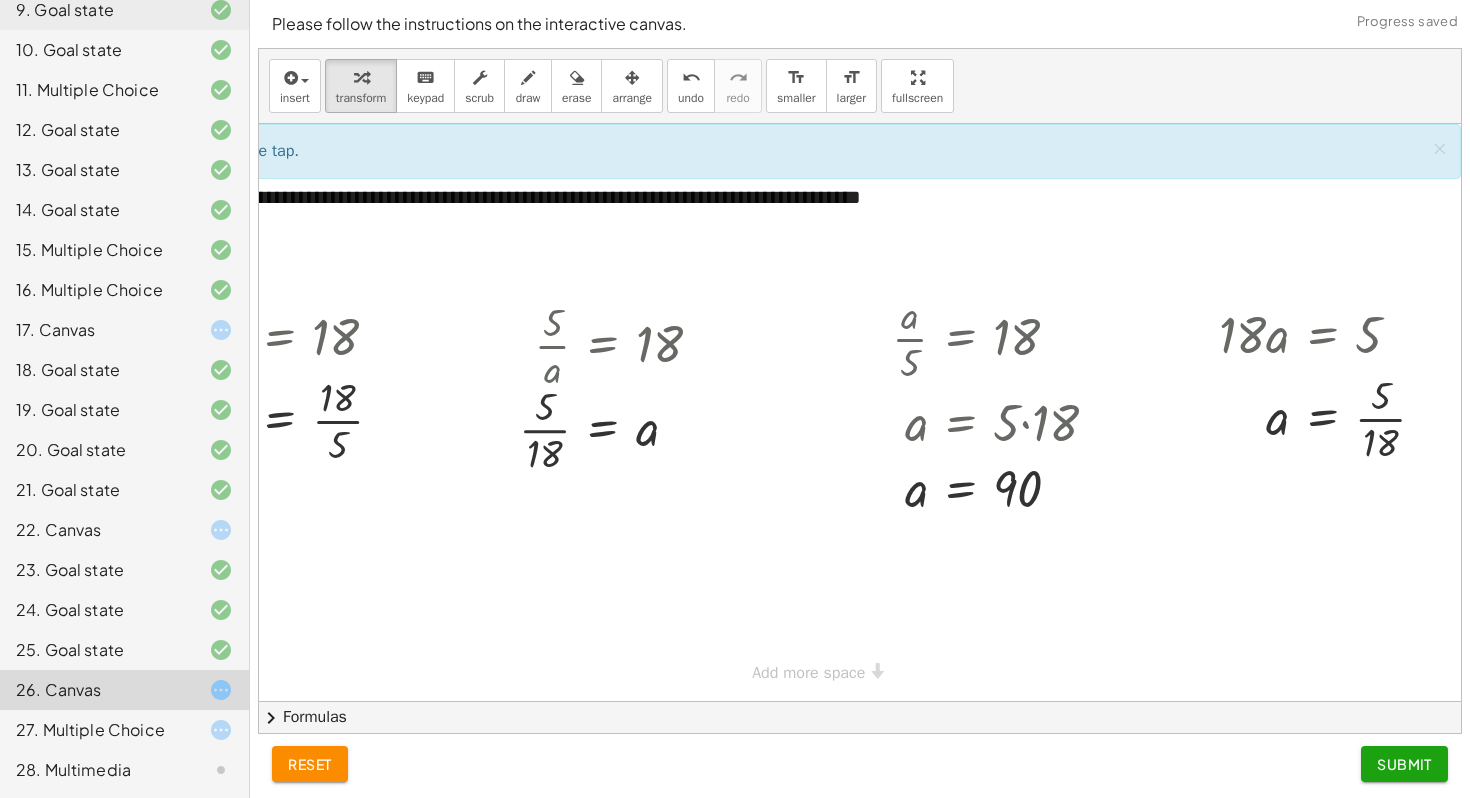 click on "27. Multiple Choice" 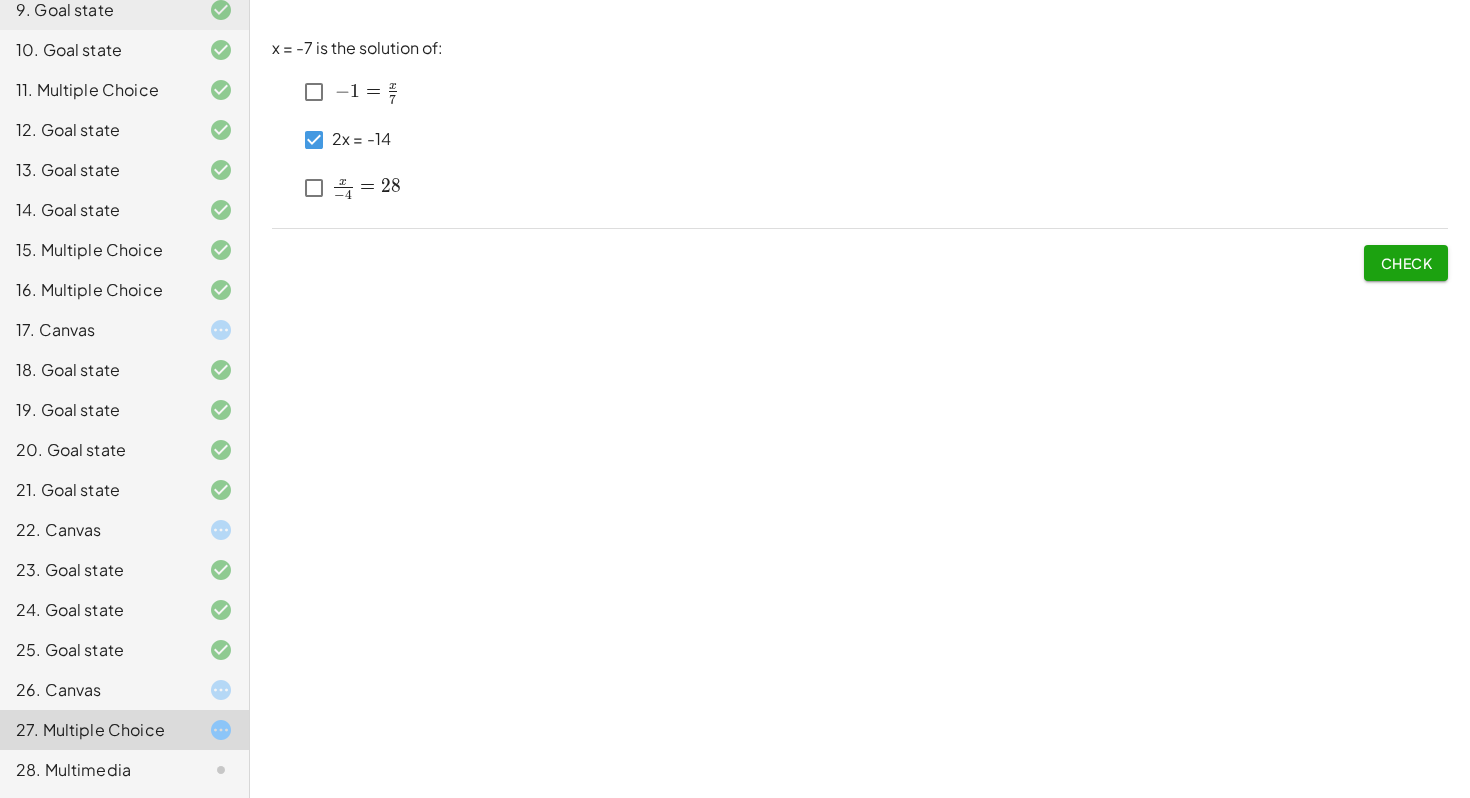 click on "Check" at bounding box center [1406, 263] 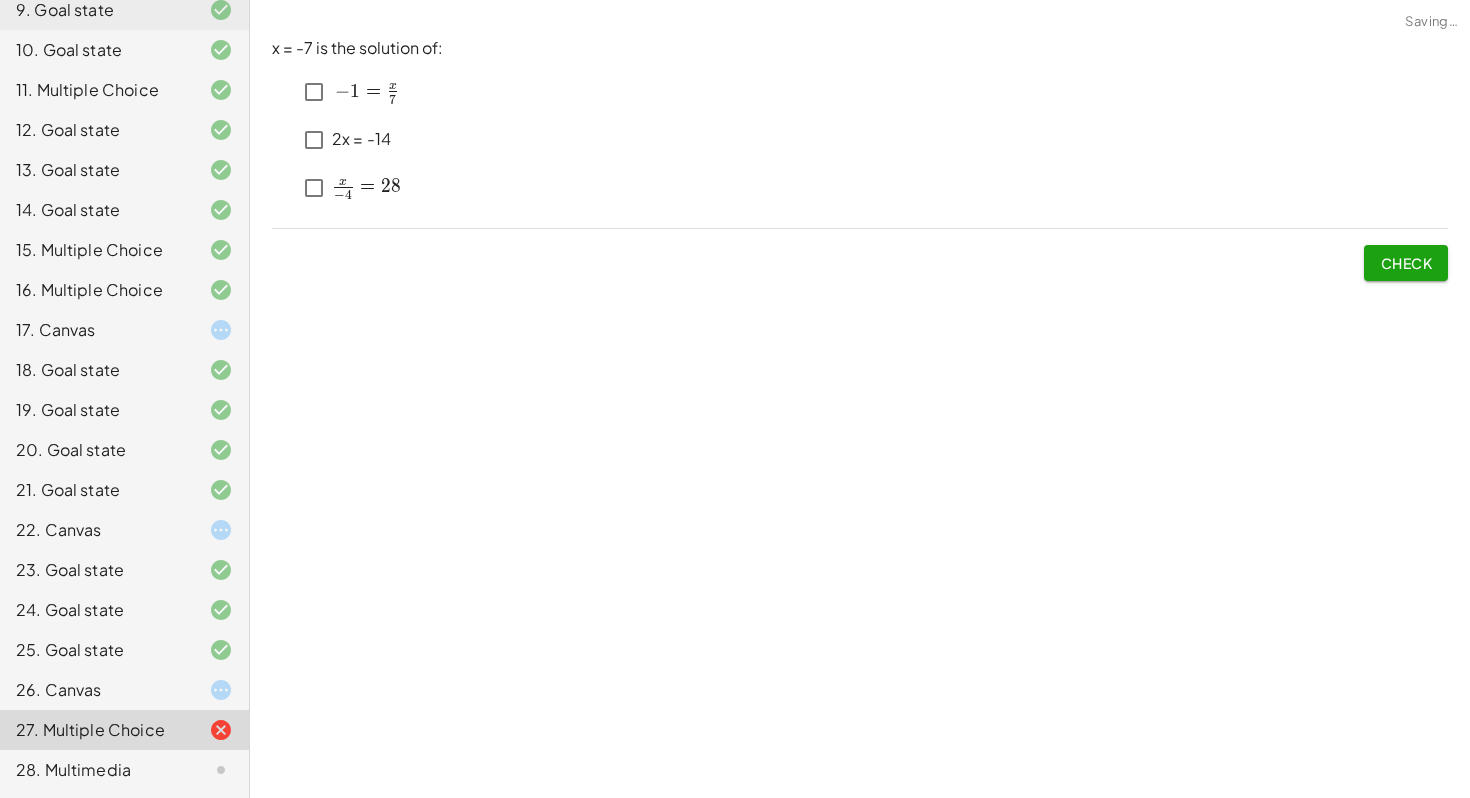 click on "﻿ − 1 = x 7 ﻿ -1=\frac{x}{7}  ﻿ − 1 = 7 x ​ ﻿ ﻿  ​﻿" at bounding box center (365, 92) 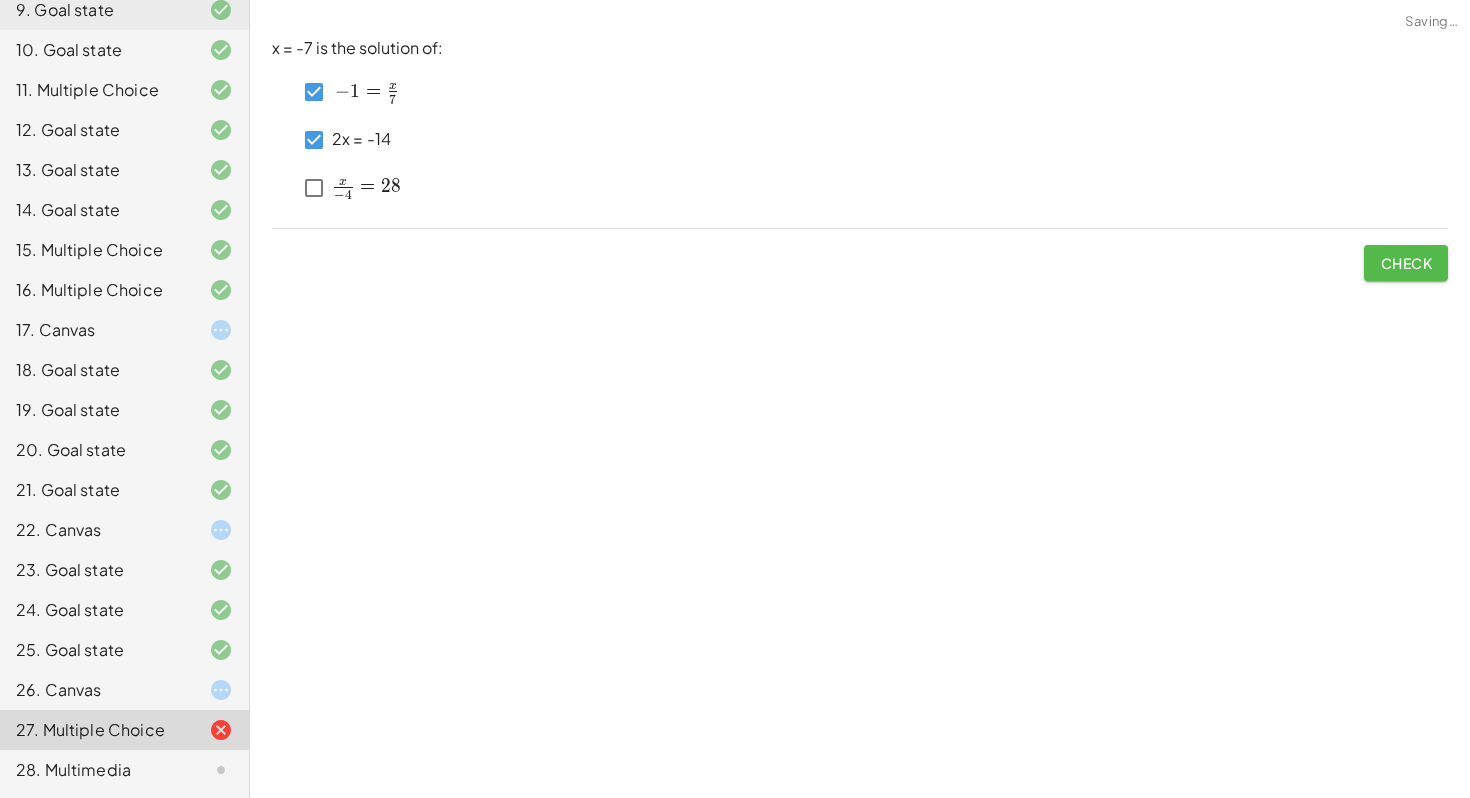 click on "Check" at bounding box center [1406, 263] 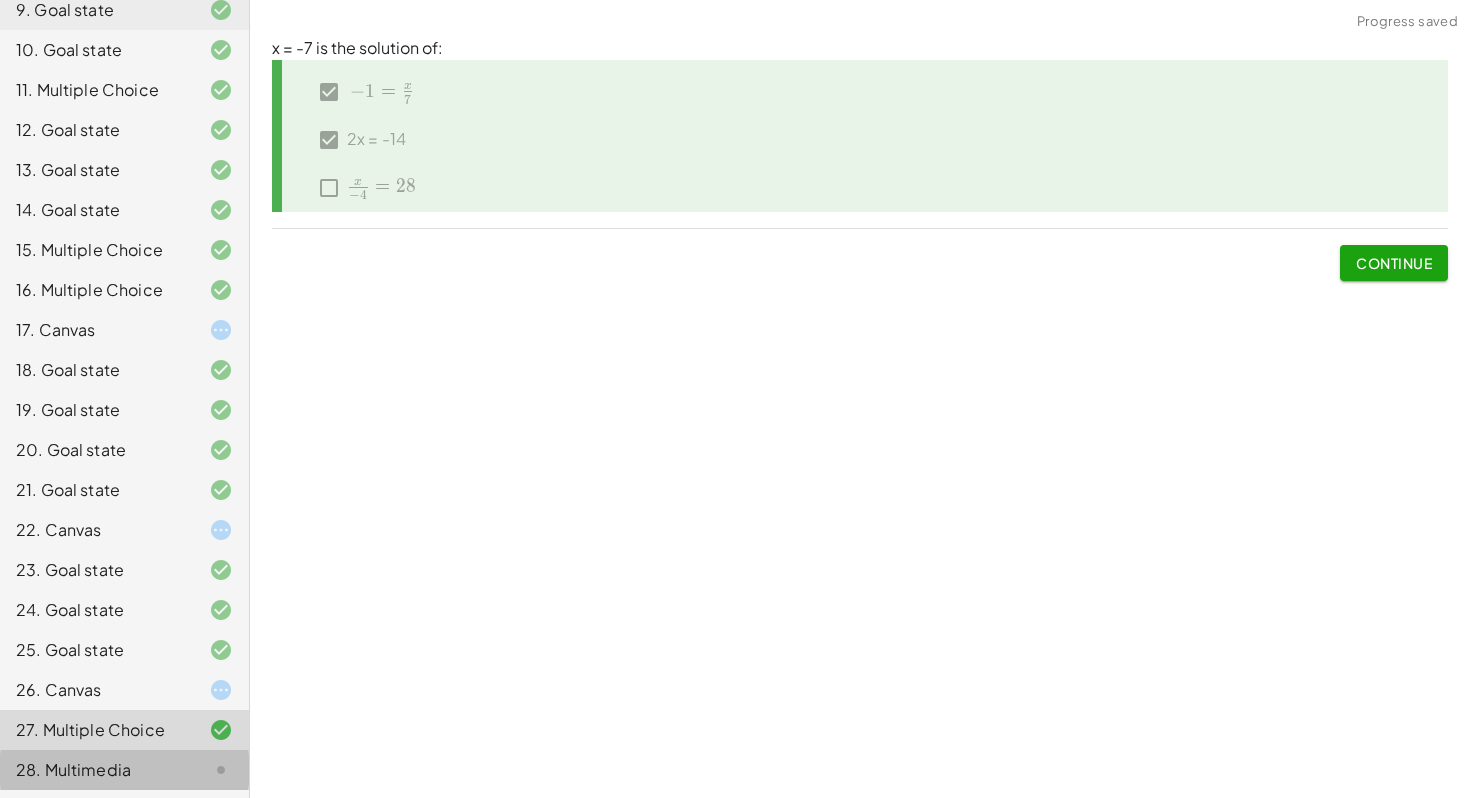click on "28. Multimedia" 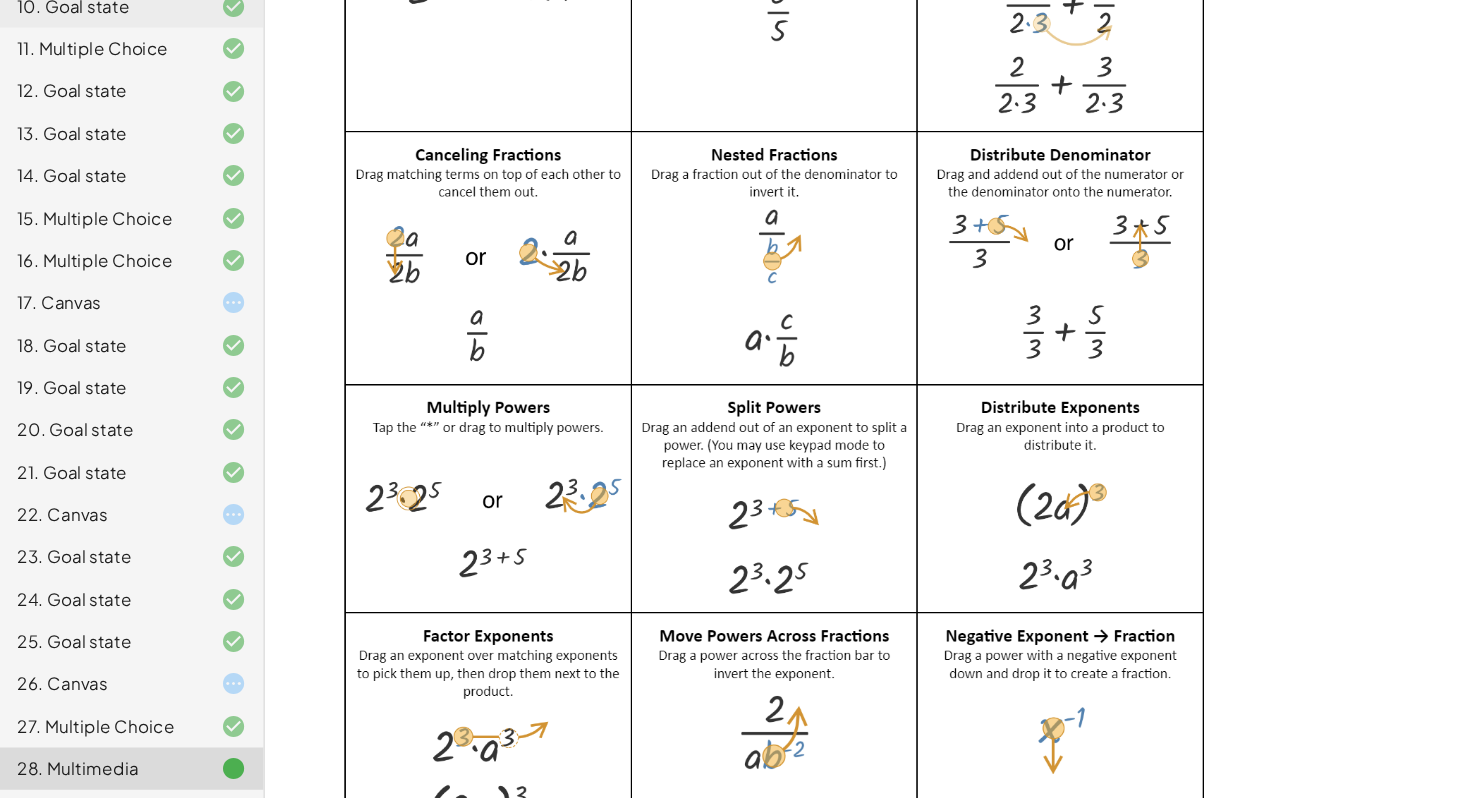 scroll, scrollTop: 2212, scrollLeft: 0, axis: vertical 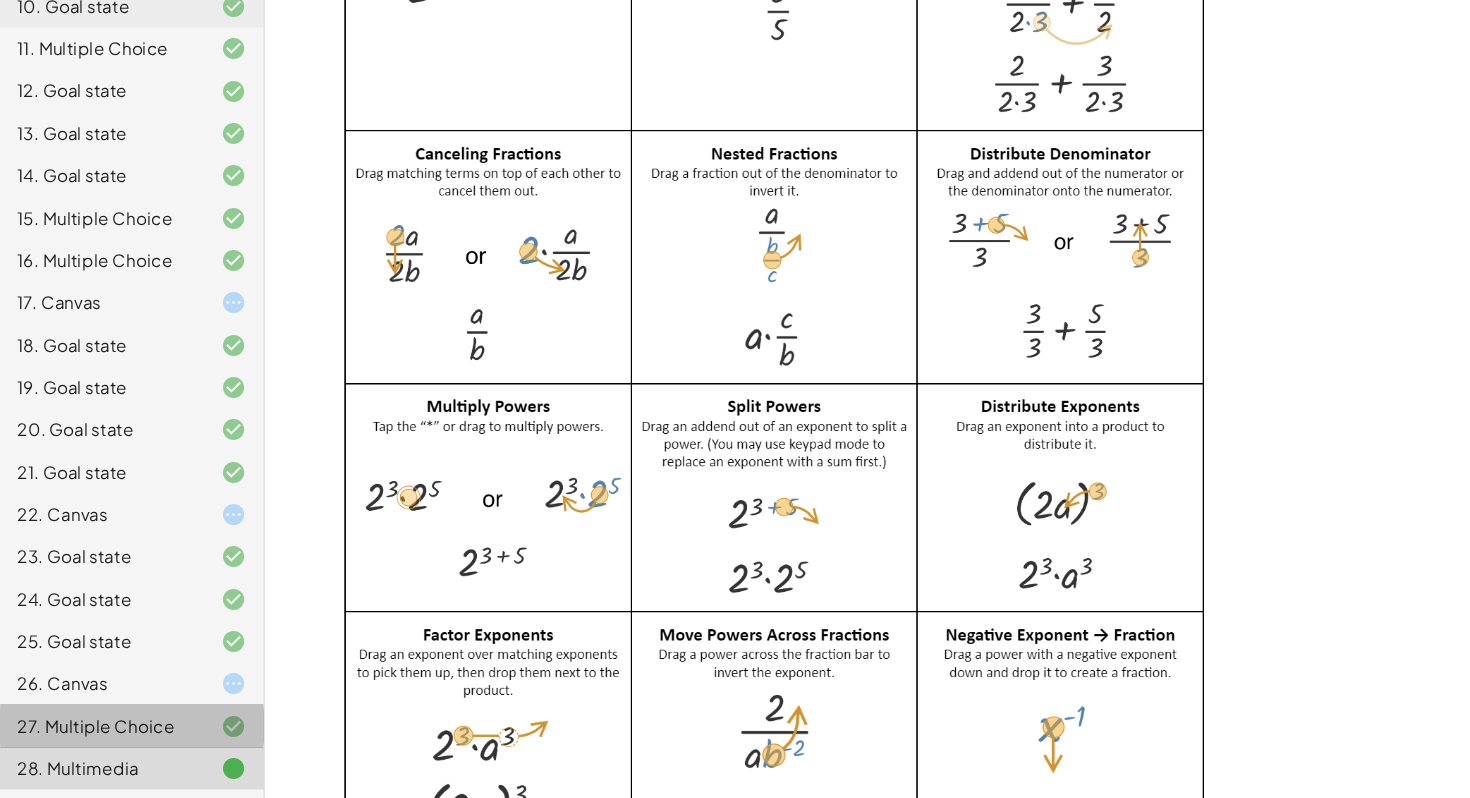 click on "27. Multiple Choice" 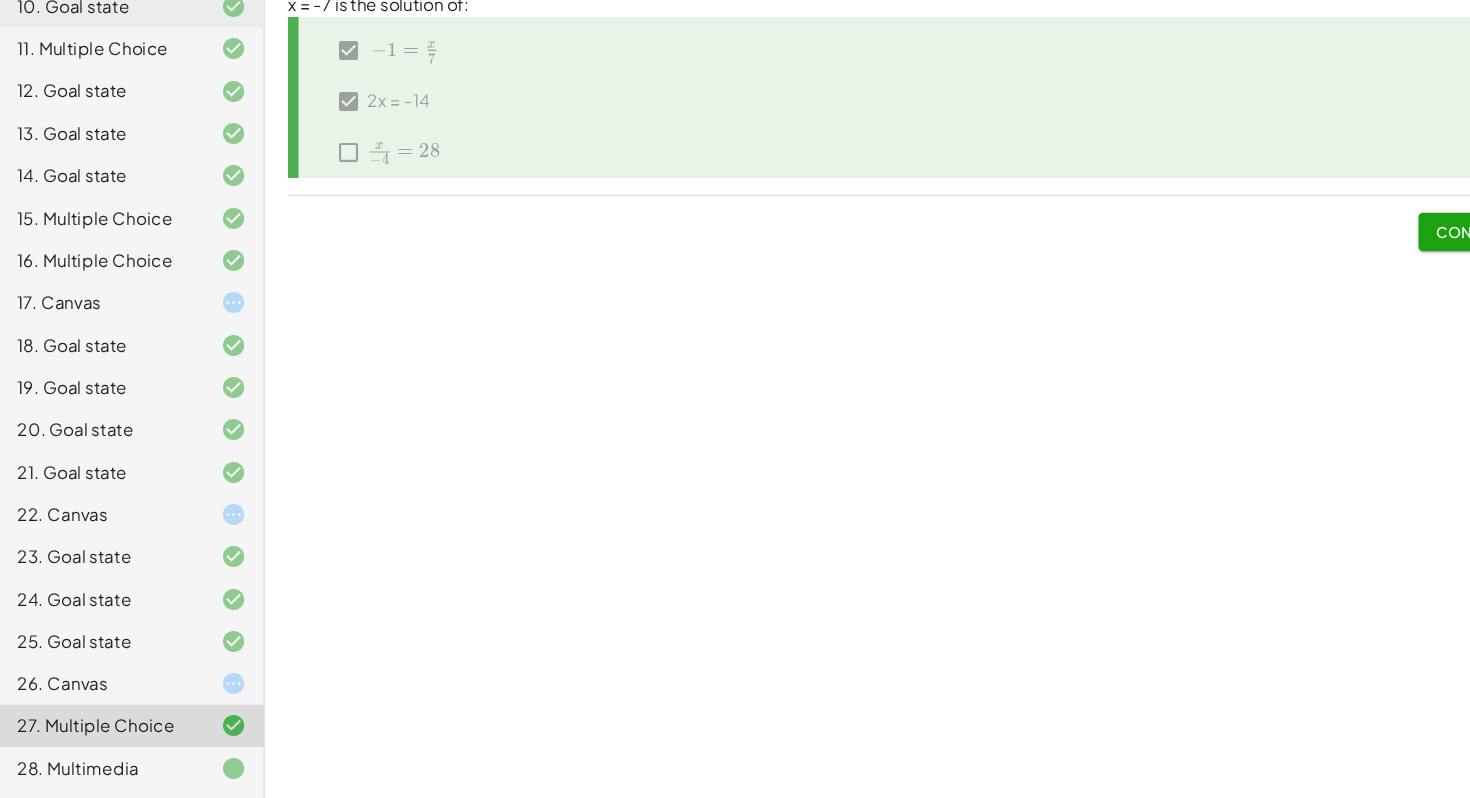 click on "26. Canvas" 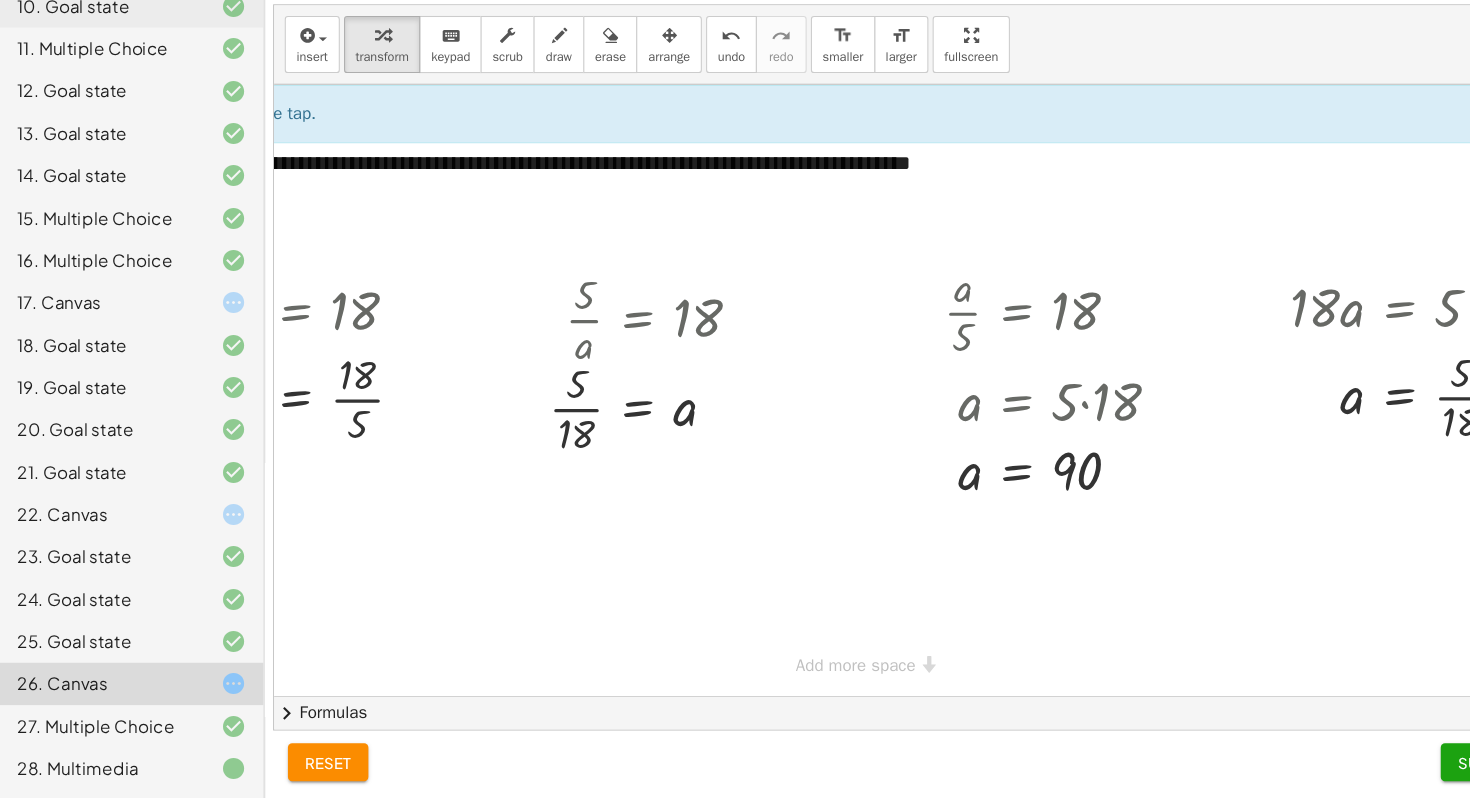 scroll, scrollTop: 0, scrollLeft: 0, axis: both 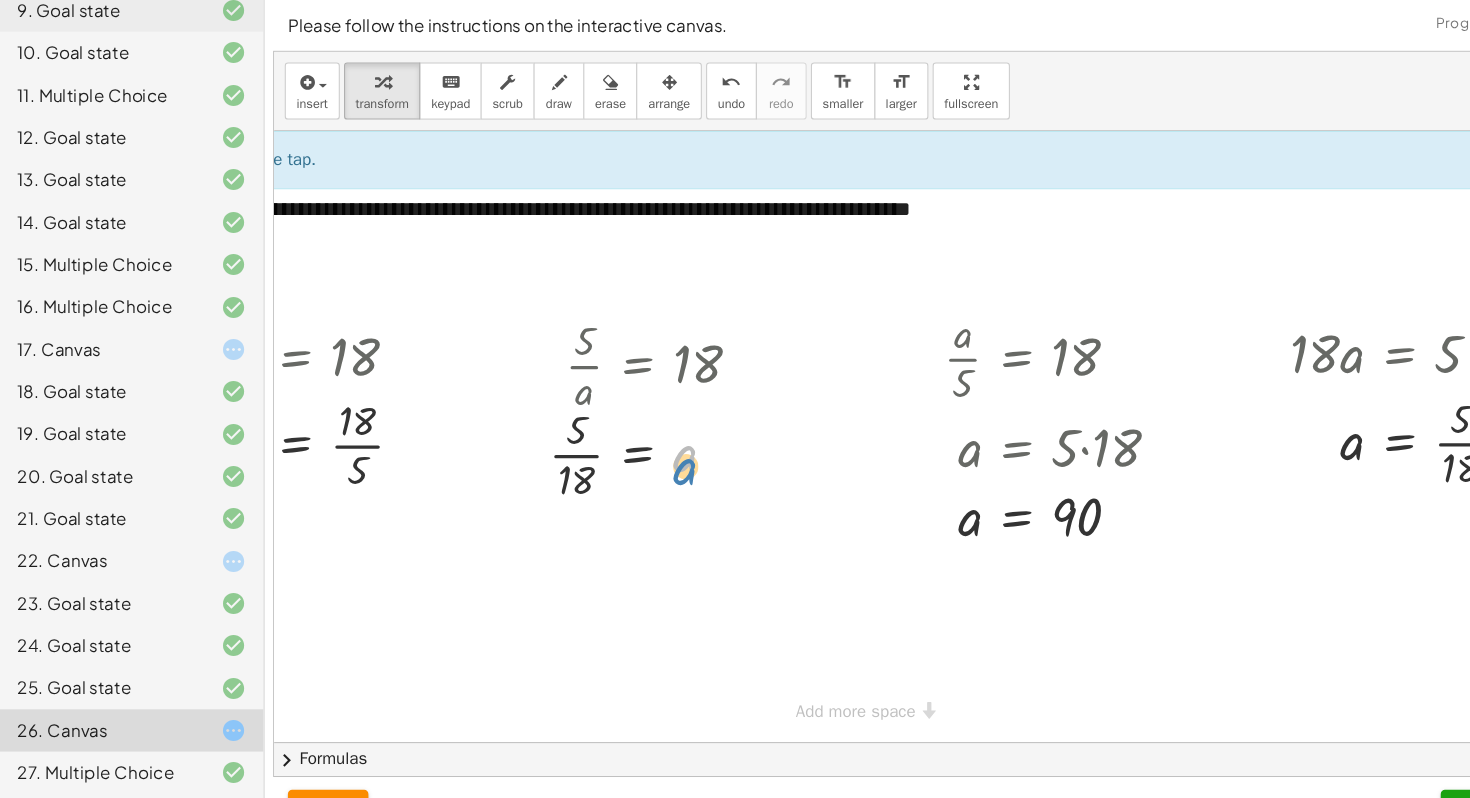 drag, startPoint x: 642, startPoint y: 440, endPoint x: 645, endPoint y: 451, distance: 11.401754 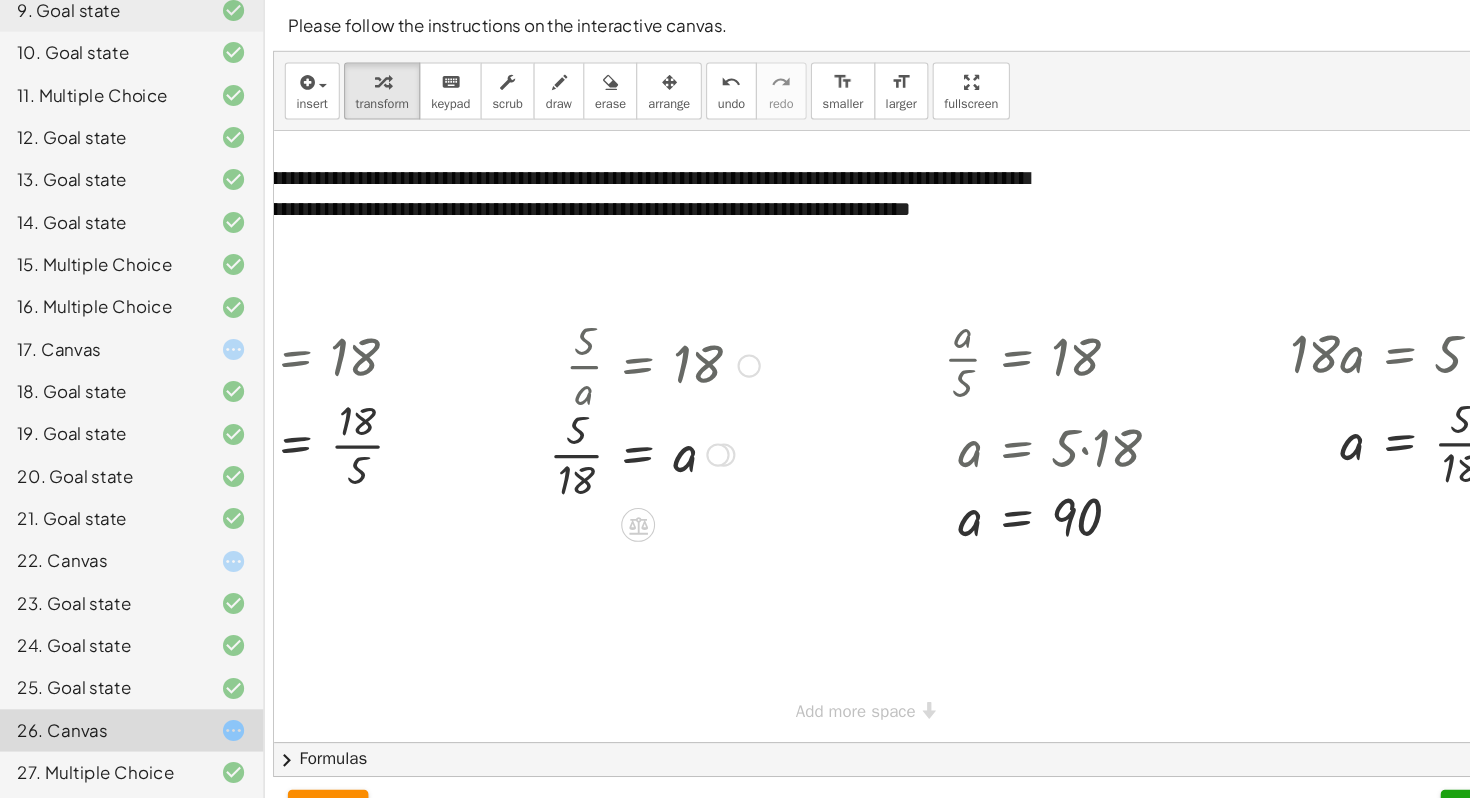 scroll, scrollTop: 0, scrollLeft: 97, axis: horizontal 